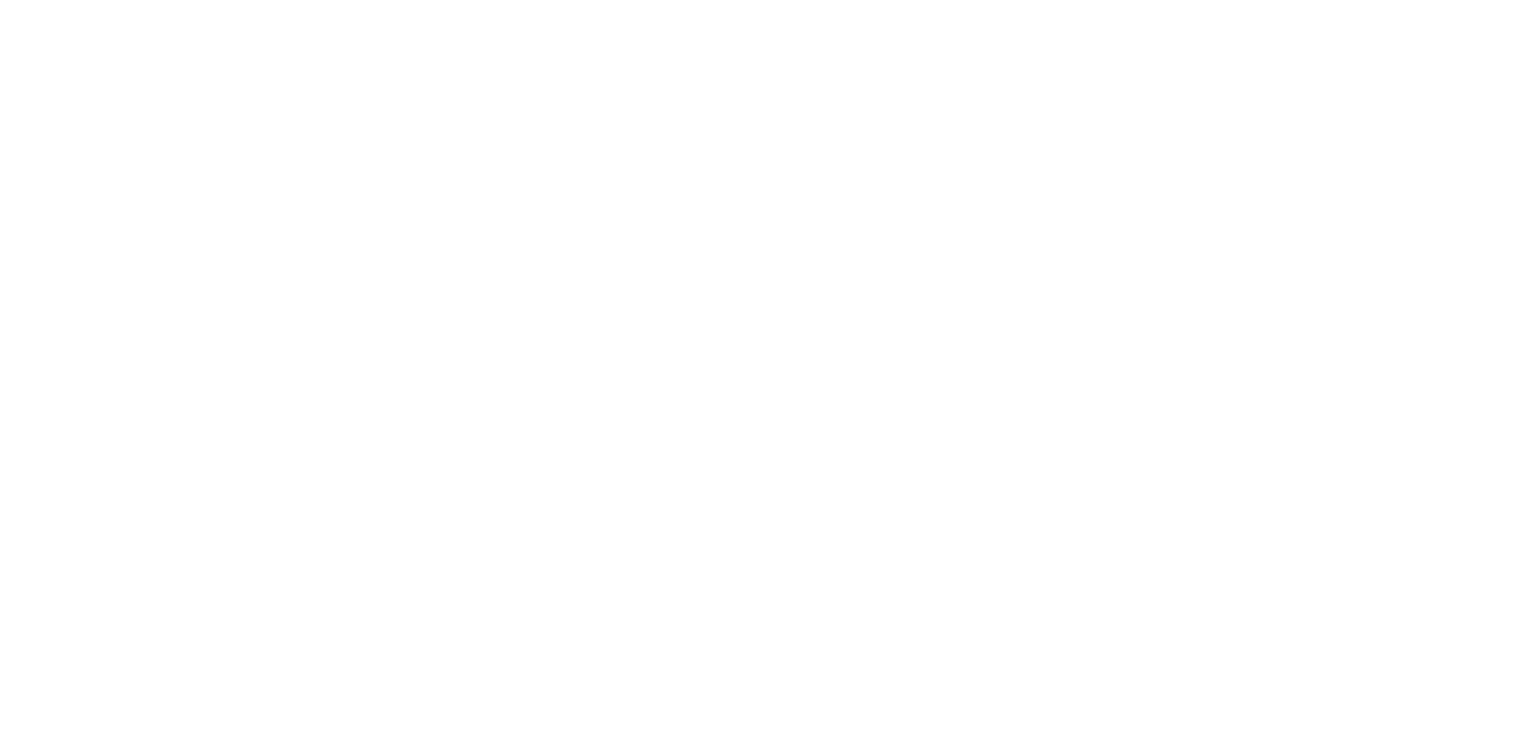 scroll, scrollTop: 0, scrollLeft: 0, axis: both 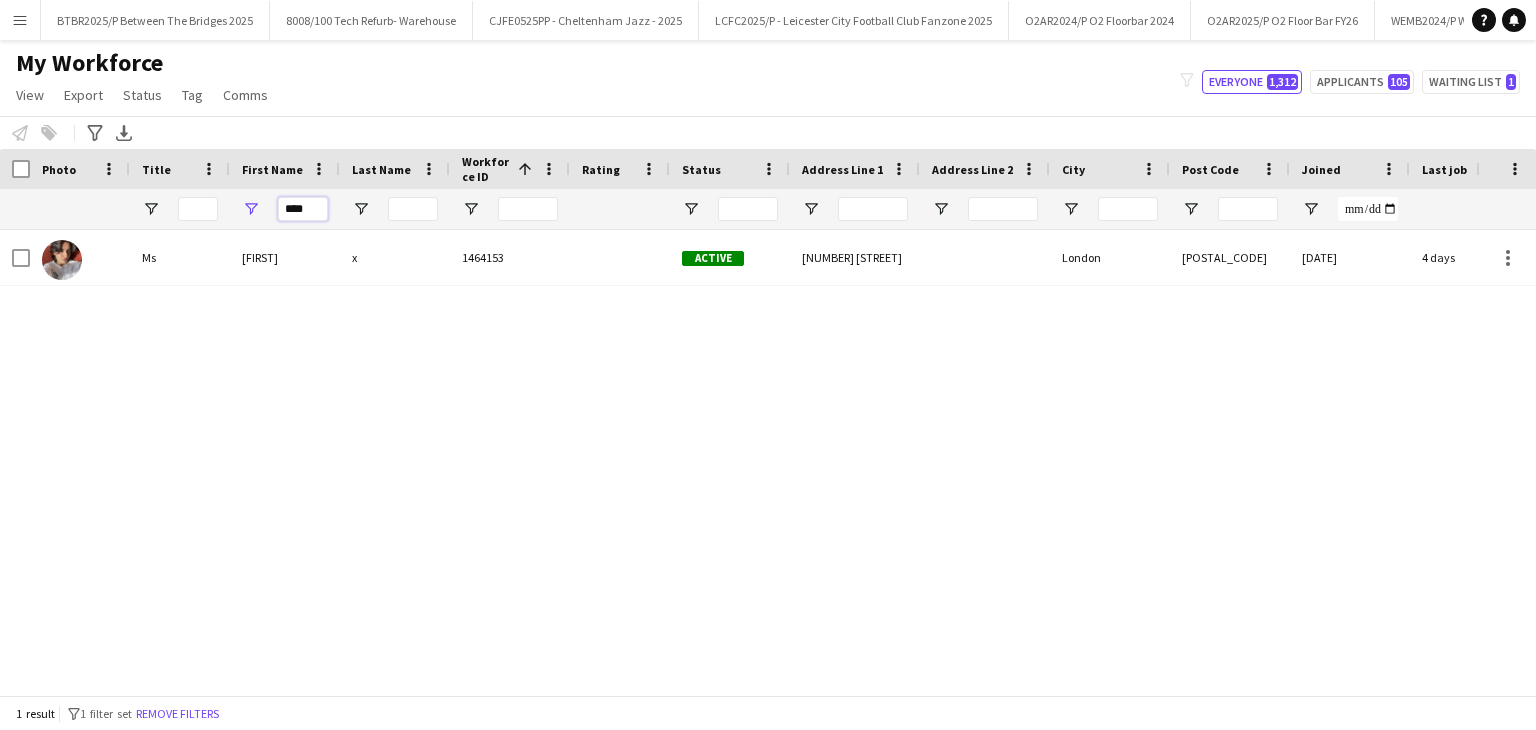 click on "****" at bounding box center (303, 209) 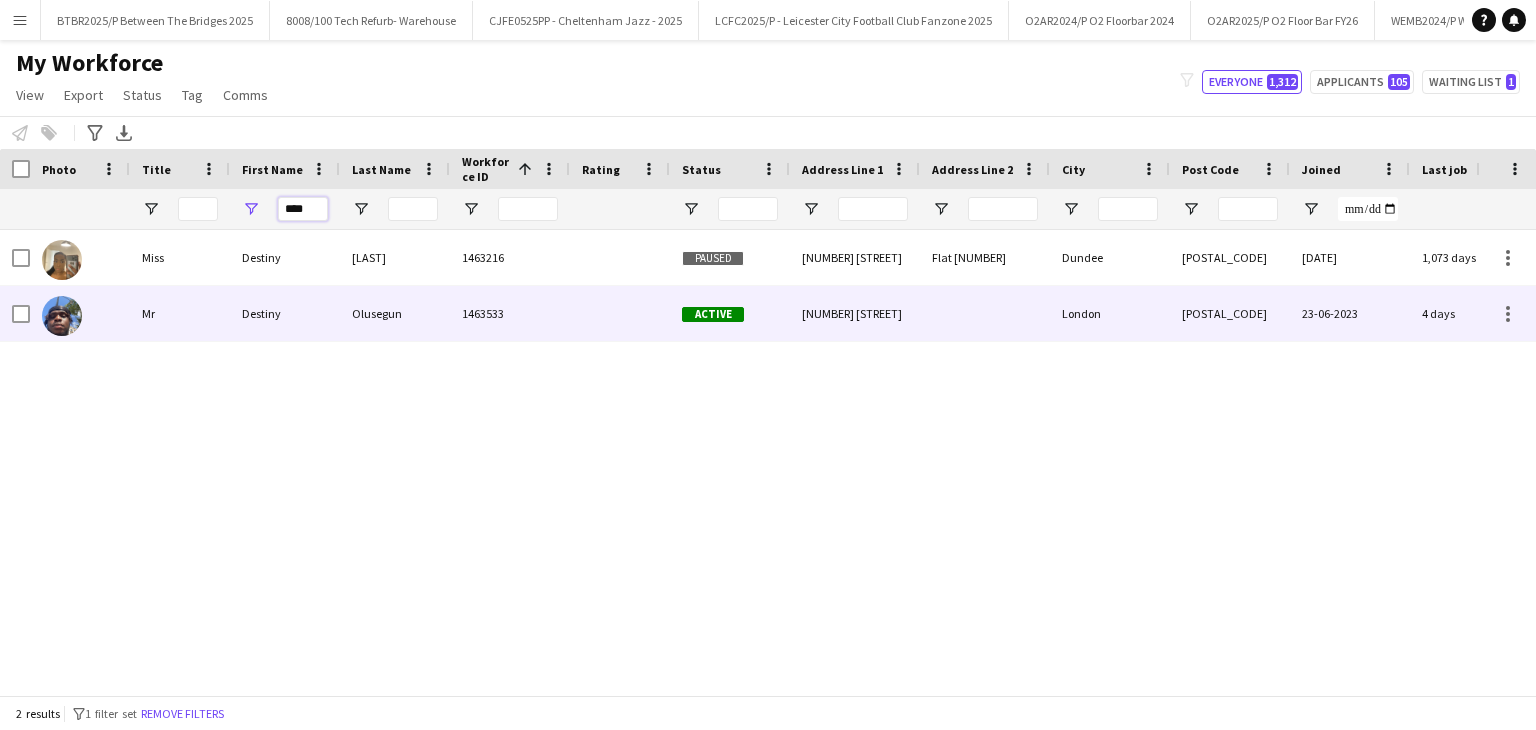 type on "****" 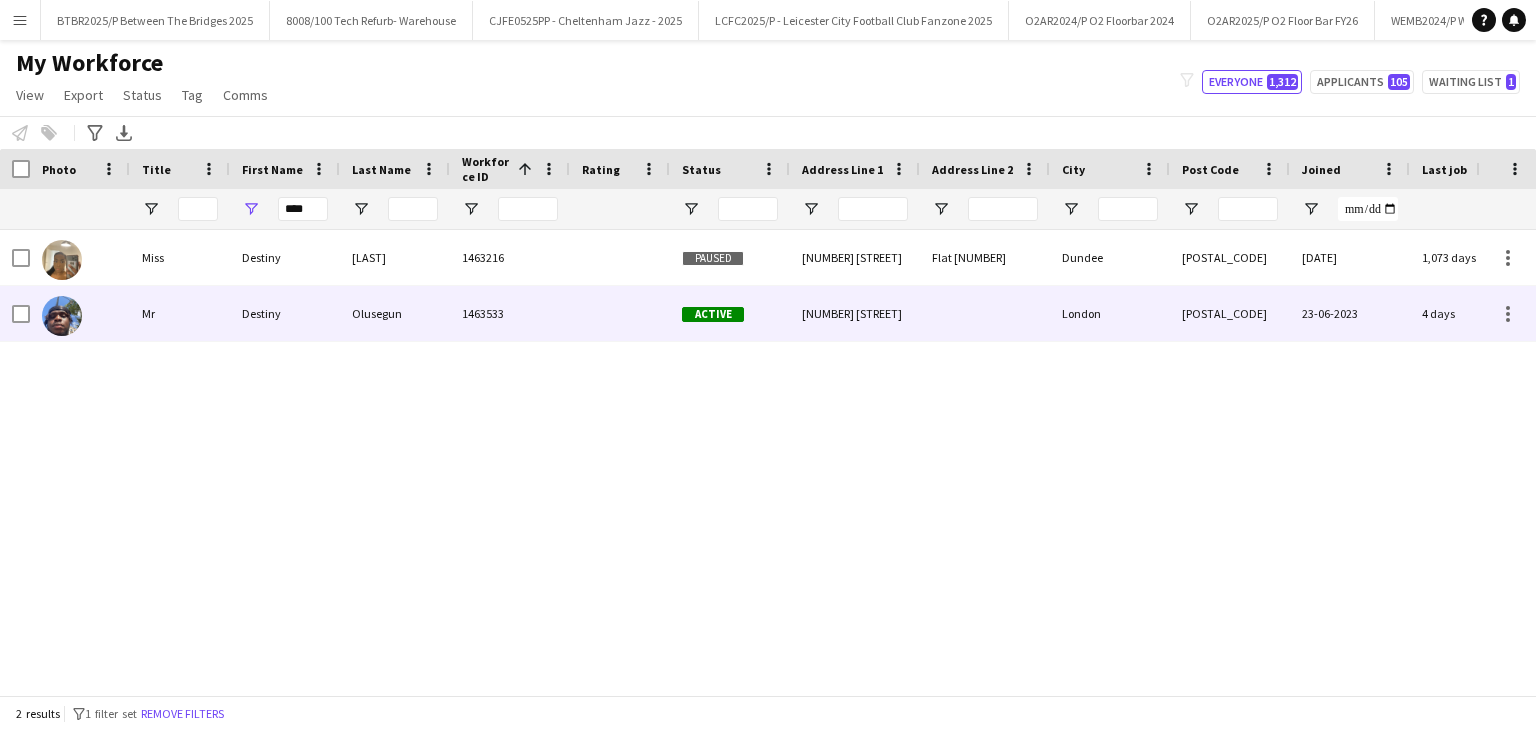 click on "1463533" at bounding box center [510, 313] 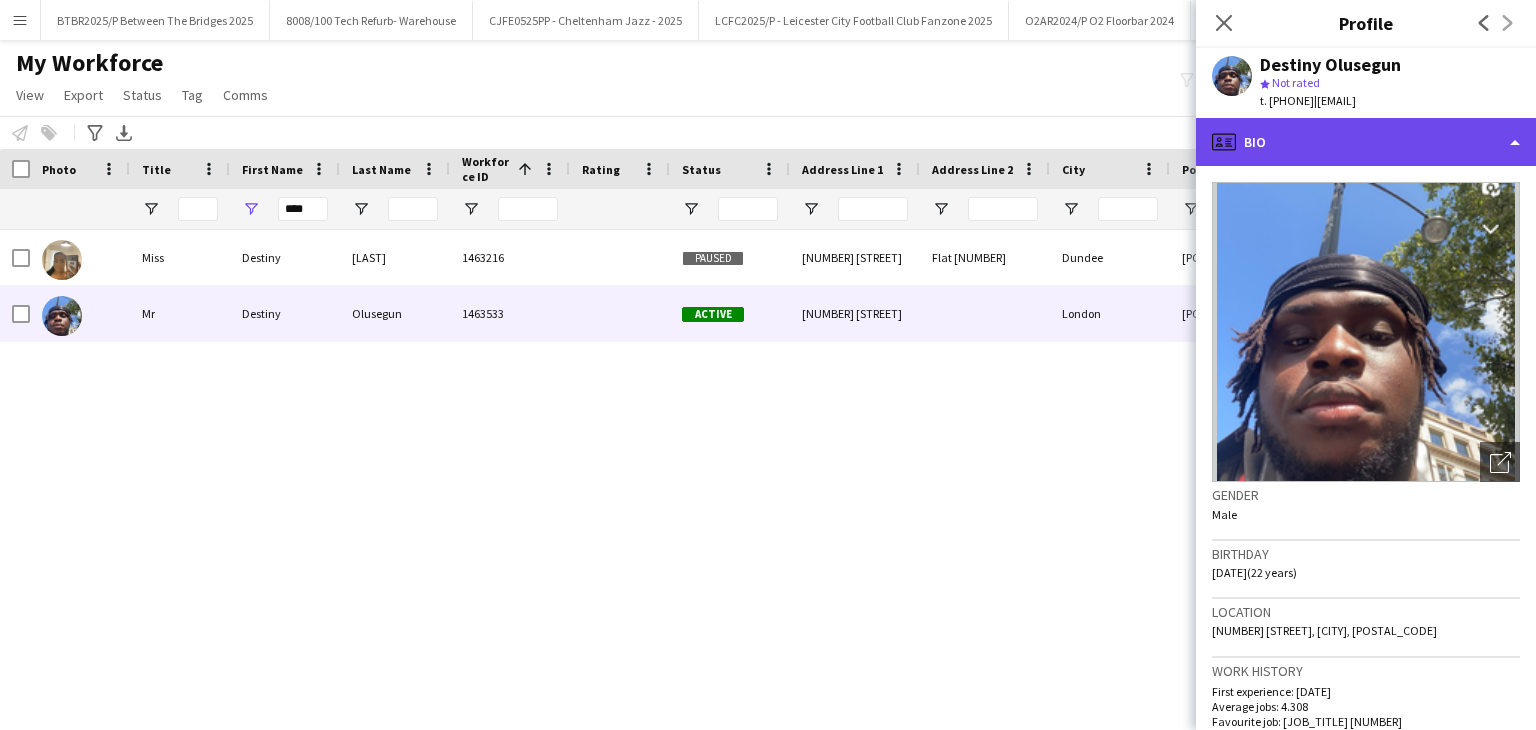 click on "profile
Bio" 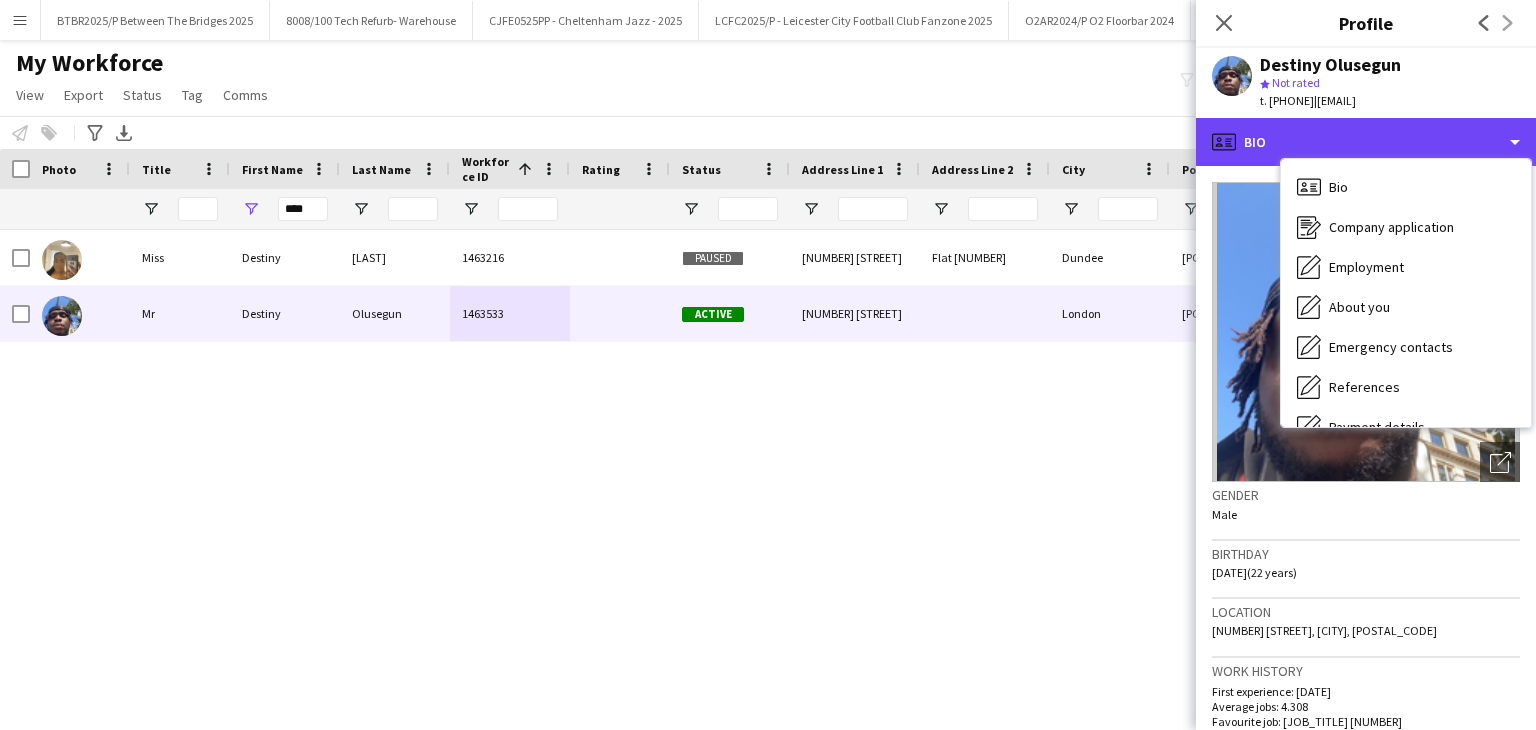 scroll, scrollTop: 268, scrollLeft: 0, axis: vertical 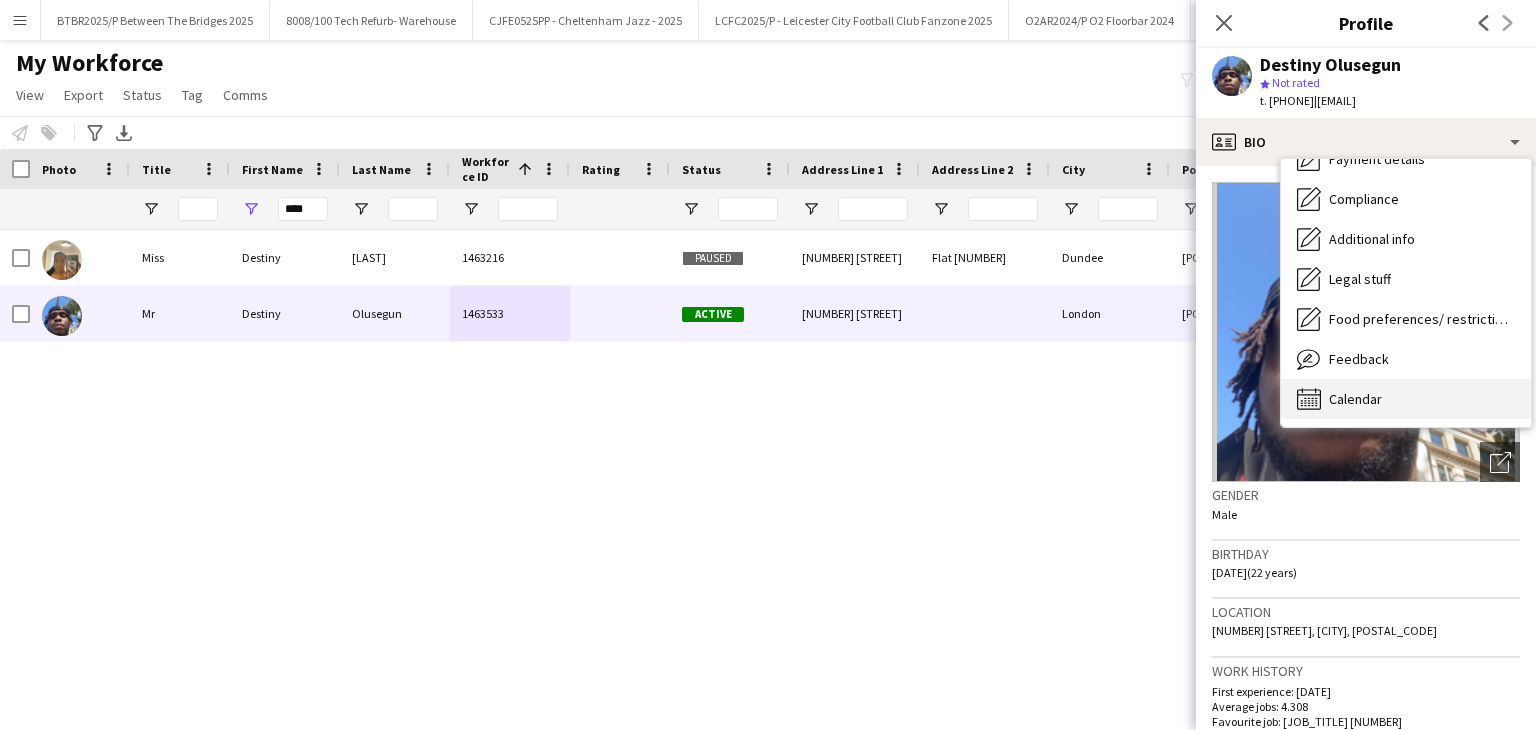 click on "Calendar
Calendar" at bounding box center (1406, 399) 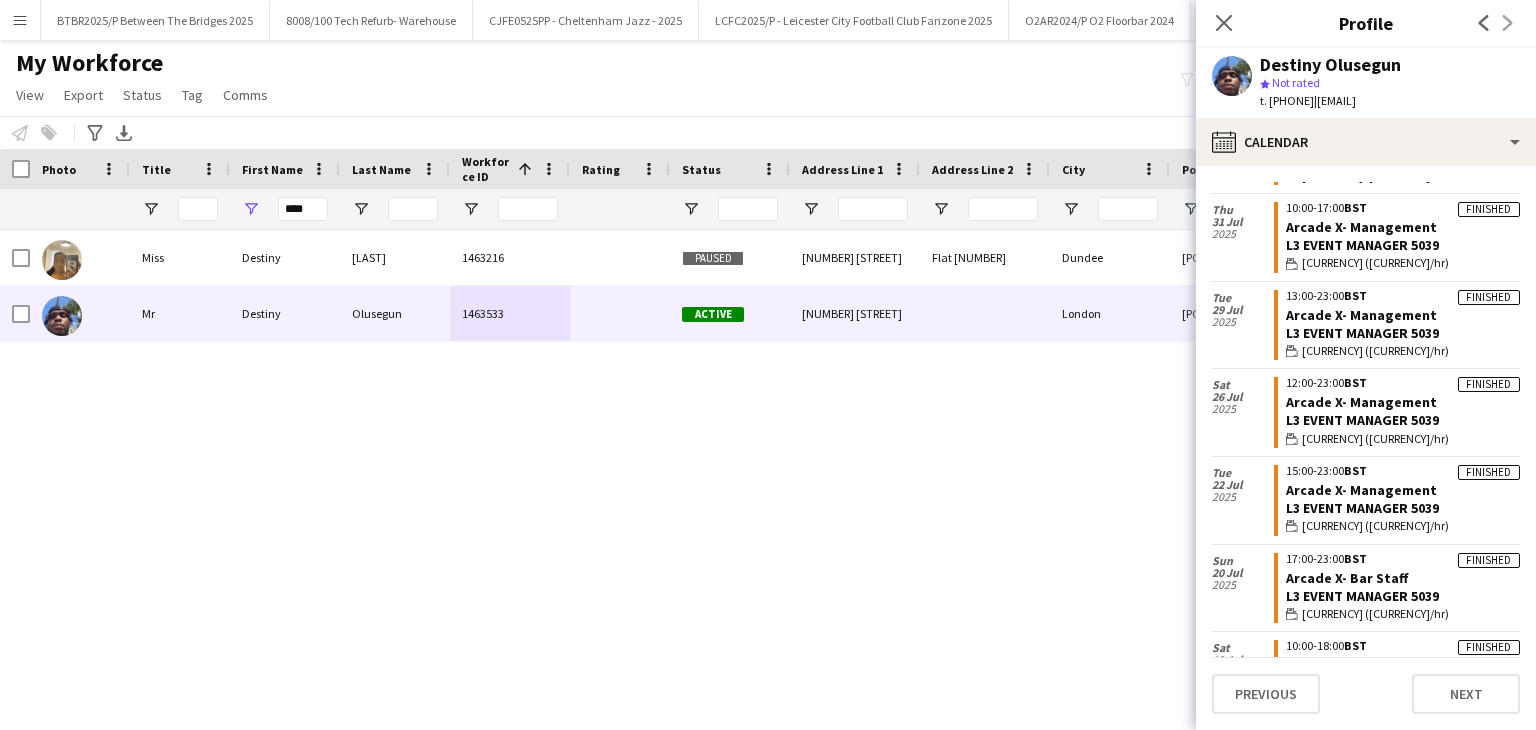 scroll, scrollTop: 600, scrollLeft: 0, axis: vertical 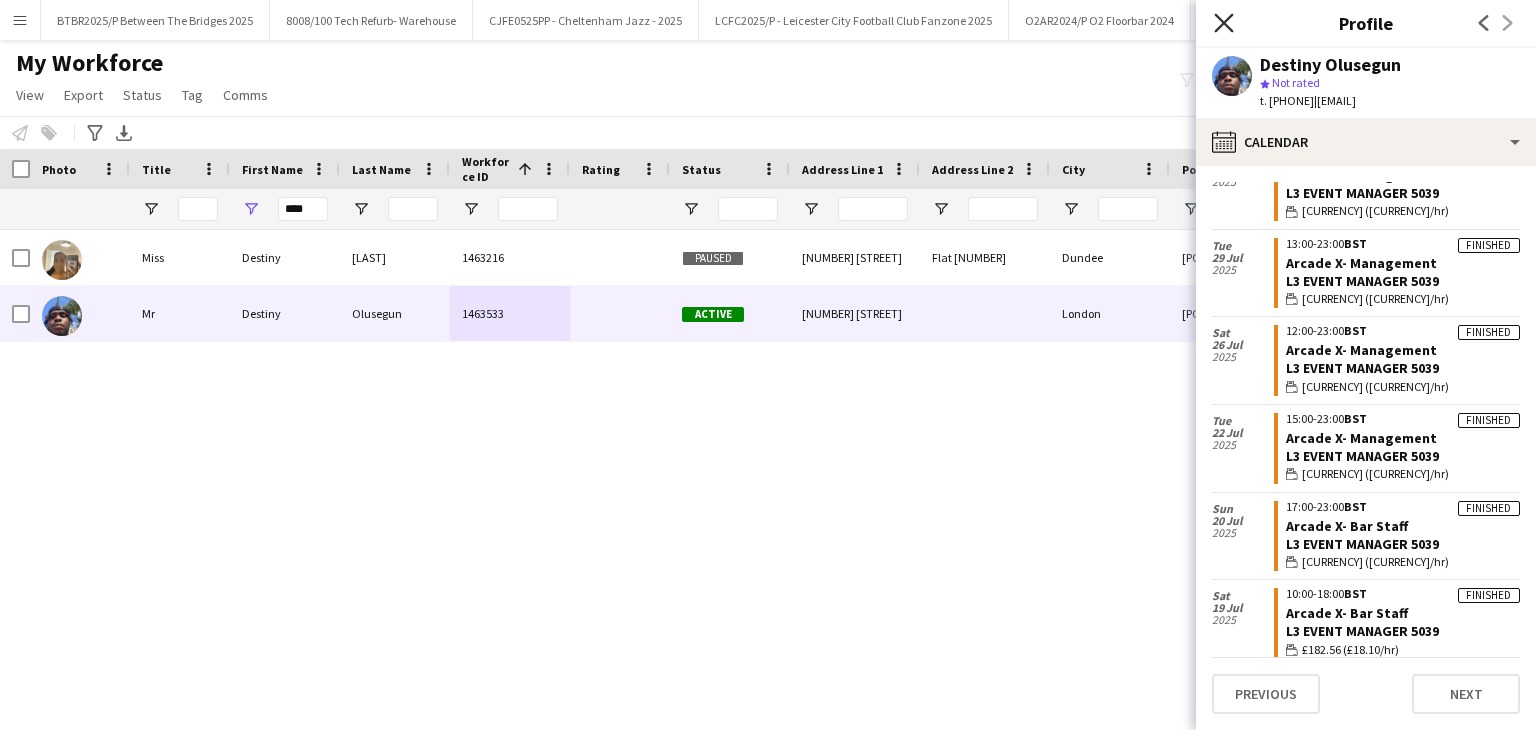 click on "Close pop-in" 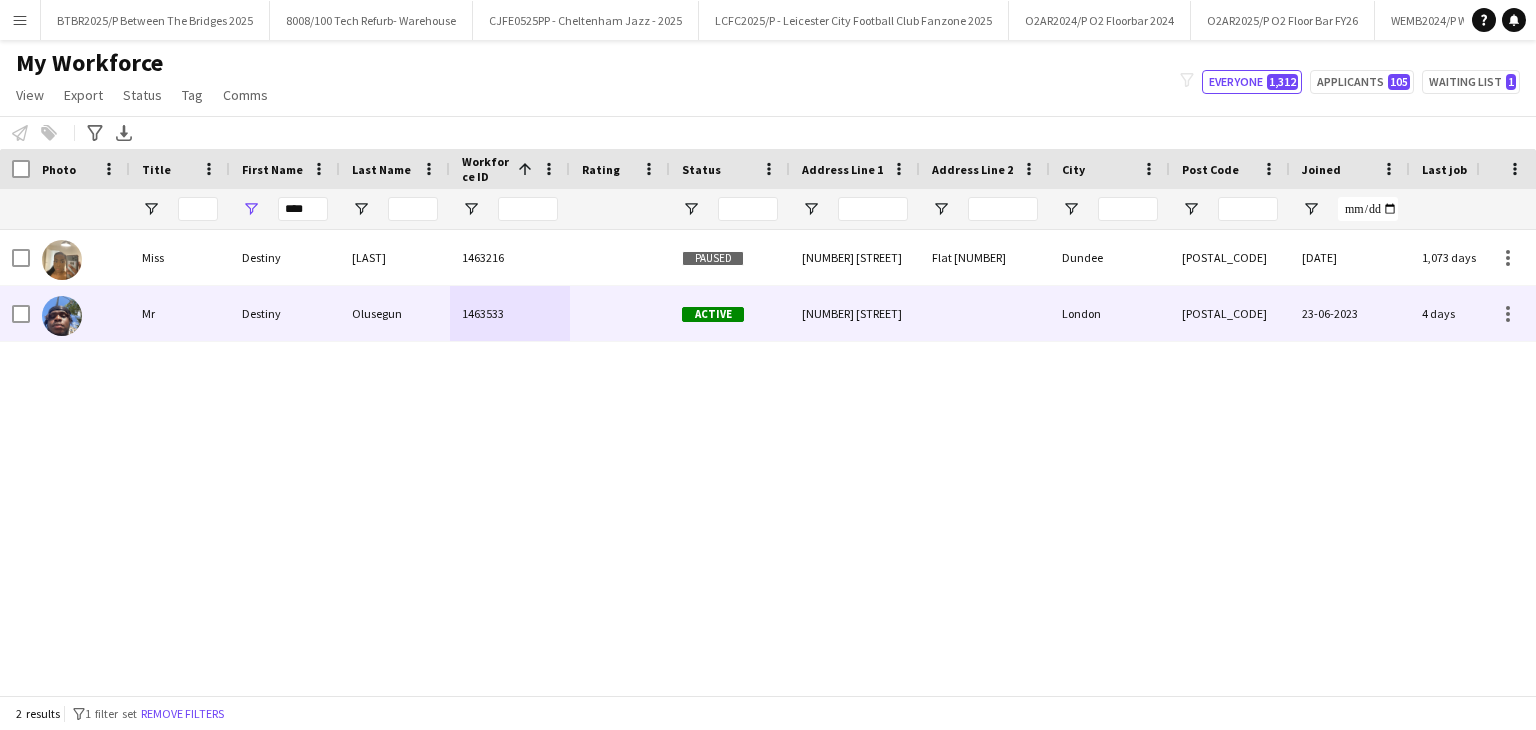 click on "Olusegun" at bounding box center [395, 313] 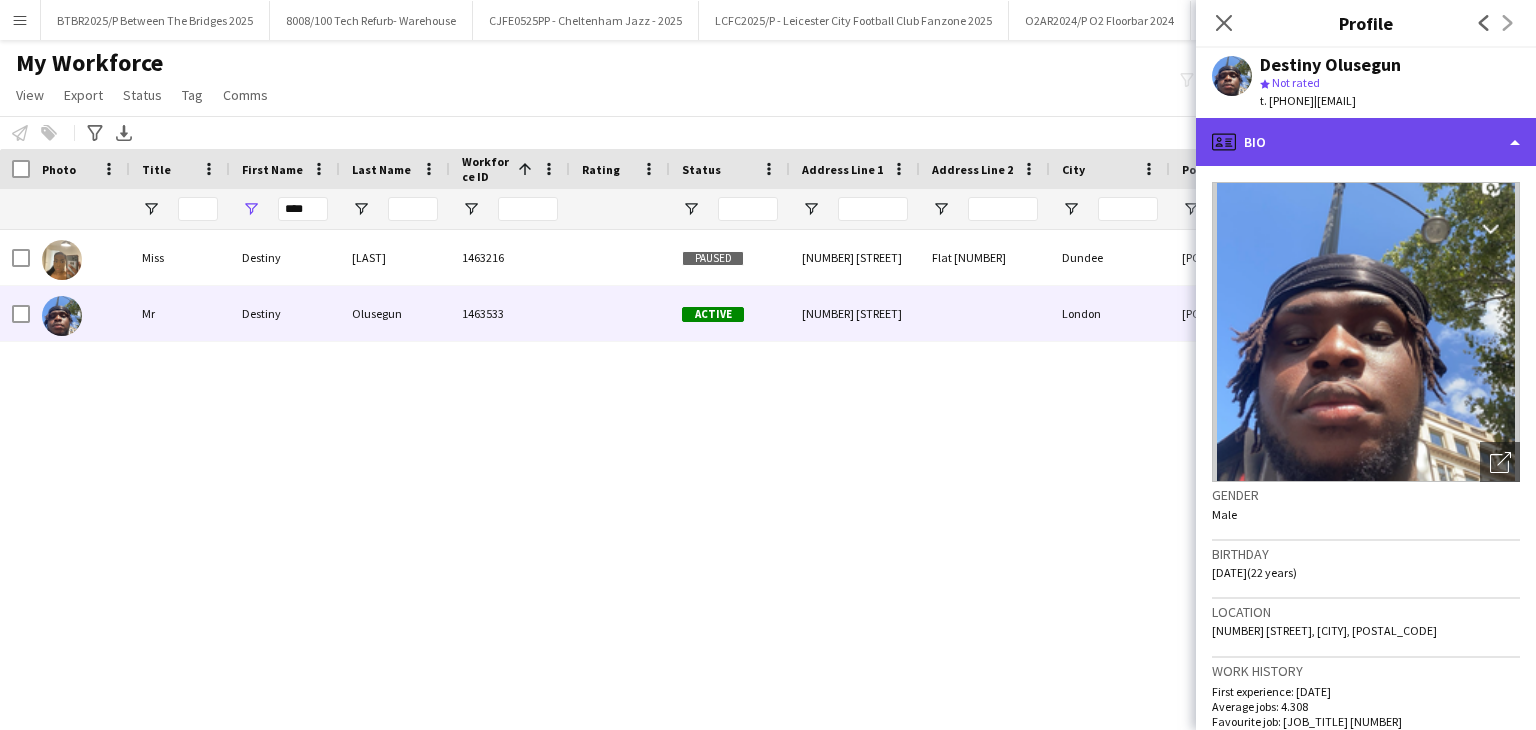 click on "profile
Bio" 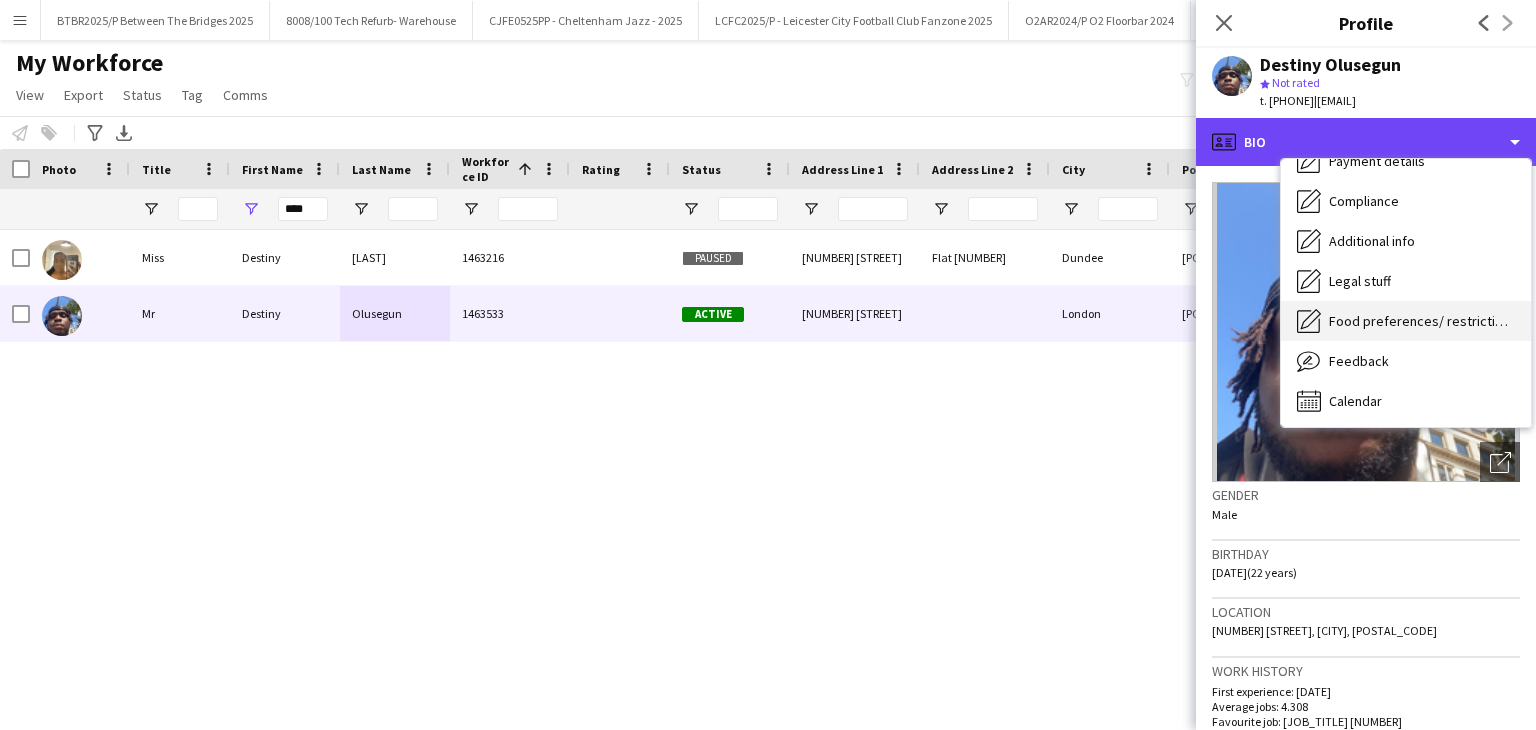 scroll, scrollTop: 268, scrollLeft: 0, axis: vertical 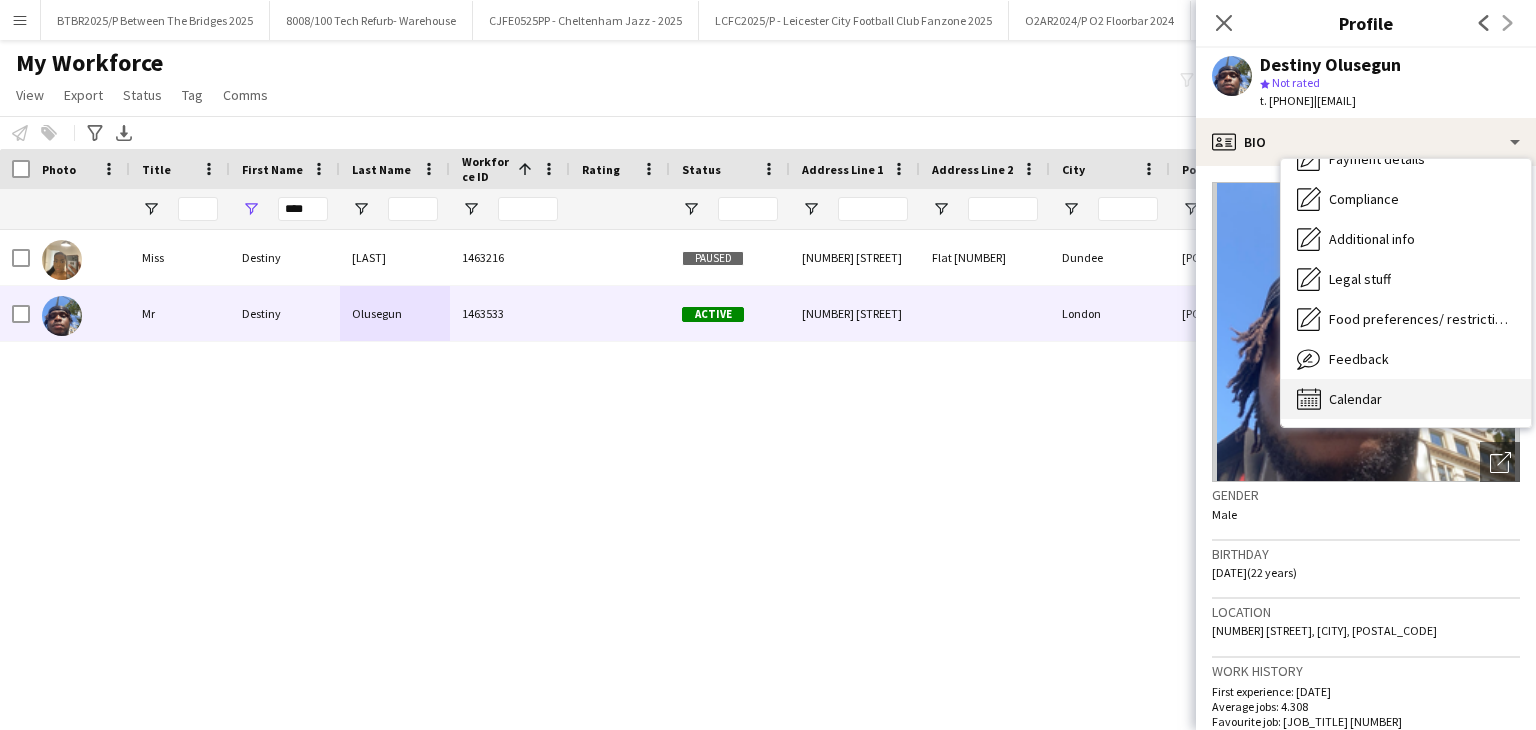 click on "Calendar
Calendar" at bounding box center [1406, 399] 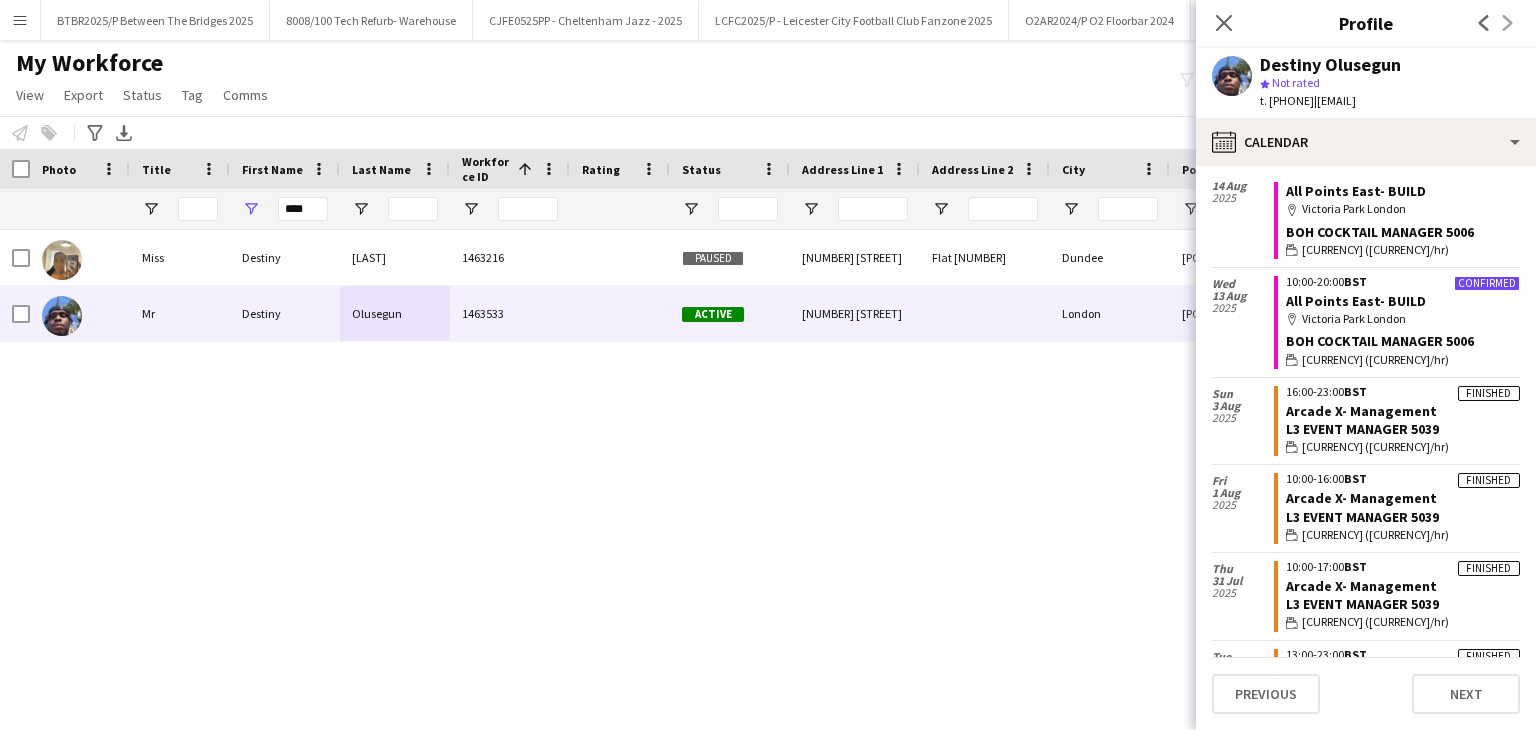 scroll, scrollTop: 200, scrollLeft: 0, axis: vertical 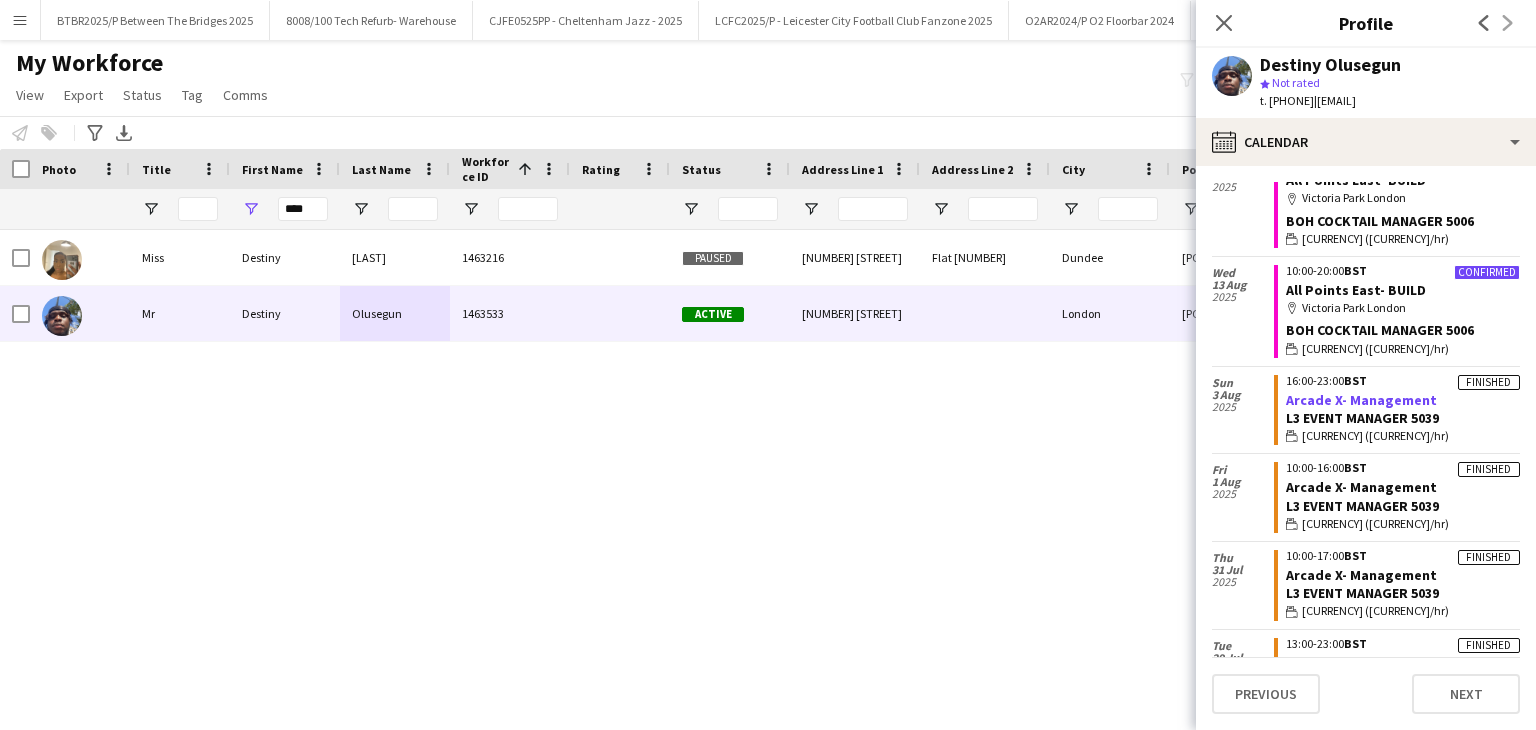 click on "Arcade X- Management" 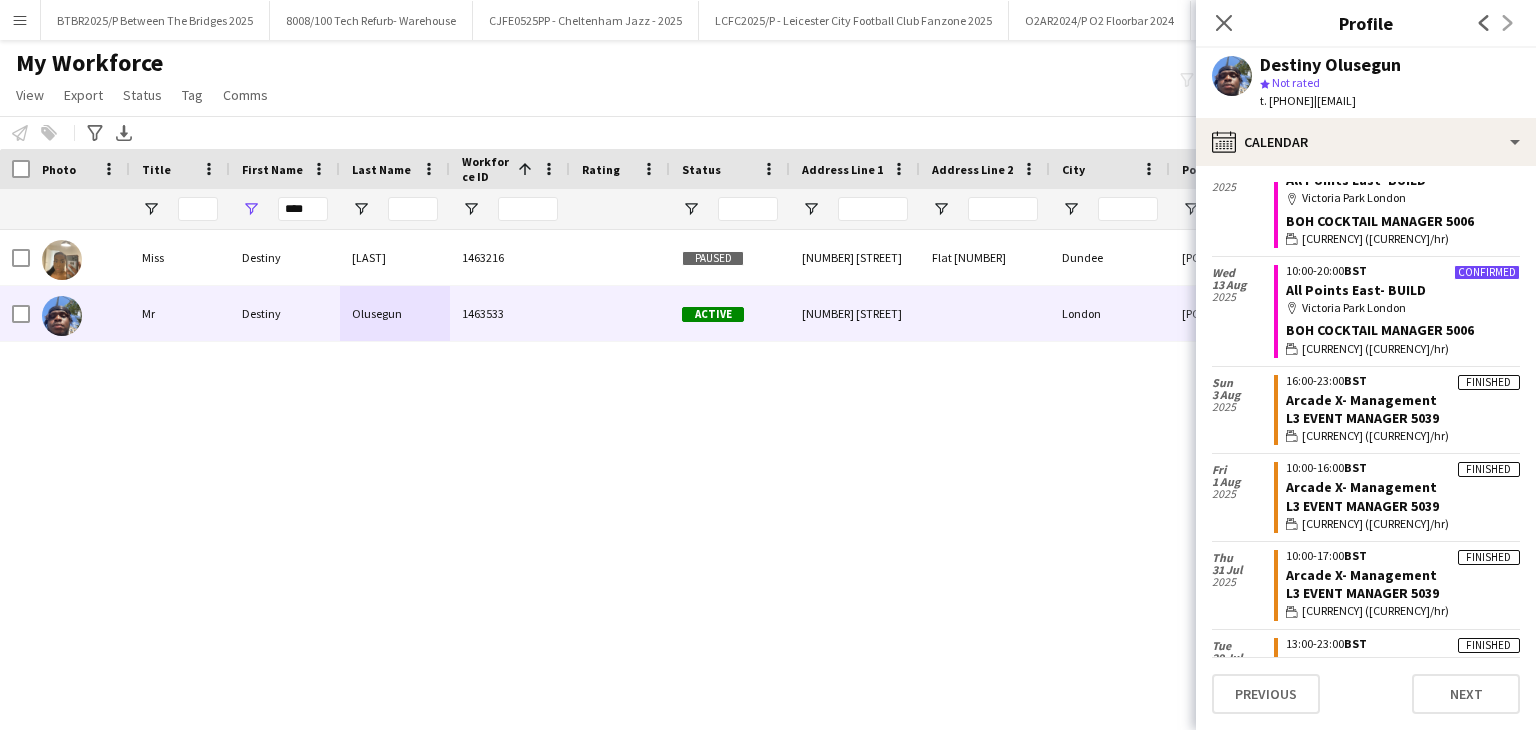 click on "Menu" at bounding box center (20, 20) 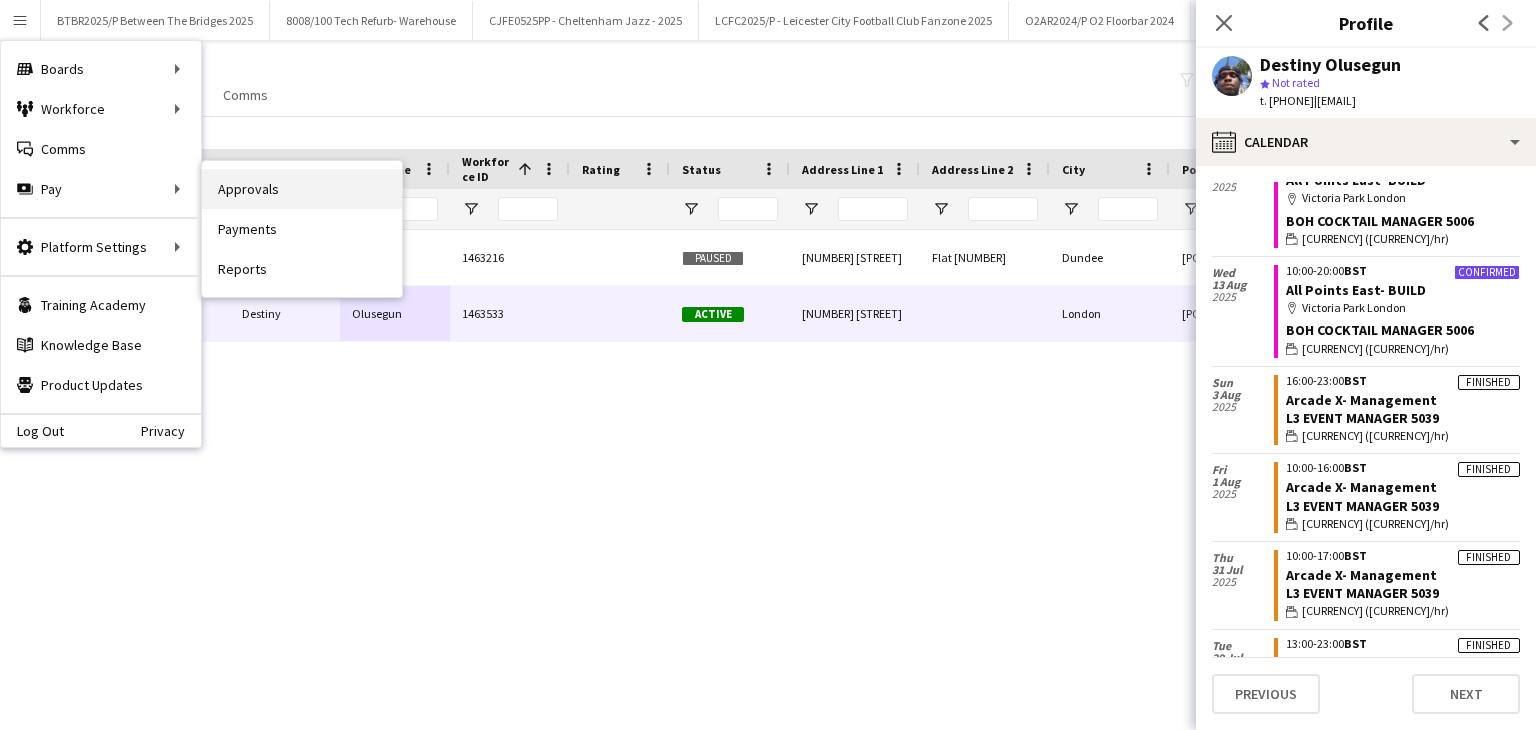 click on "Approvals" at bounding box center (302, 189) 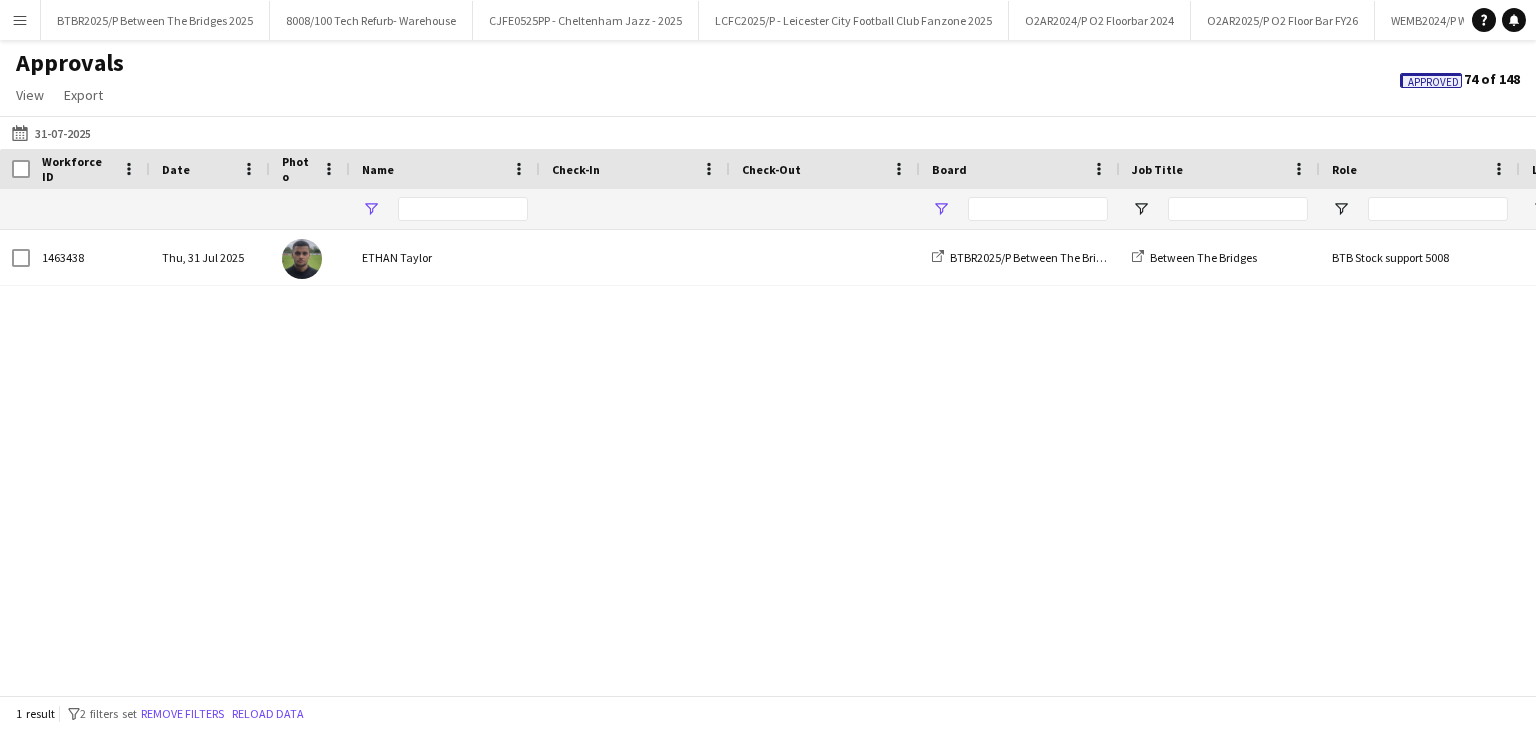 type on "***" 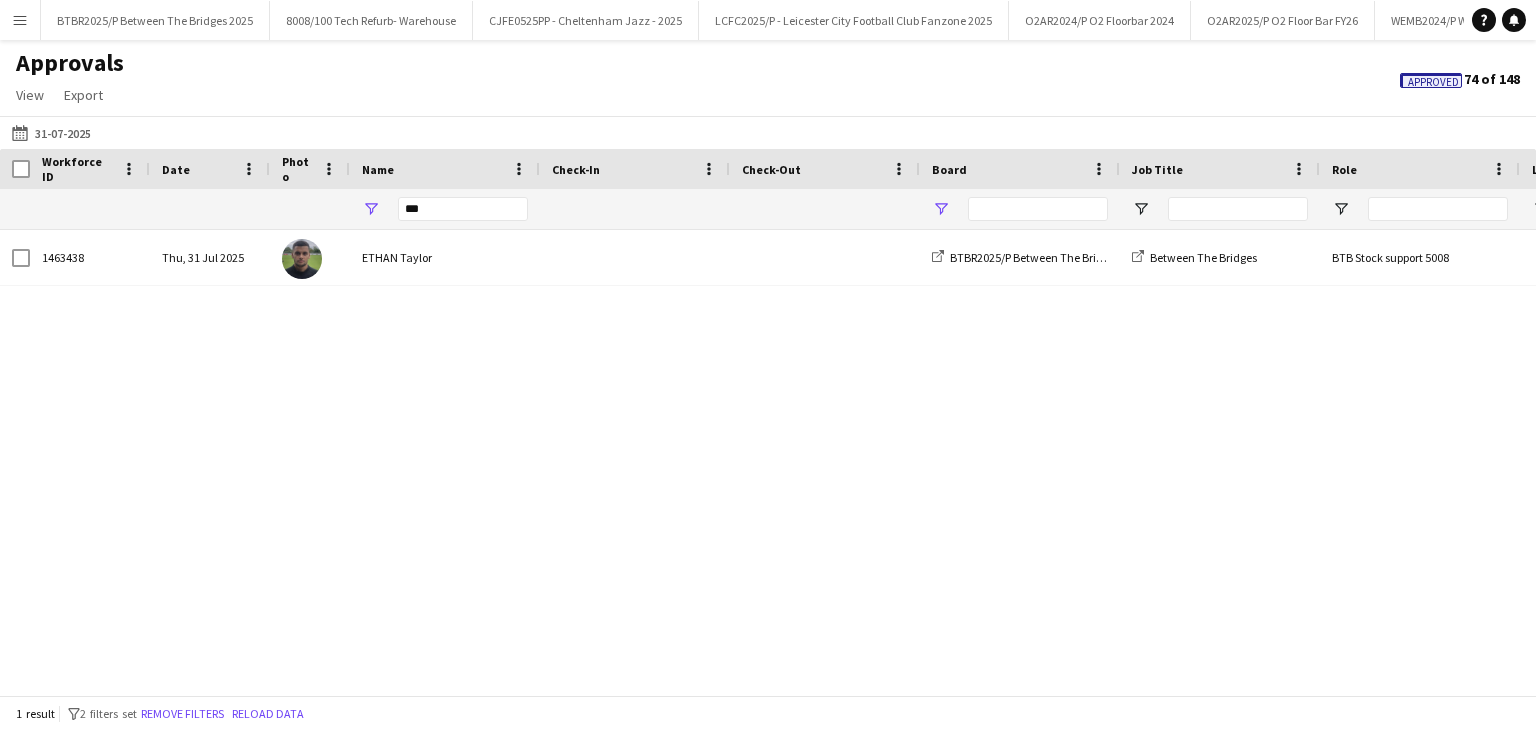 type on "**********" 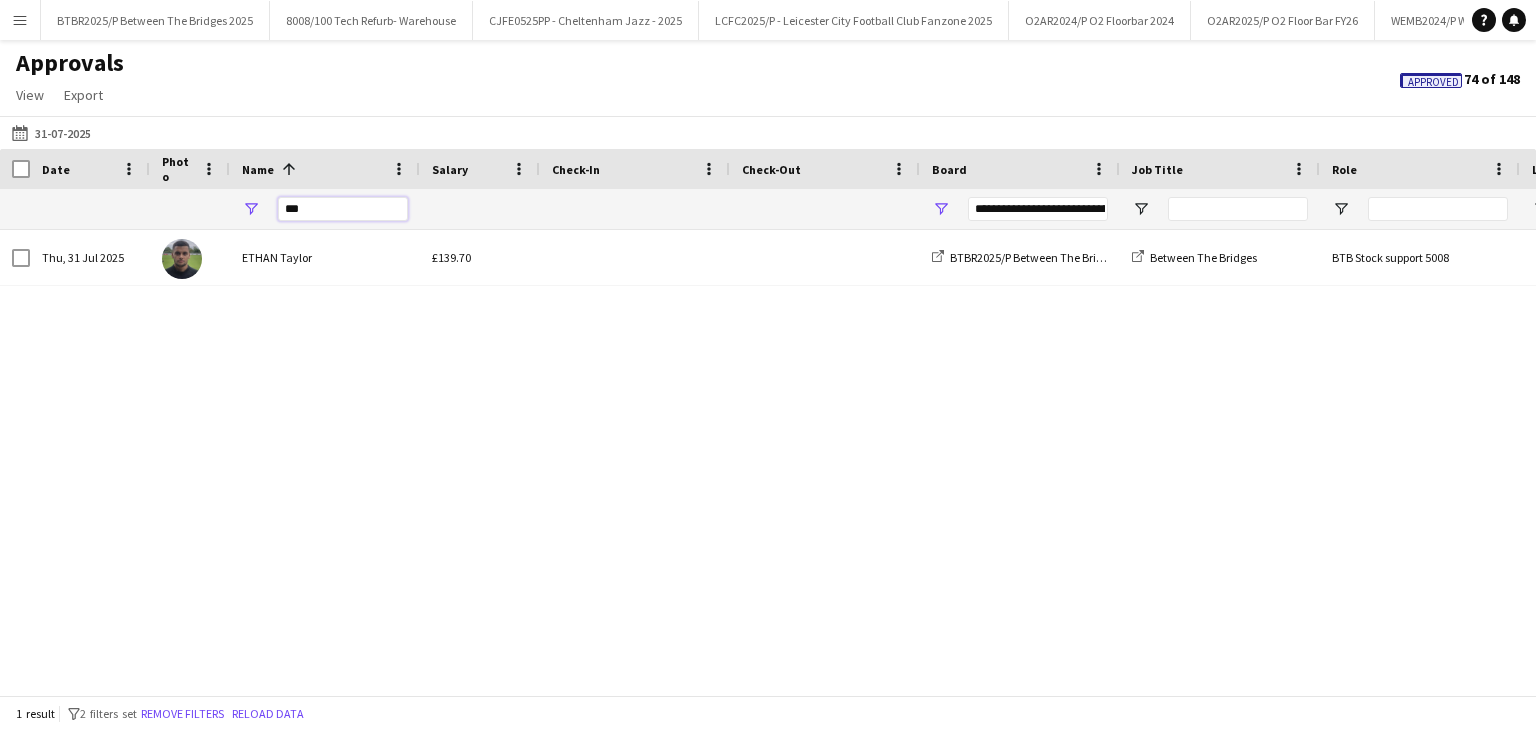 click on "***" at bounding box center (343, 209) 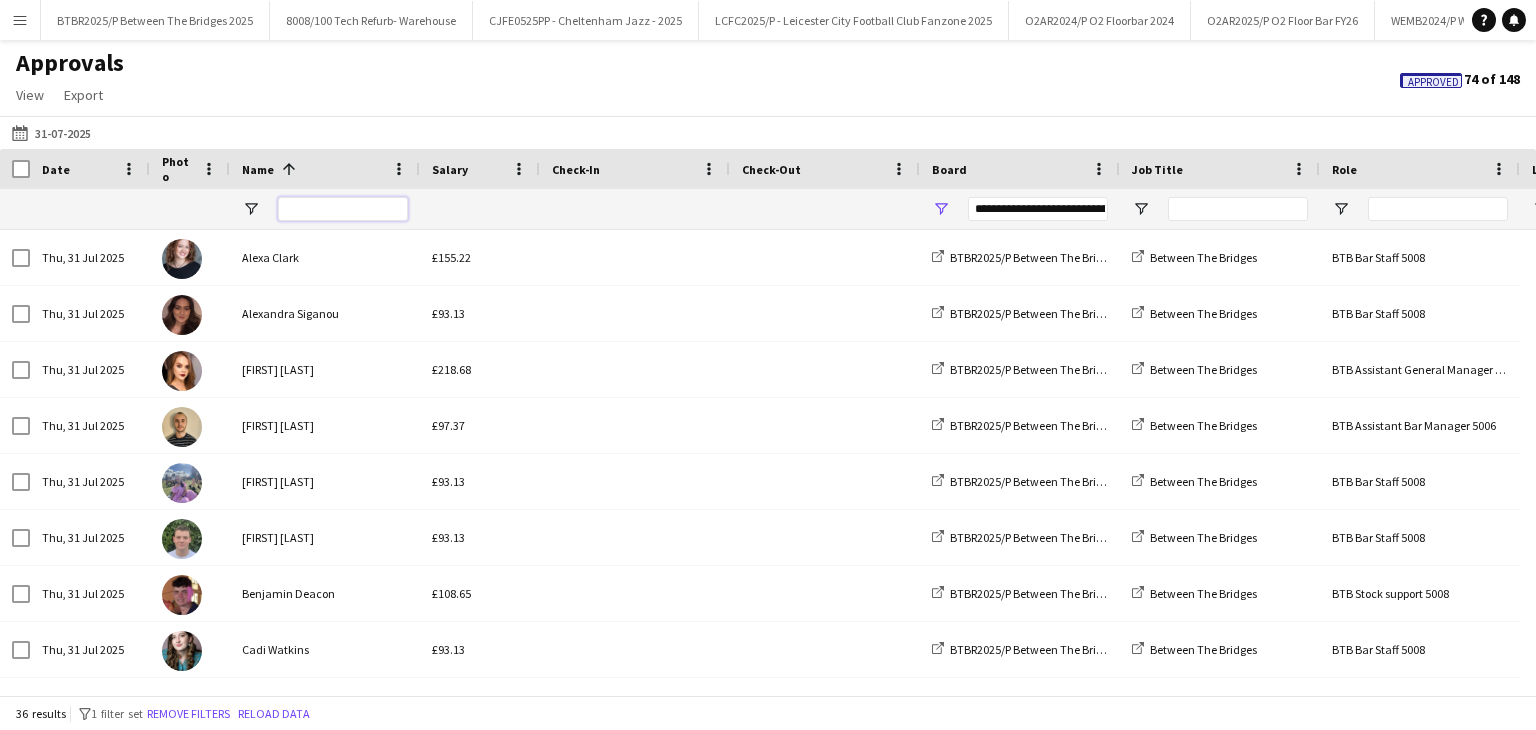 type 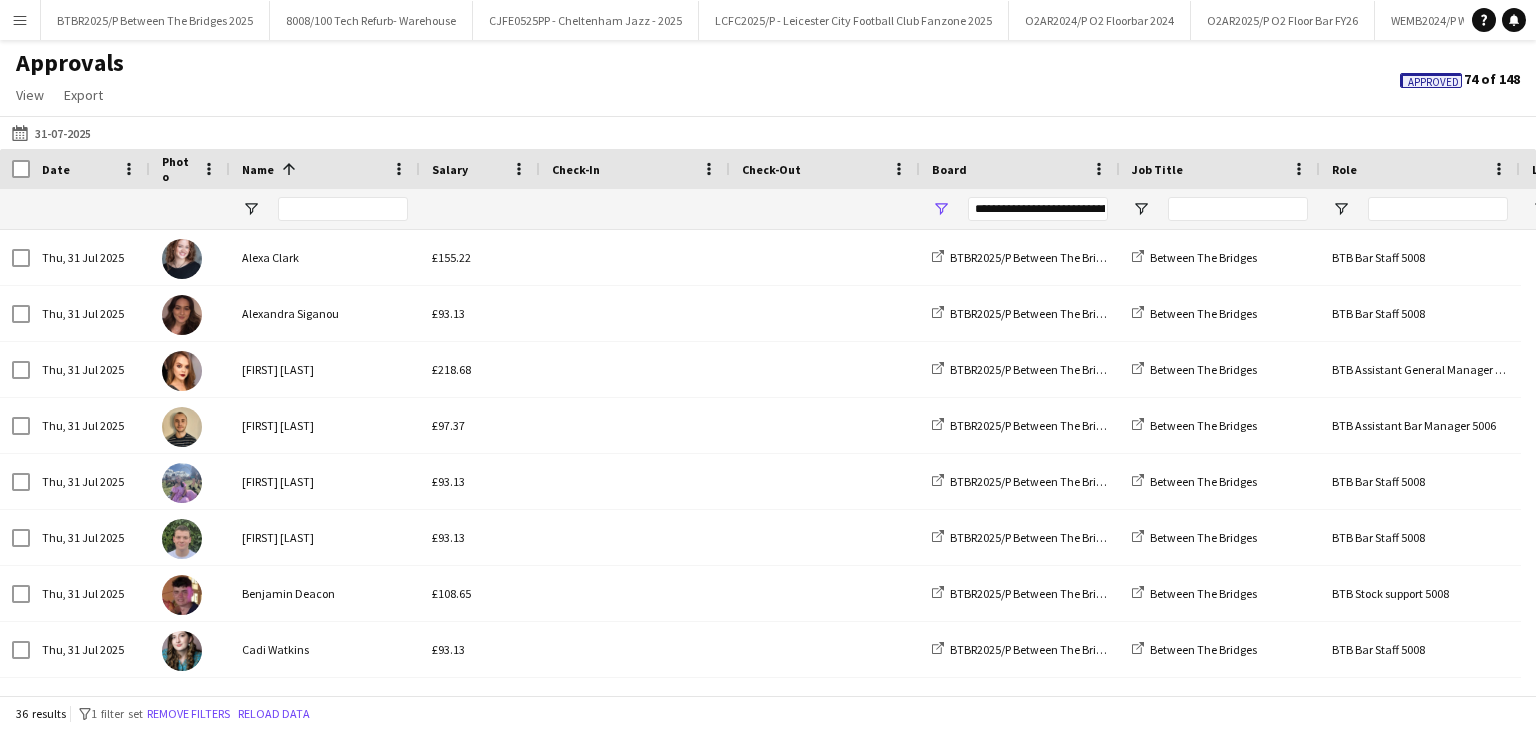click on "**********" at bounding box center (1020, 209) 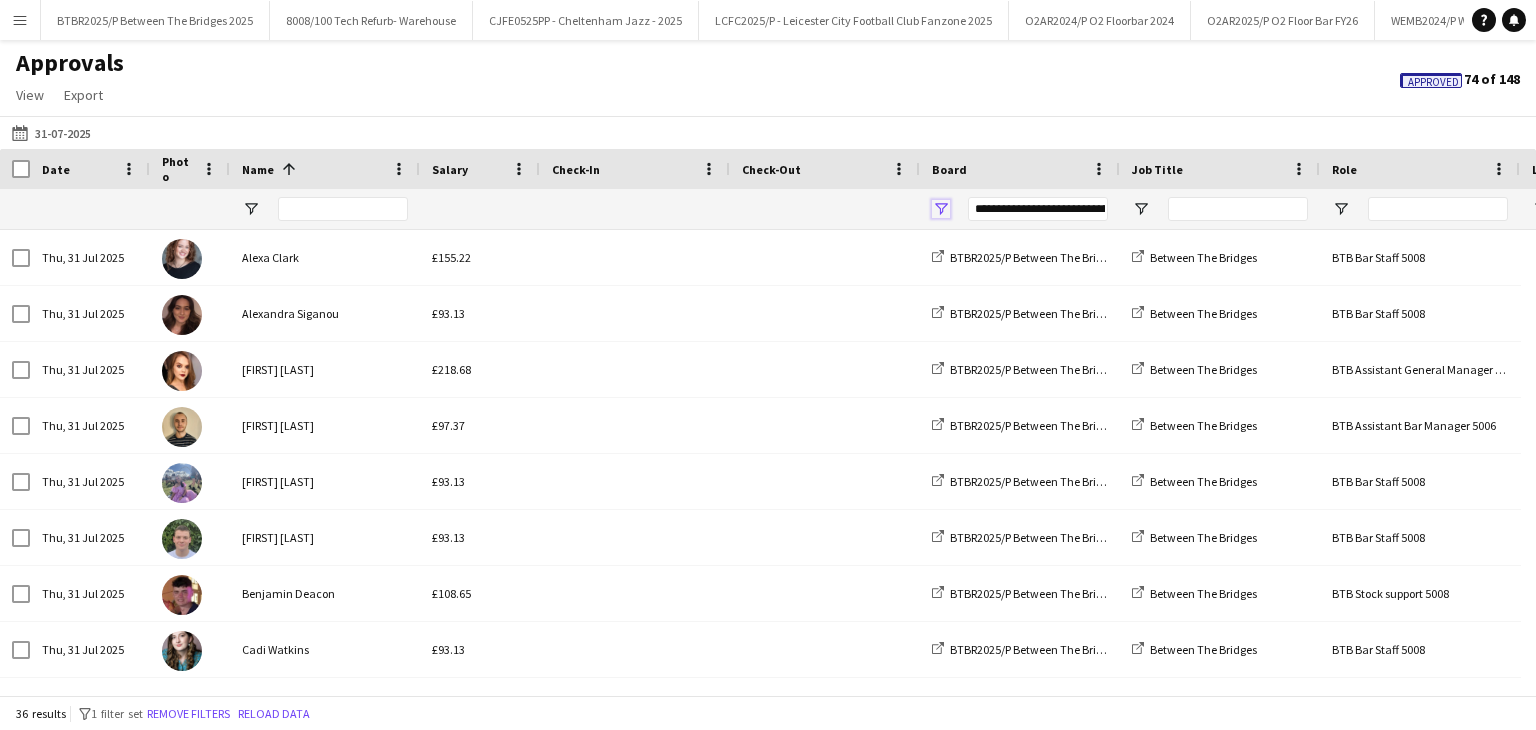 click at bounding box center [941, 209] 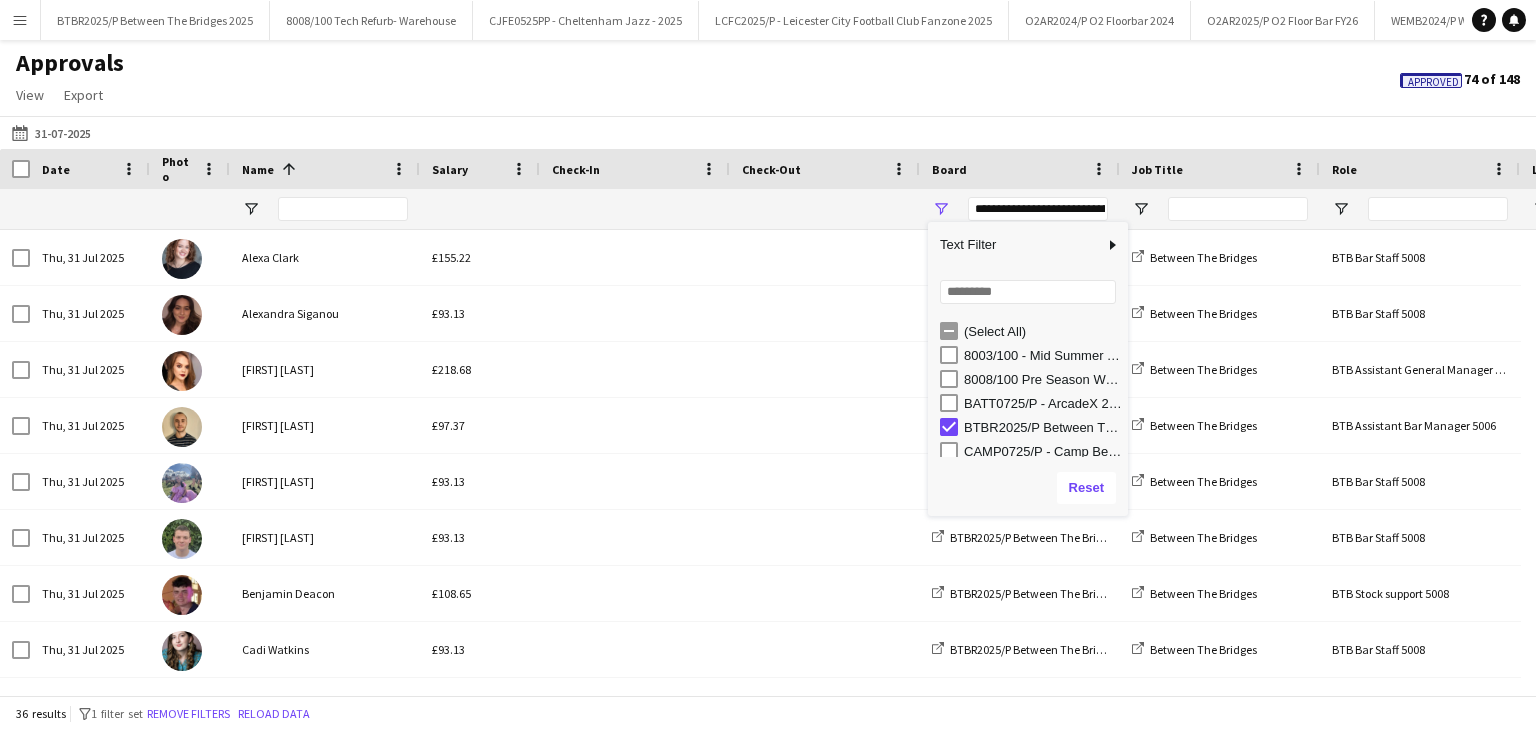 click on "BTBR2025/P  Between The Bridges 2025" at bounding box center [1043, 427] 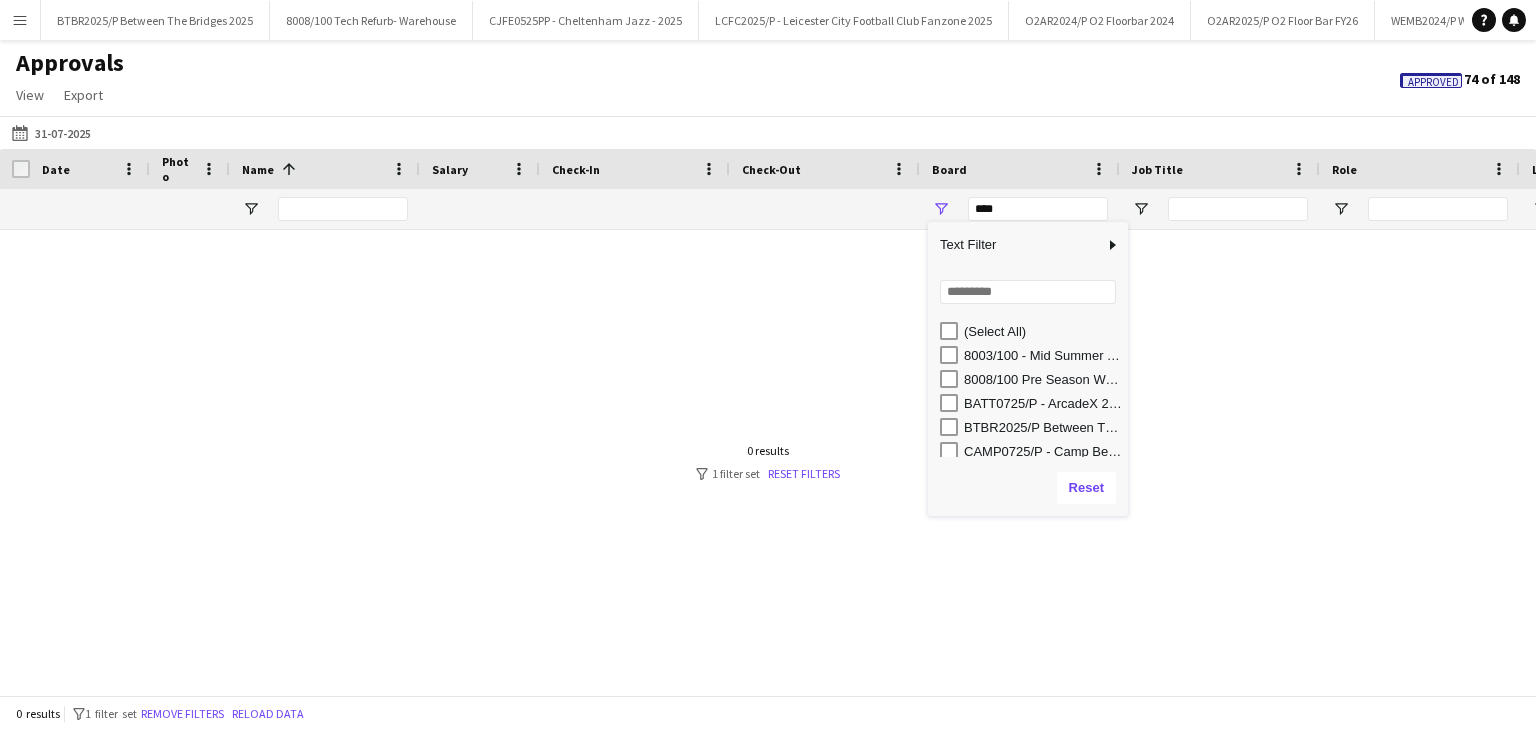 click on "BATT0725/P - ArcadeX 2025" at bounding box center [1043, 403] 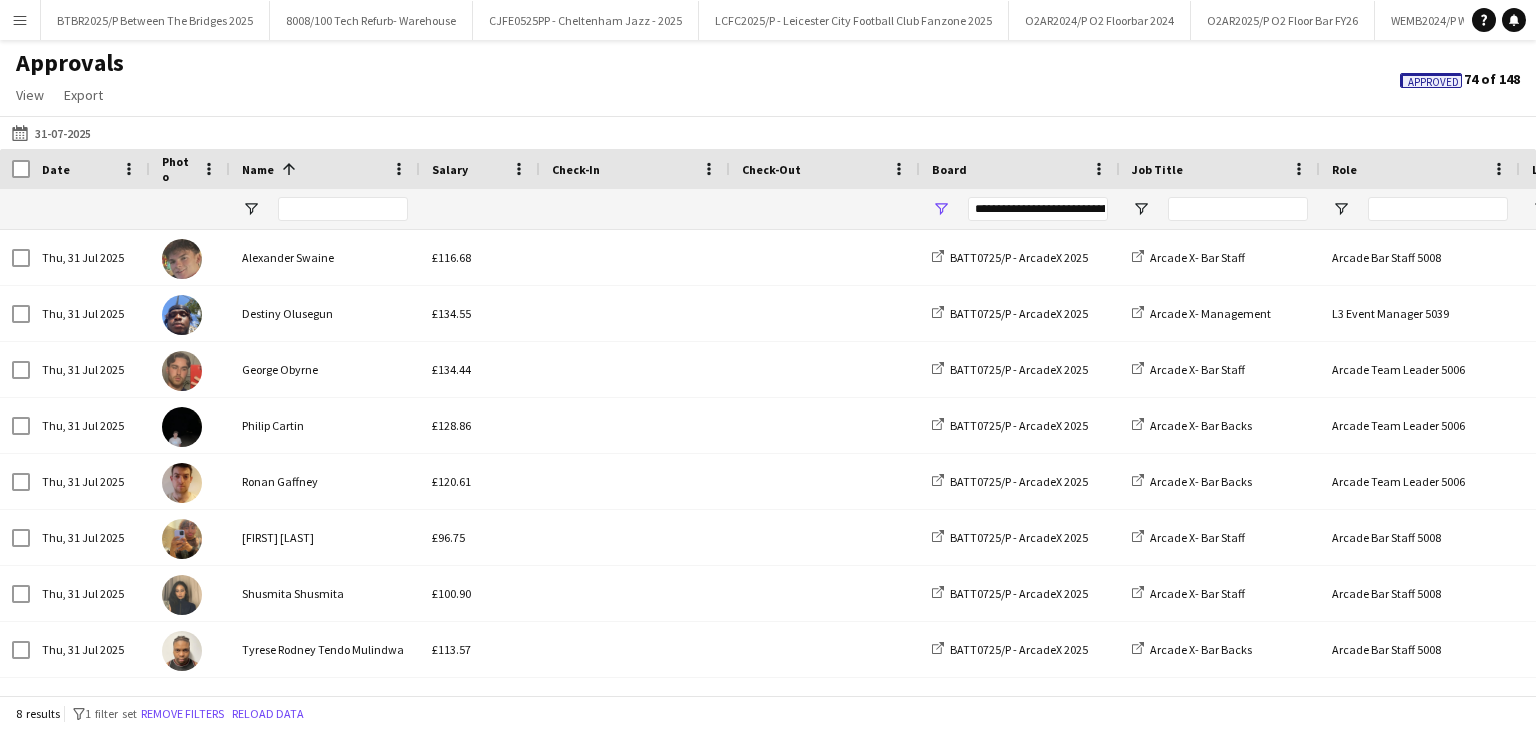click on "Approvals   View  Customise view Customise filters Reset Filters Reset View Reset All  Export  Export as XLSX Export as CSV Export as PDF Approved  74 of 148" 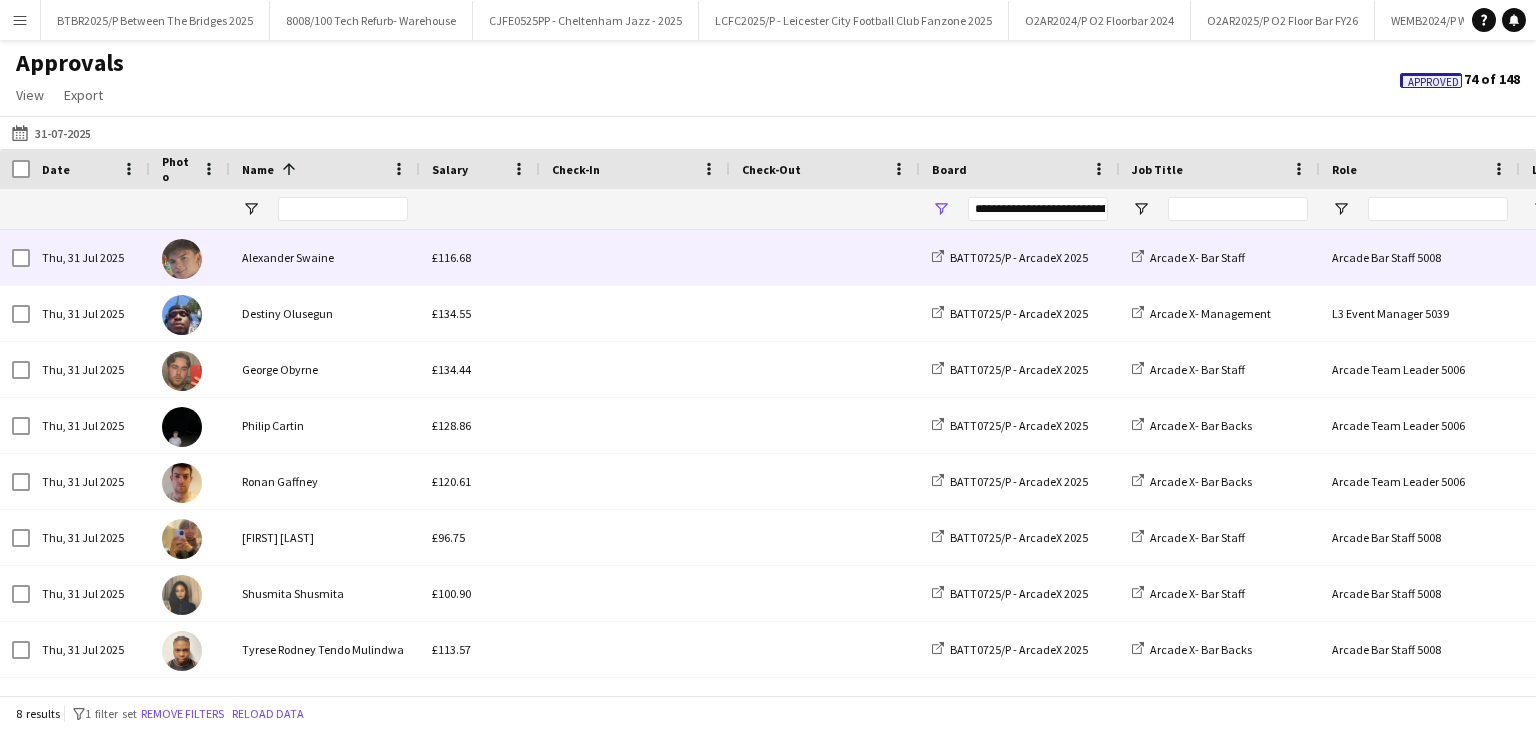 click at bounding box center [635, 257] 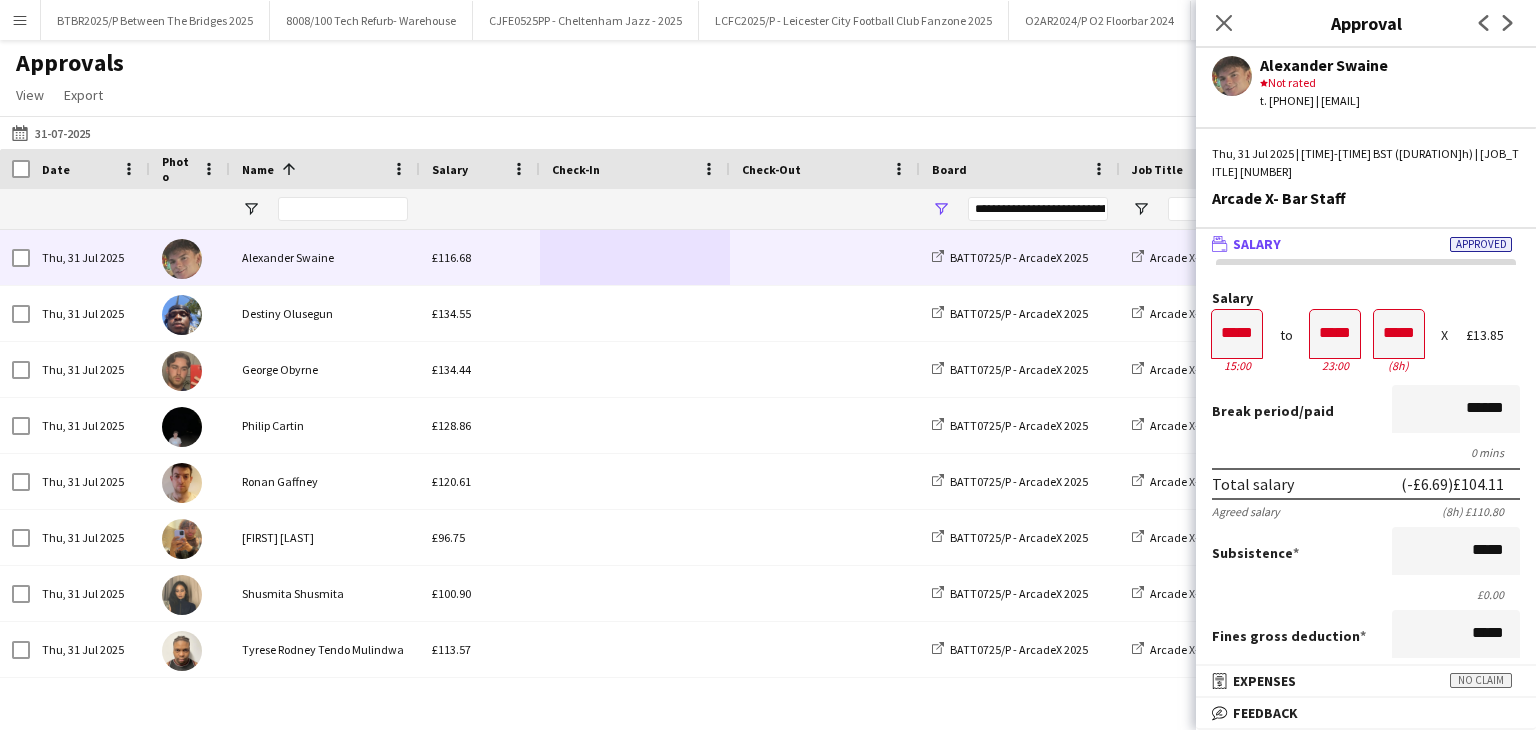click on "Next" 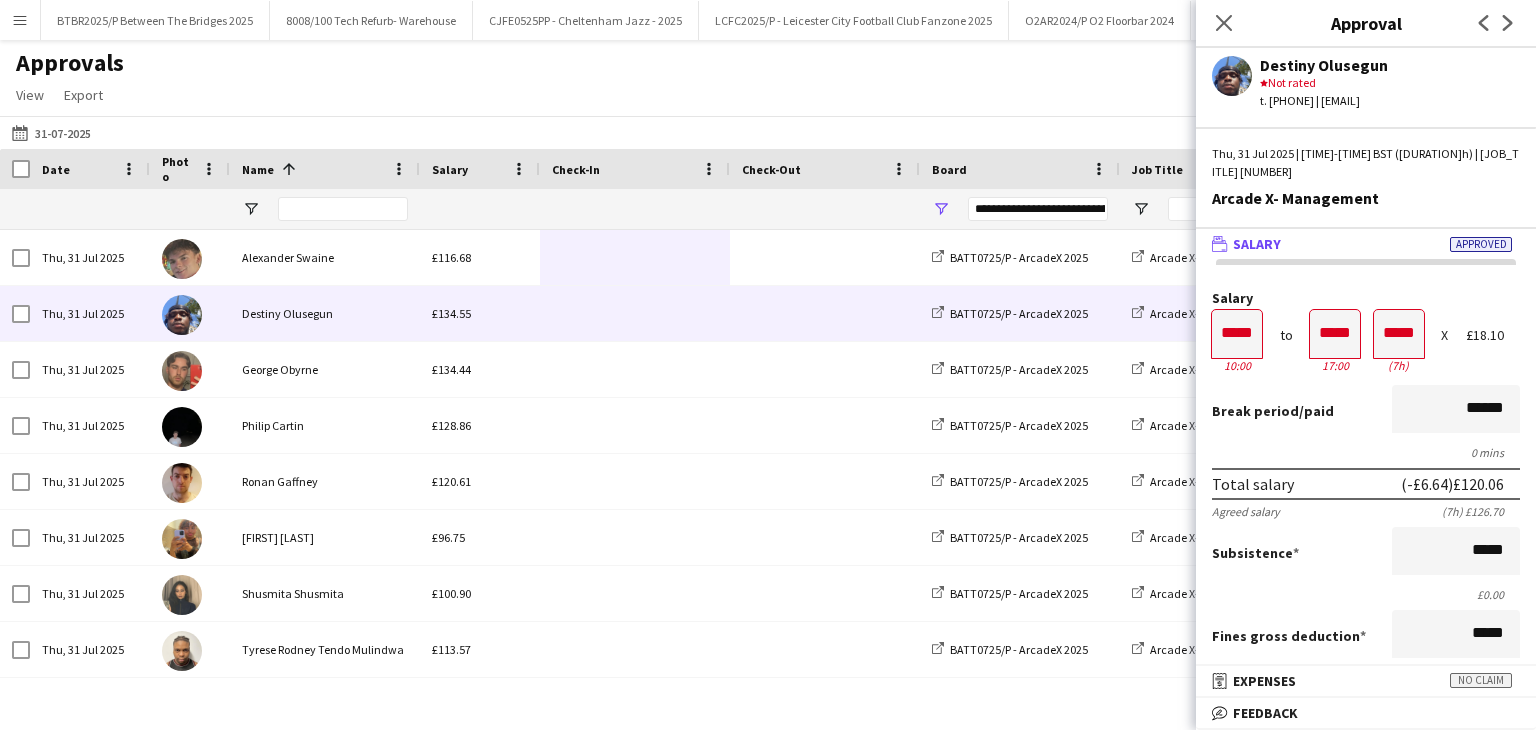 click on "Next" 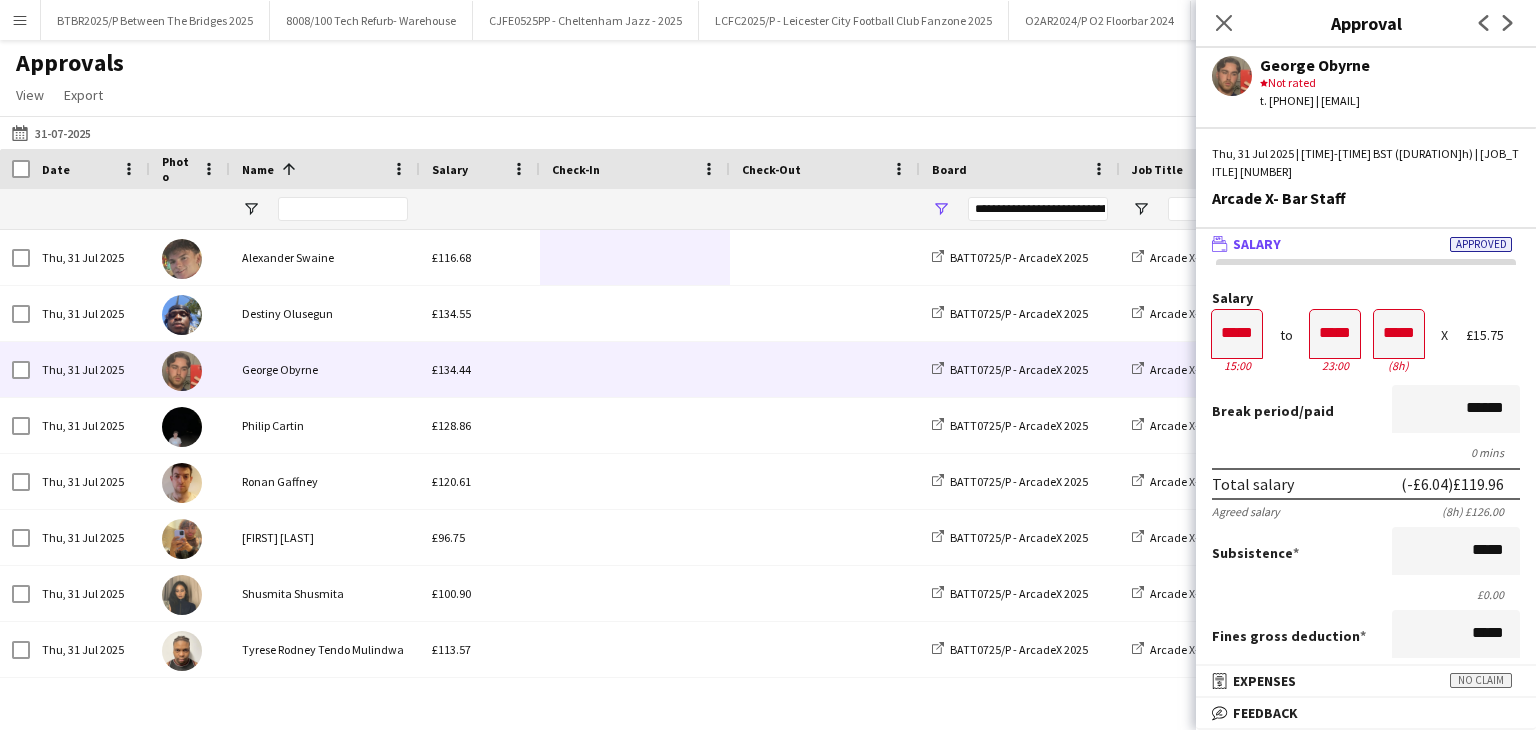 click on "Next" 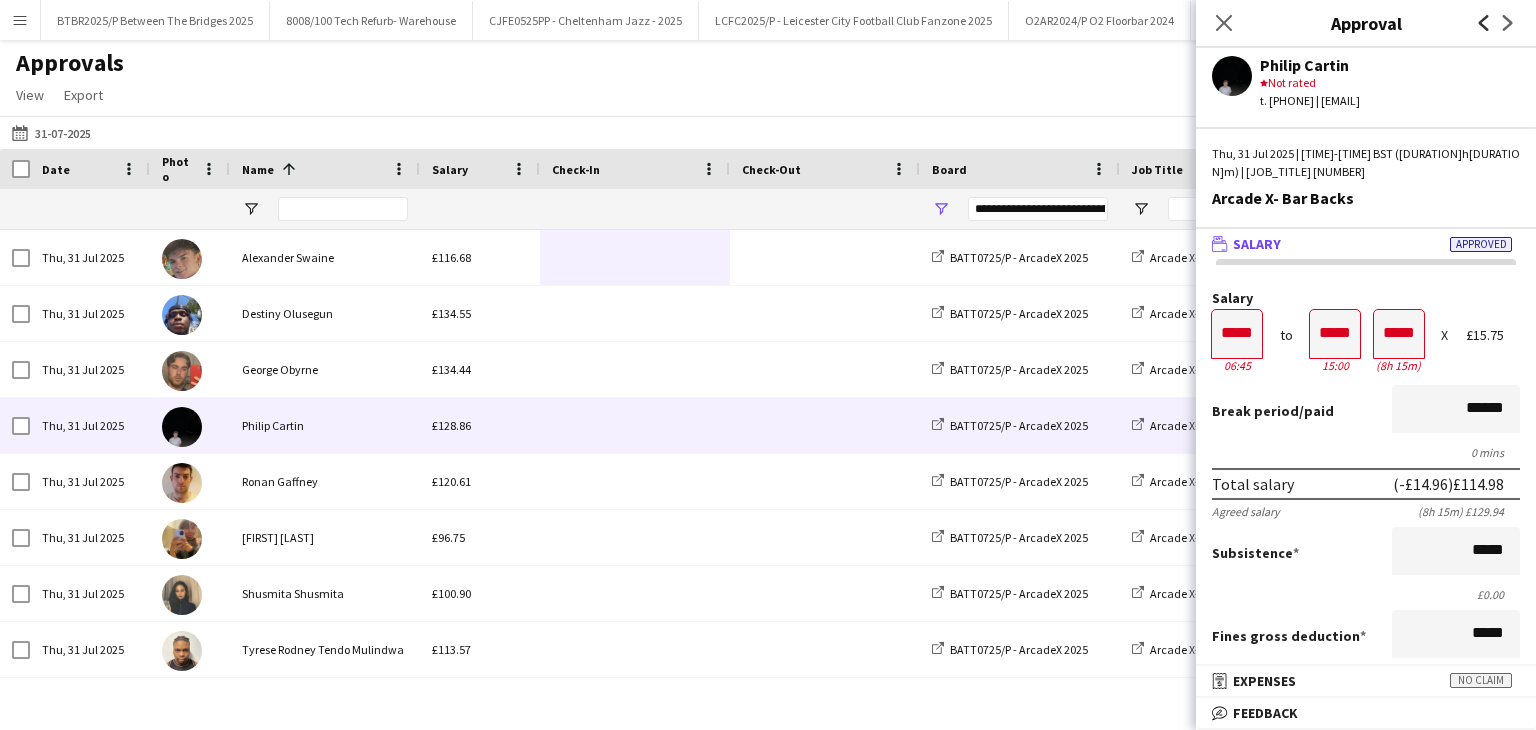 click on "Previous" 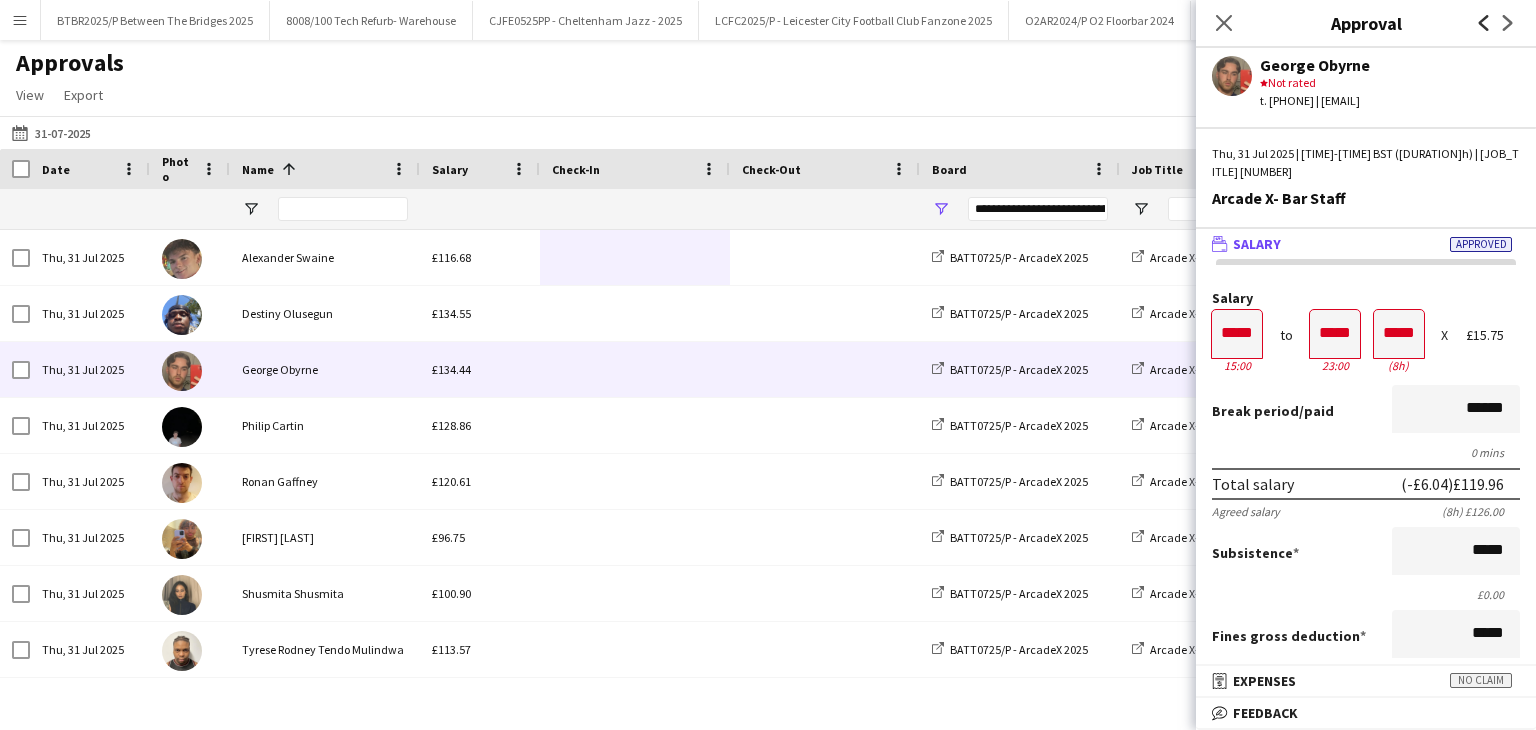 click on "Previous" 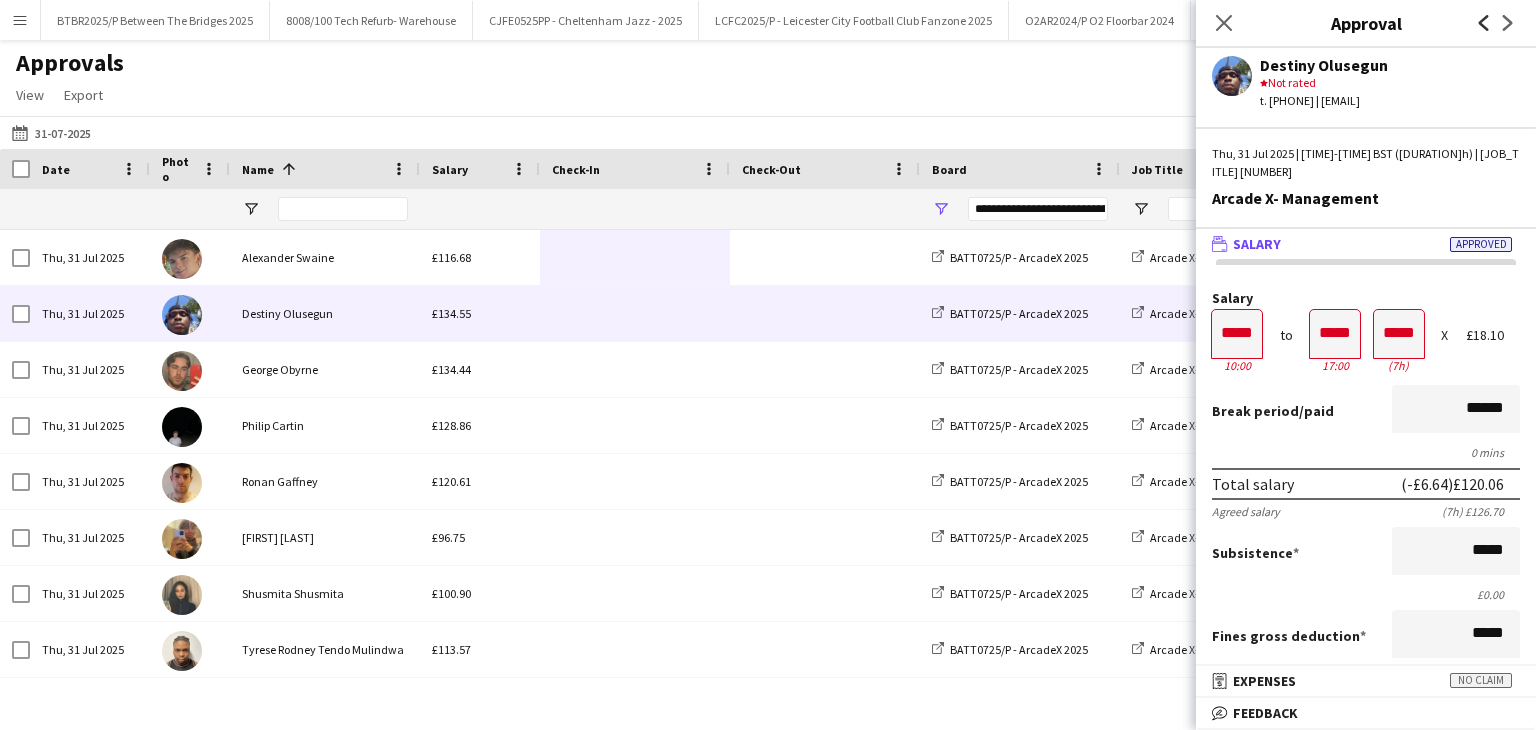 click on "Previous" 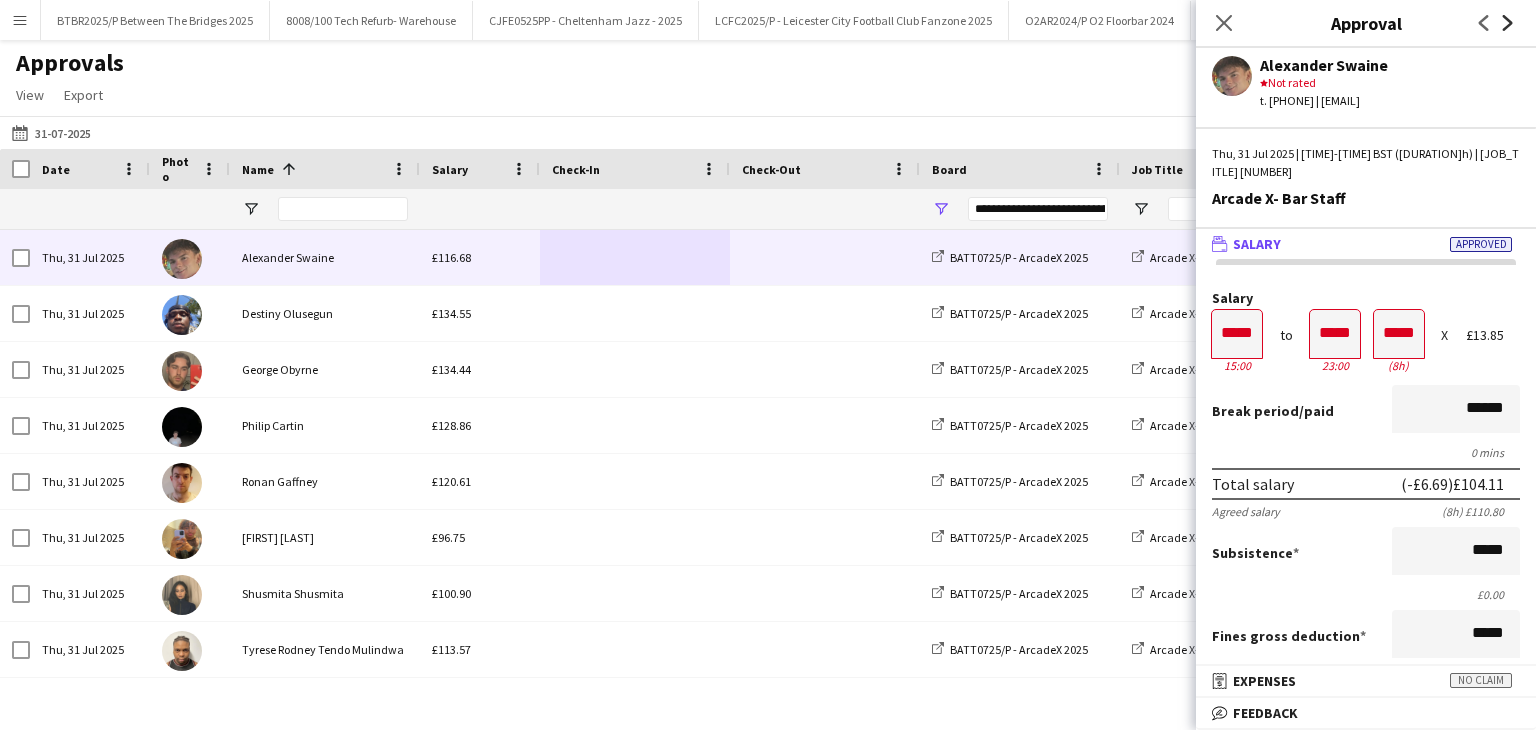 click 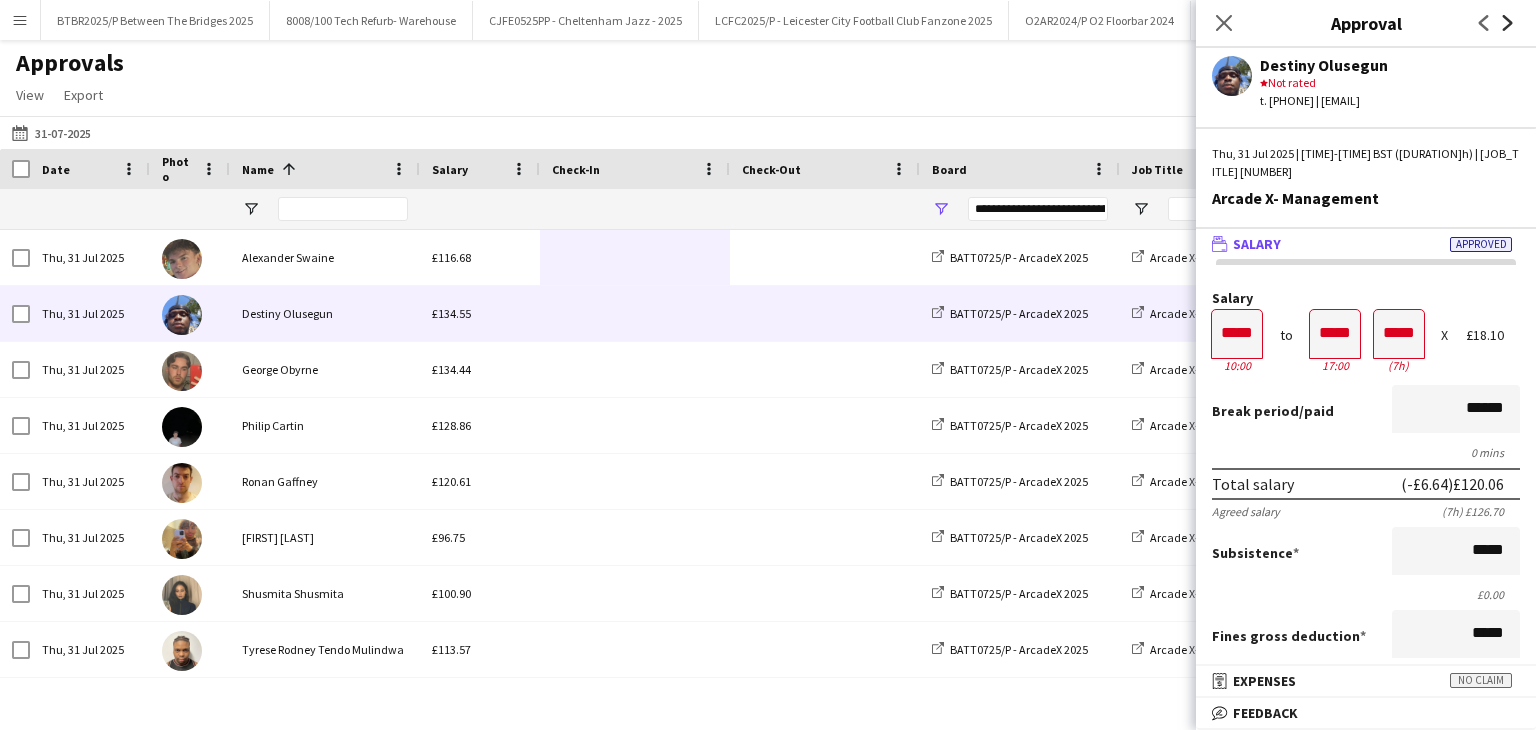 click 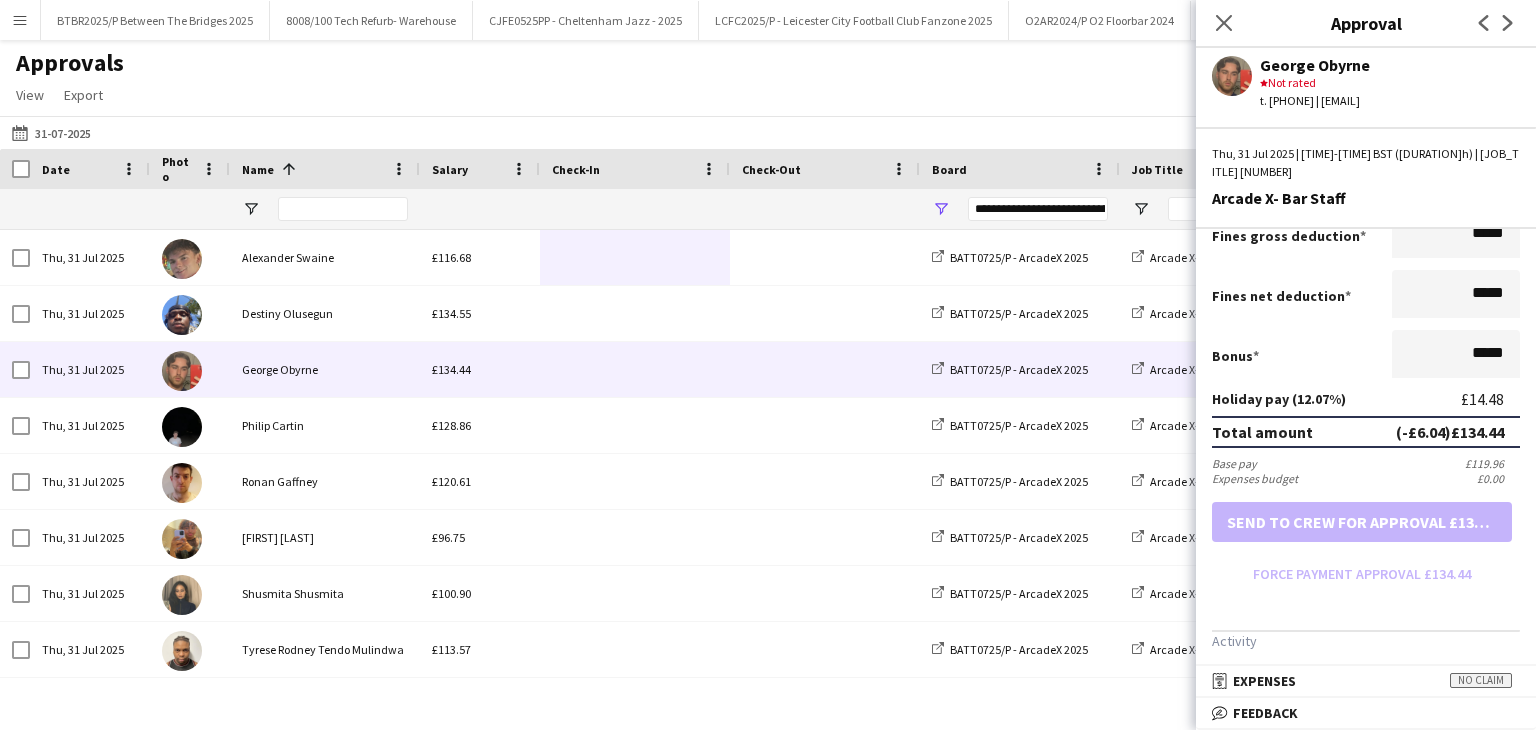 scroll, scrollTop: 0, scrollLeft: 0, axis: both 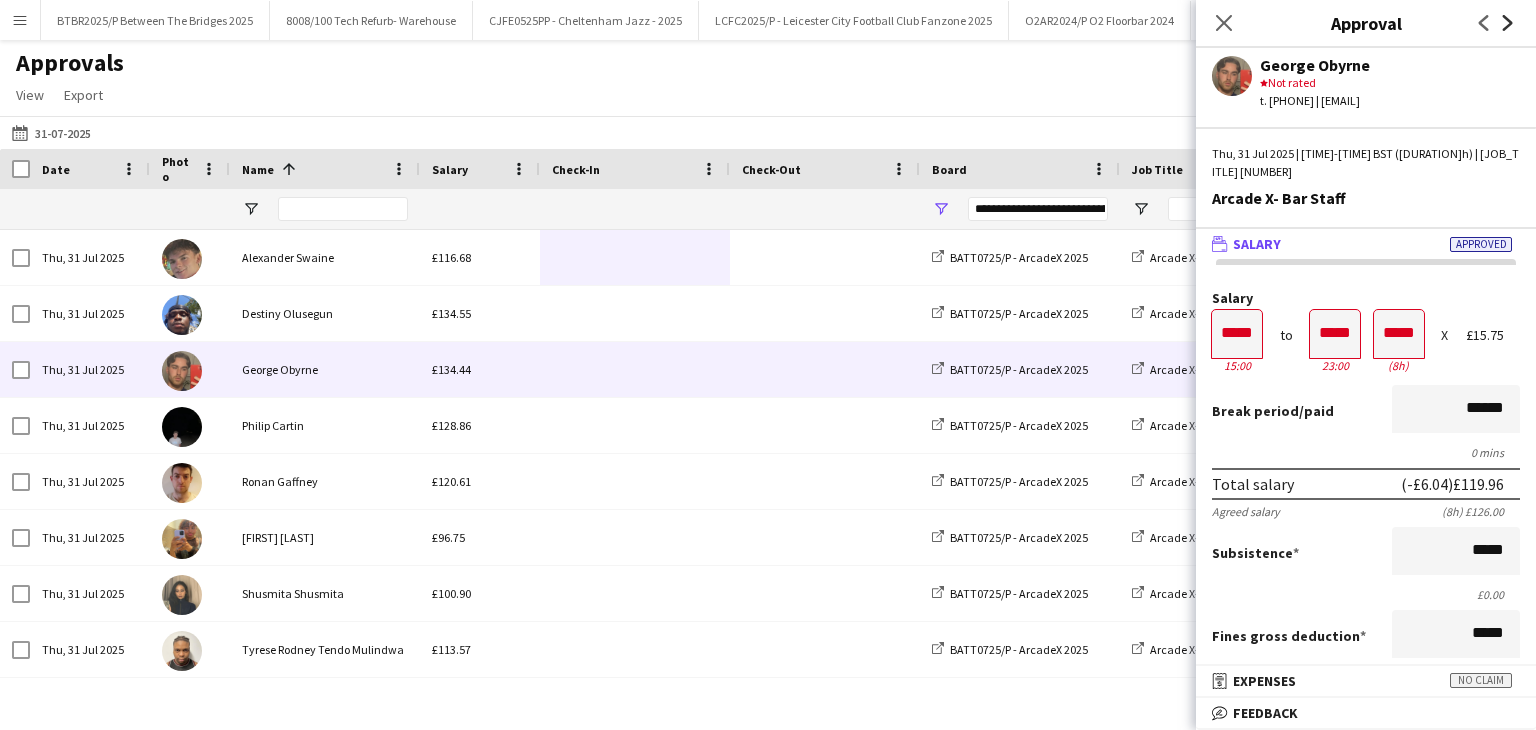 click on "Next" 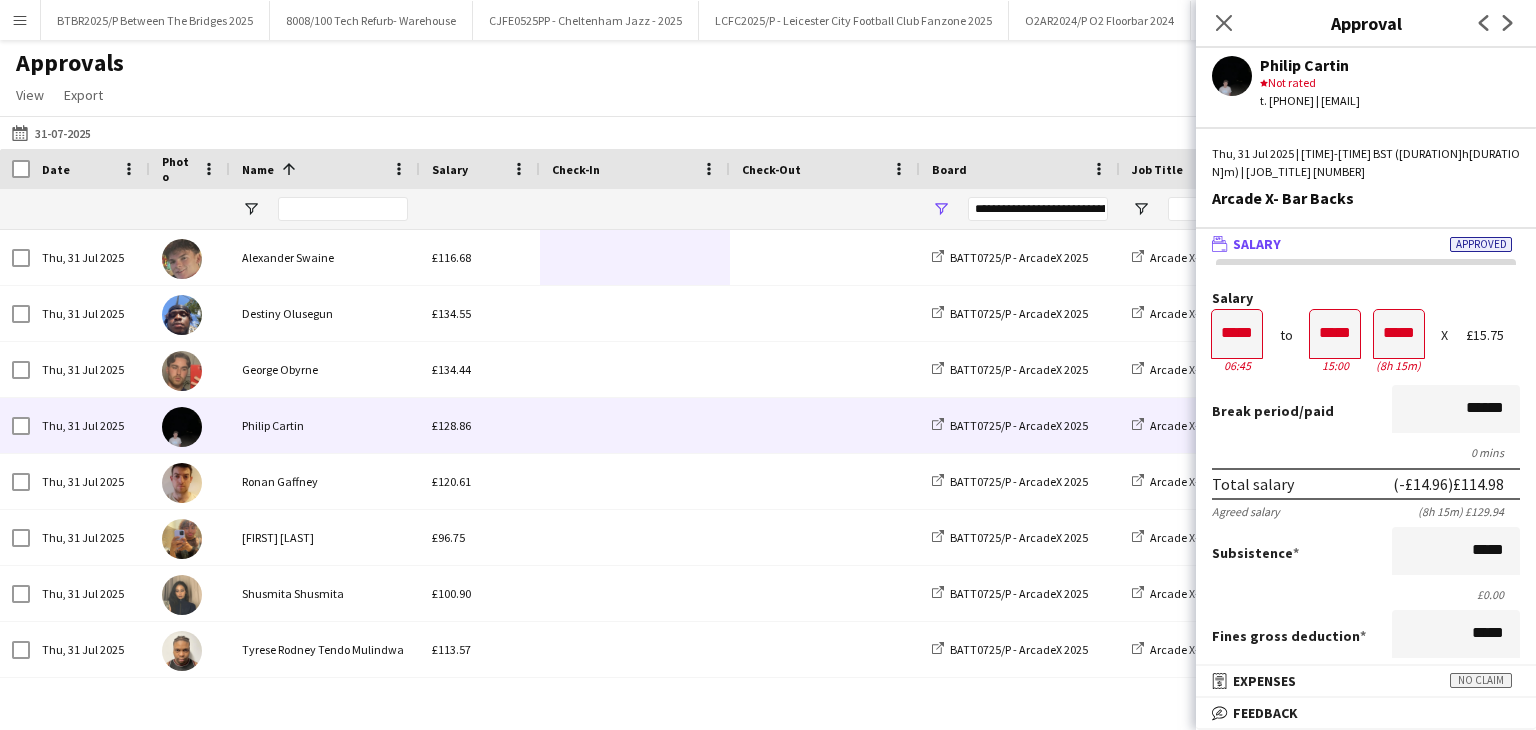 click on "Next" 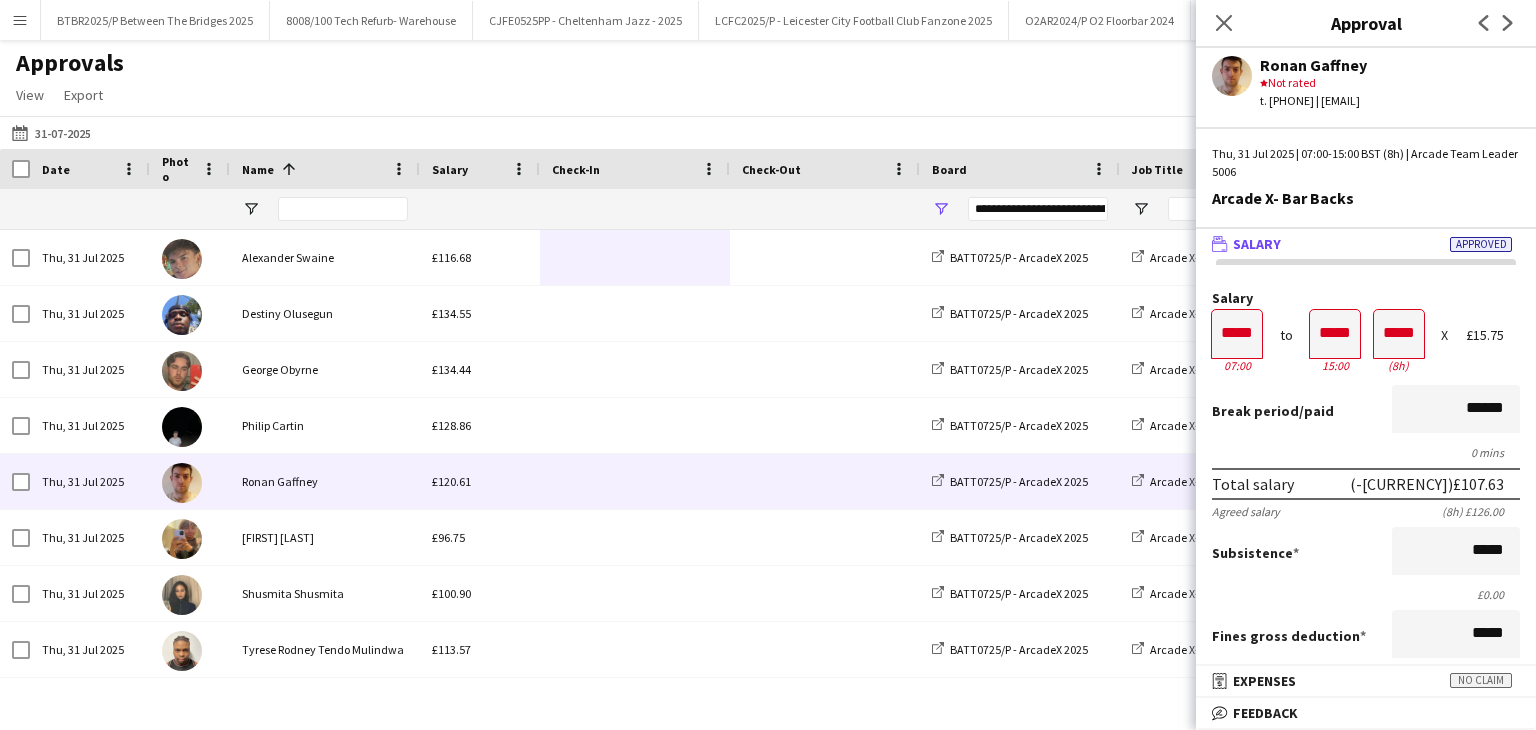 click on "Next" 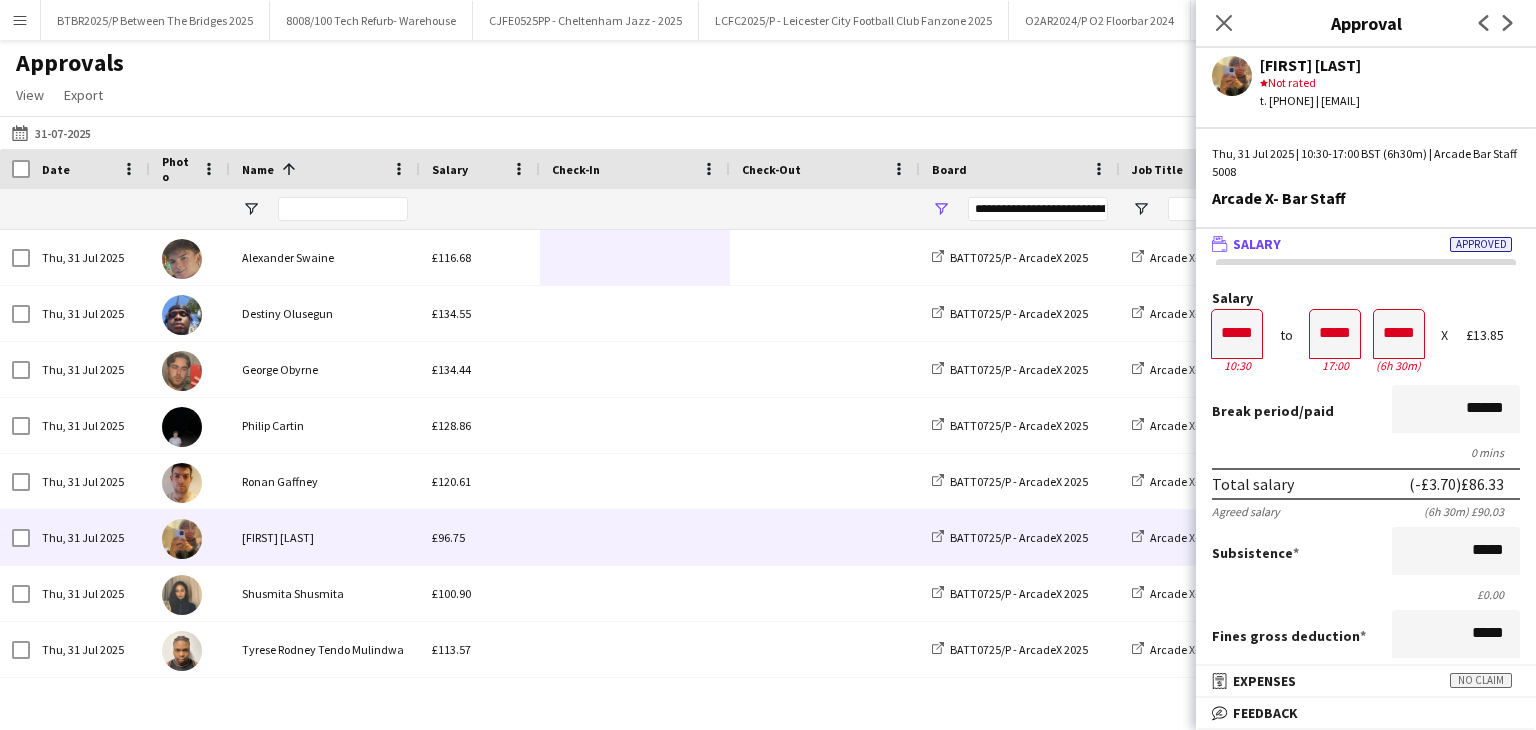 click on "Next" 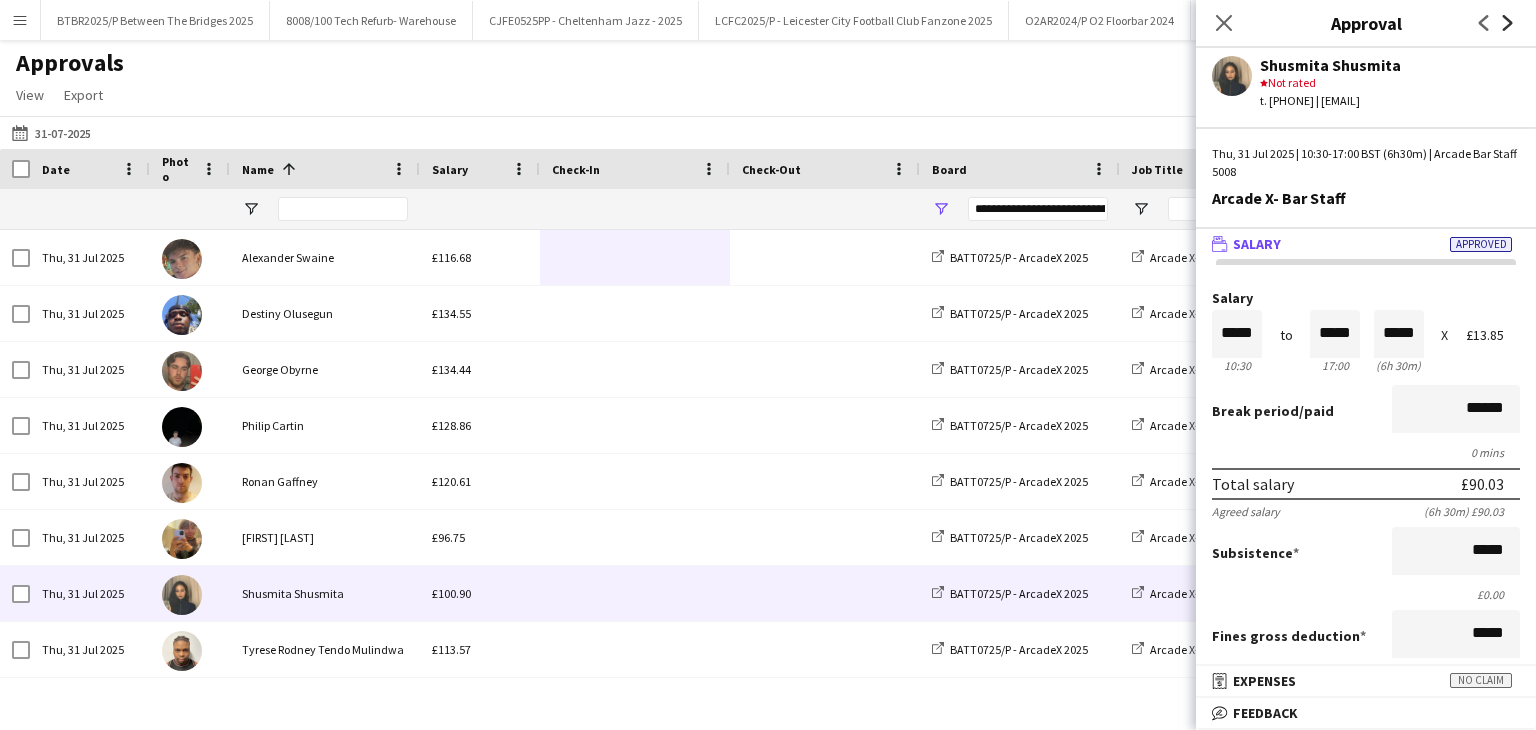 click on "Next" 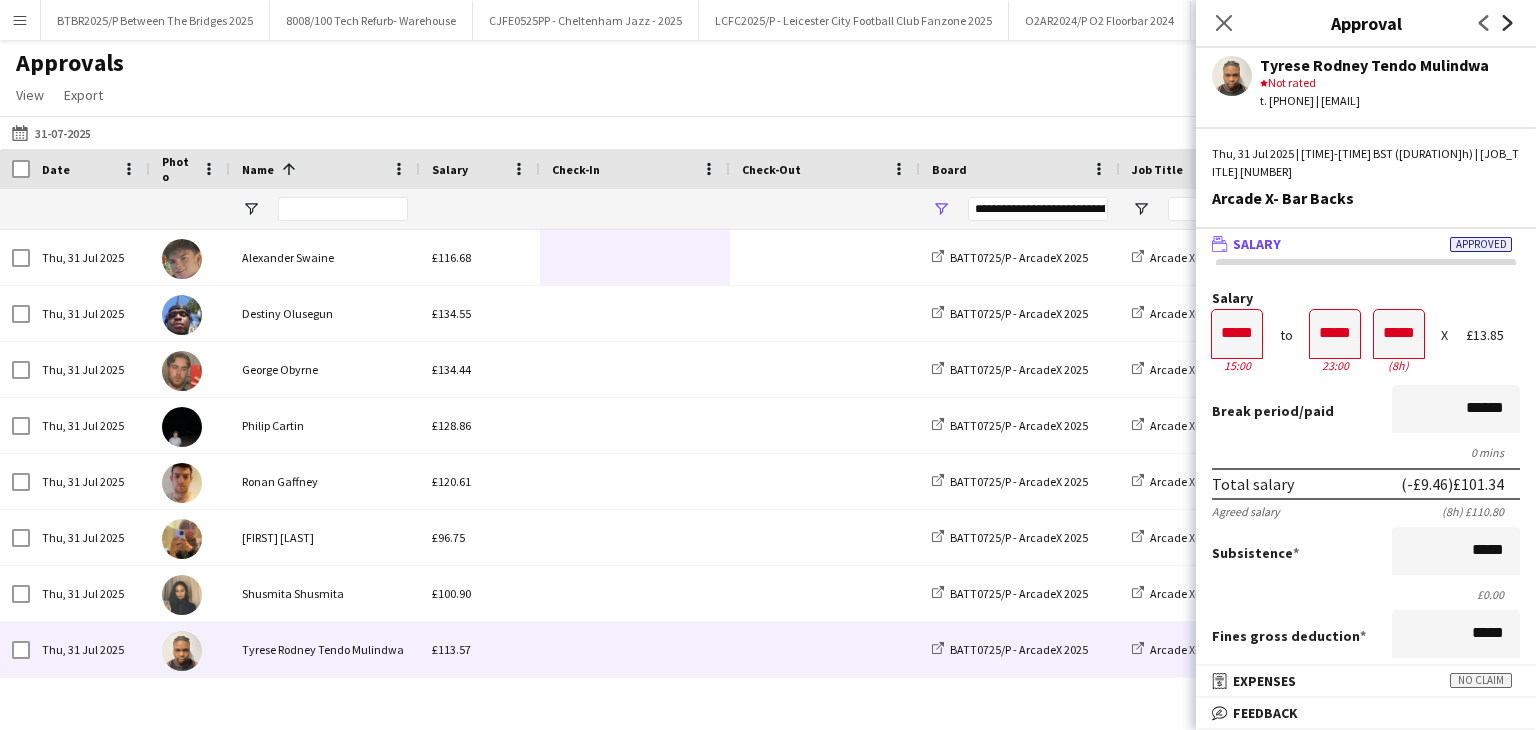 click on "Next" 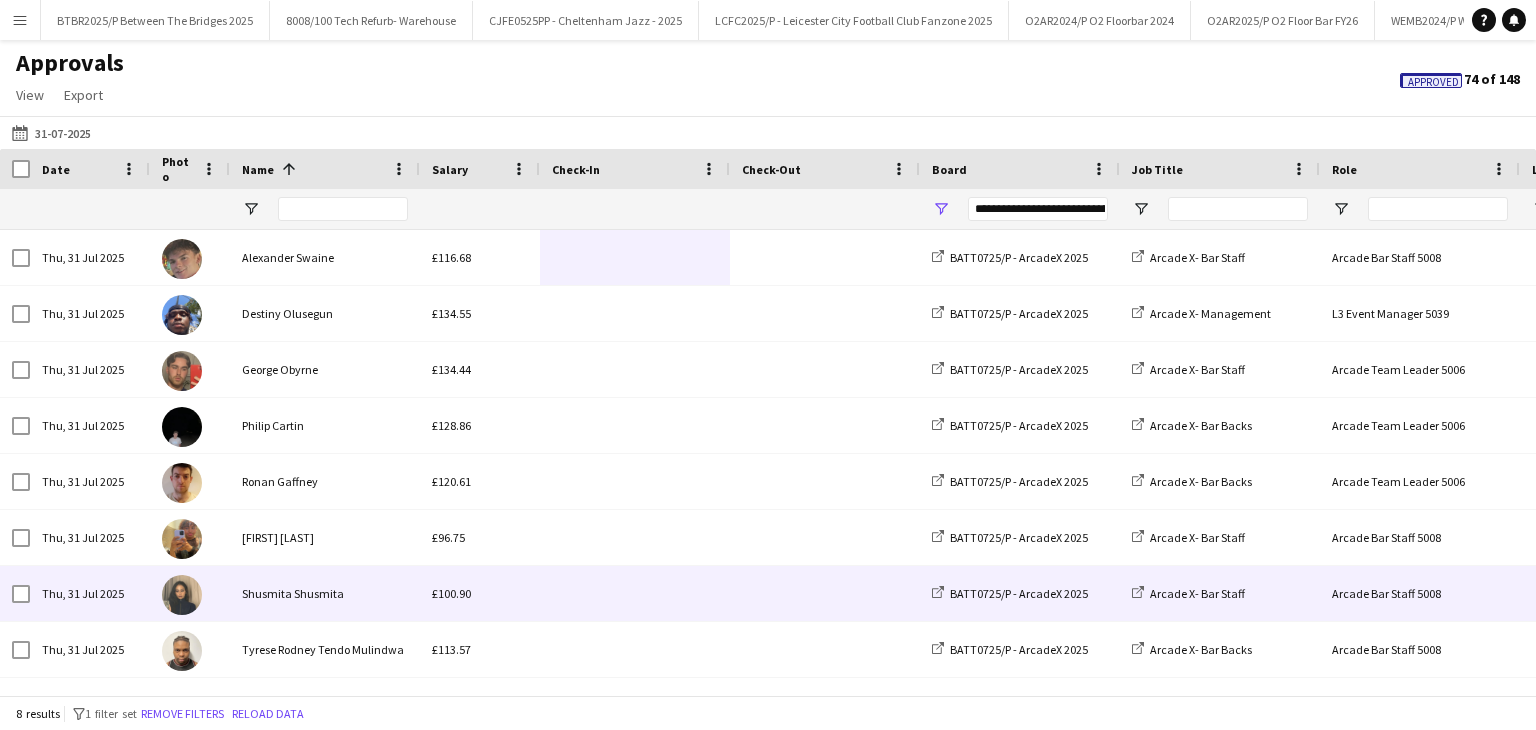 click on "Shusmita Shusmita" at bounding box center (325, 593) 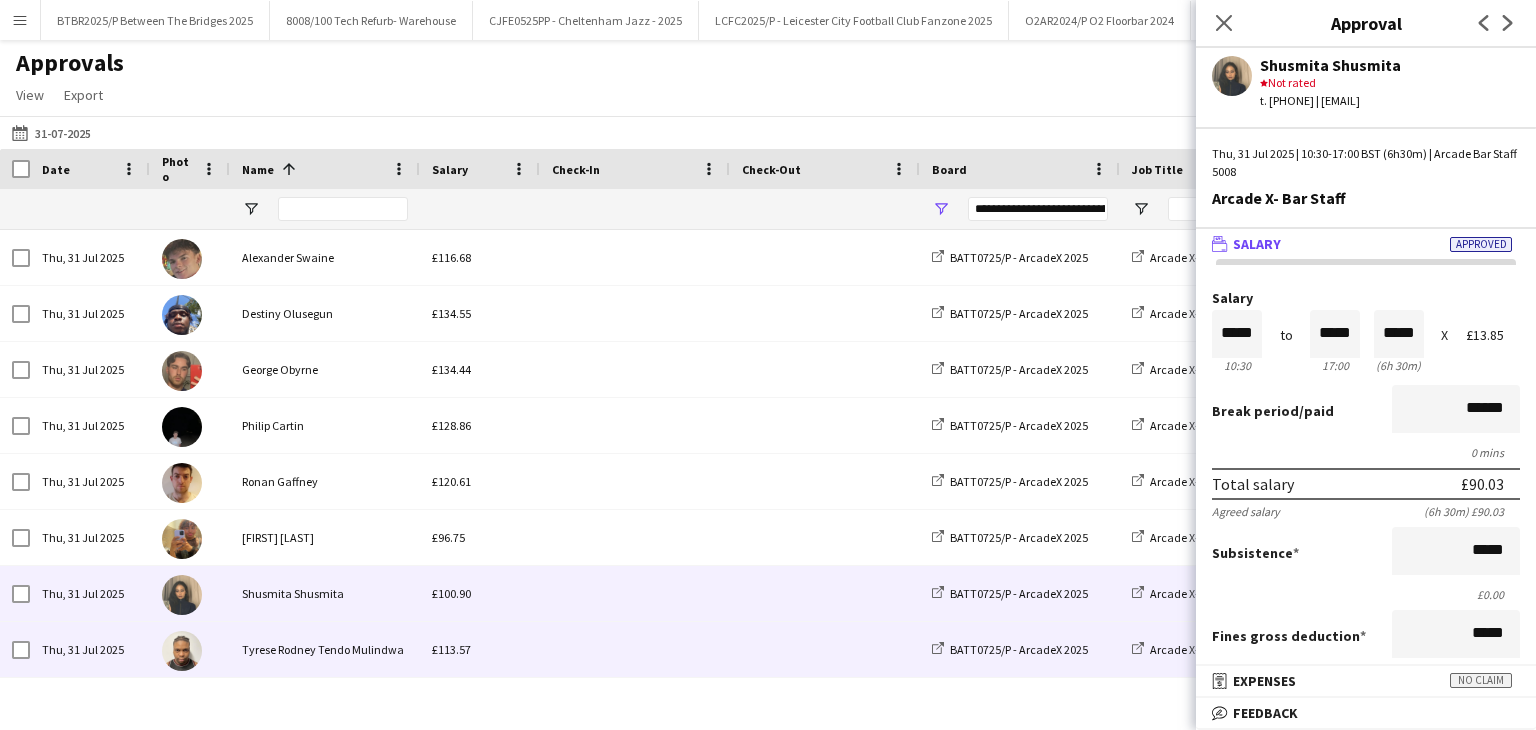 click on "Tyrese Rodney Tendo Mulindwa" at bounding box center (325, 649) 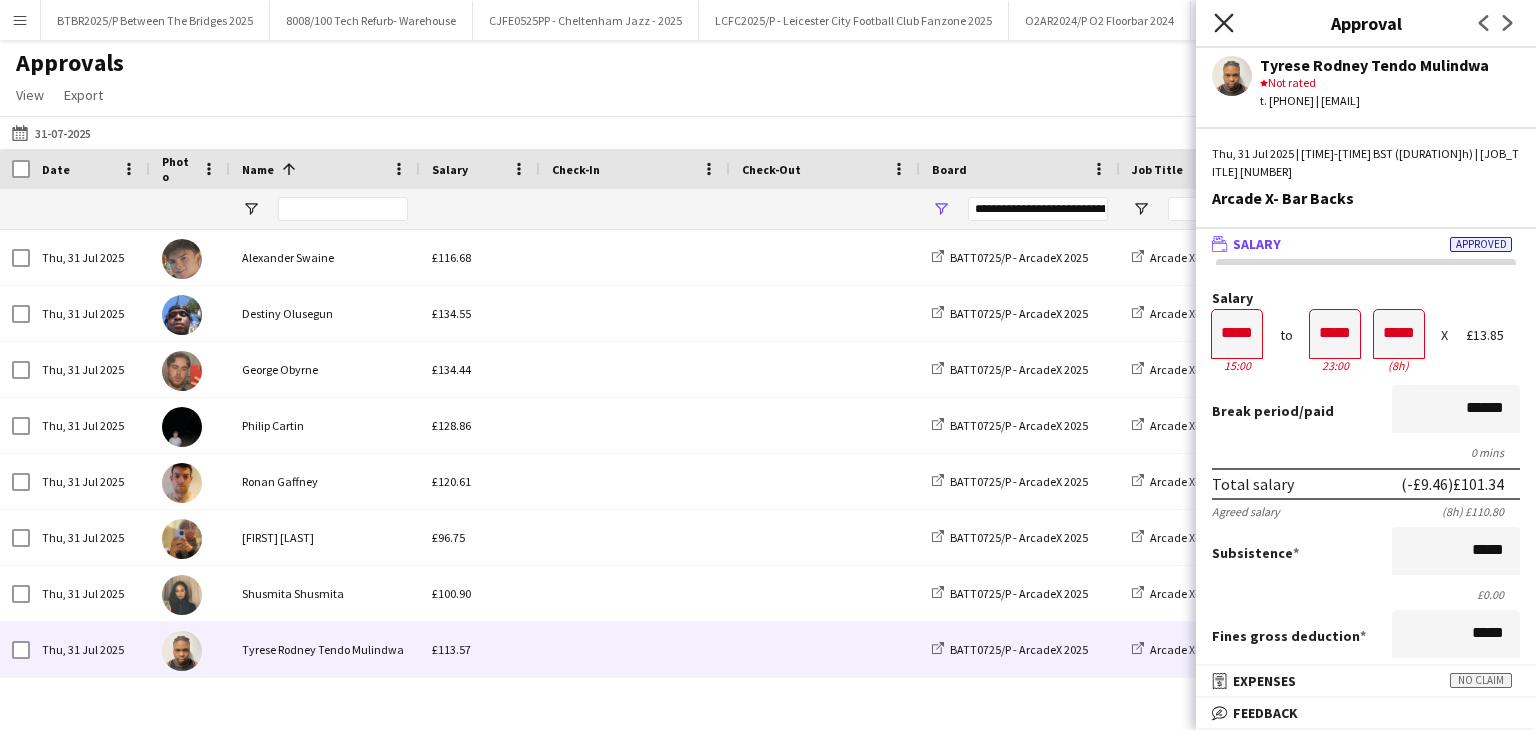 click on "Close pop-in" 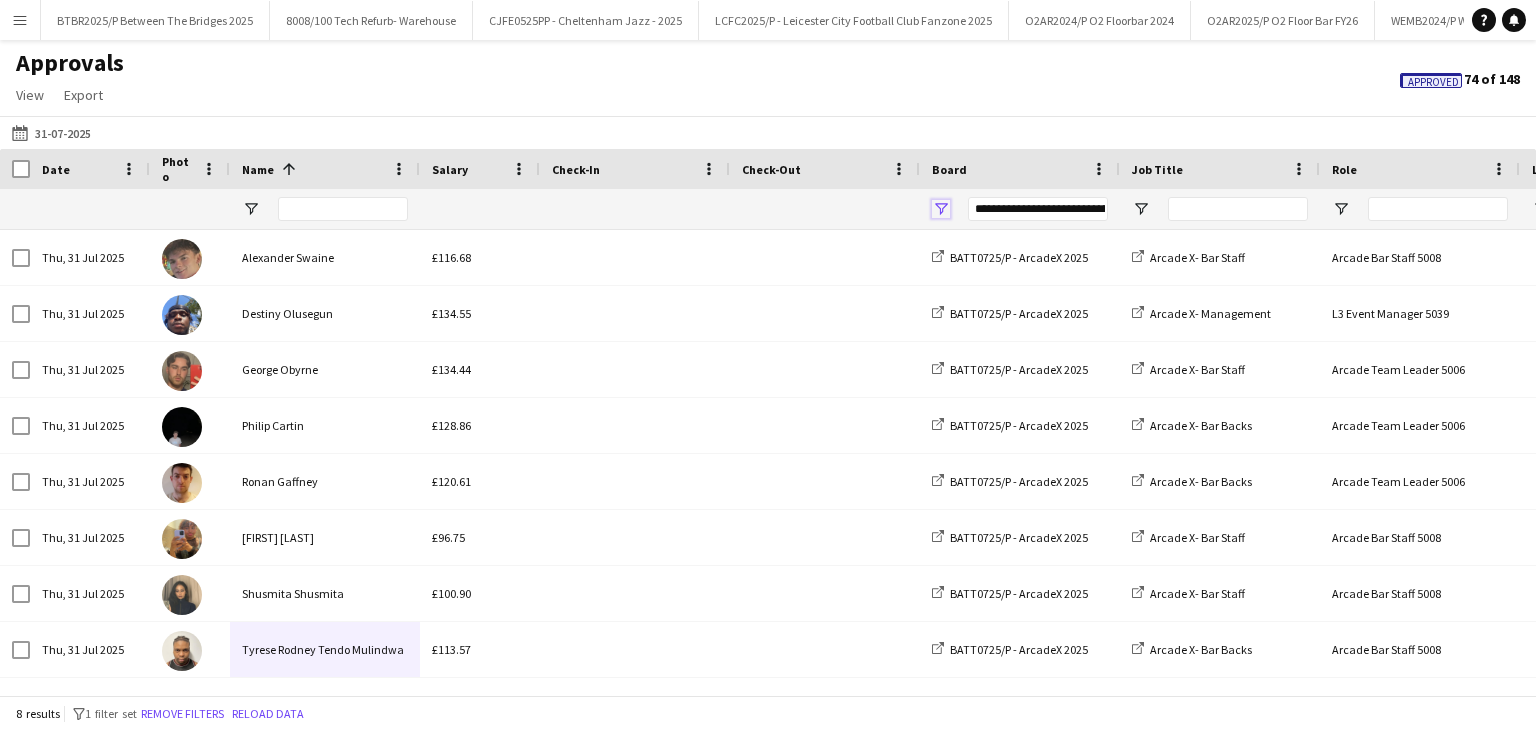 click at bounding box center (941, 209) 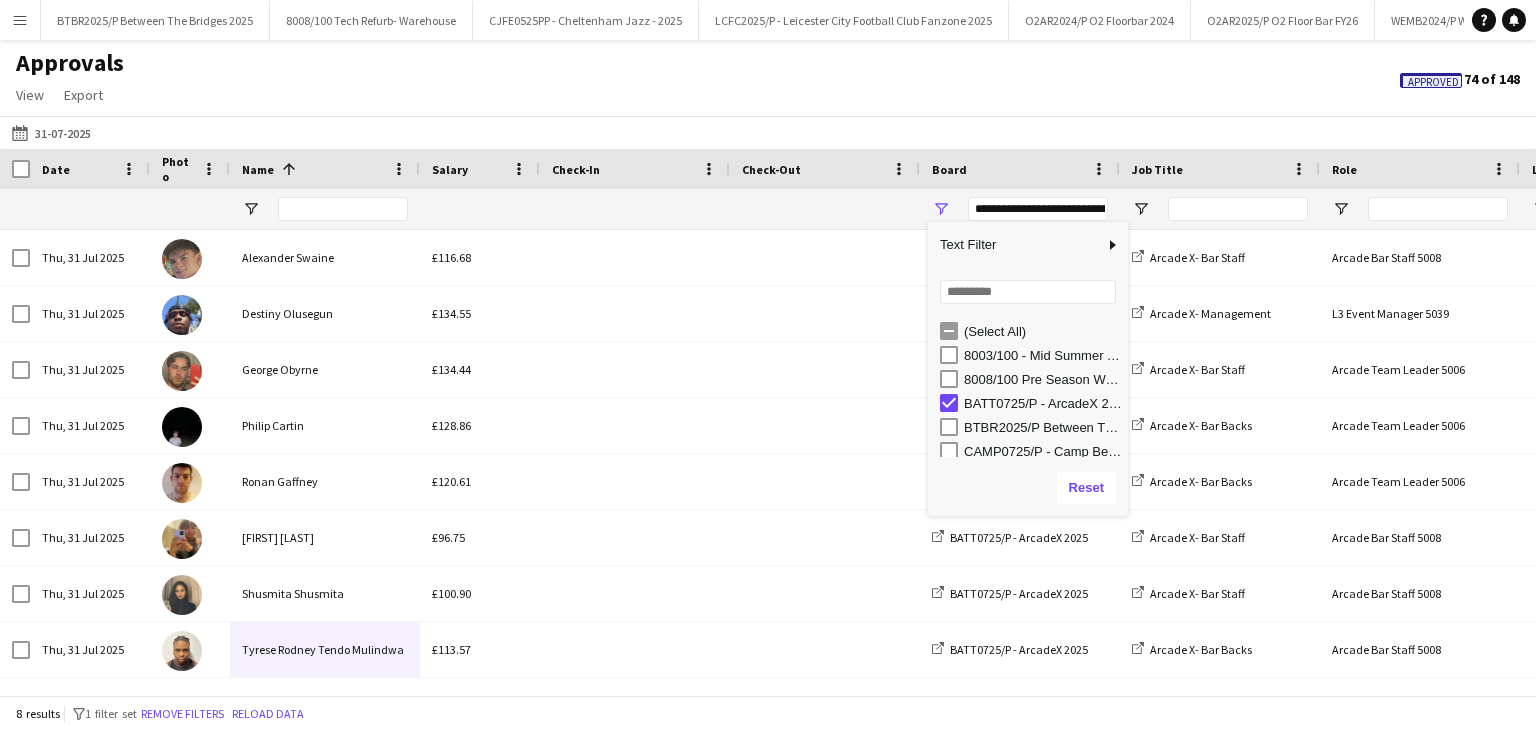 click on "(Select All)" at bounding box center [1043, 331] 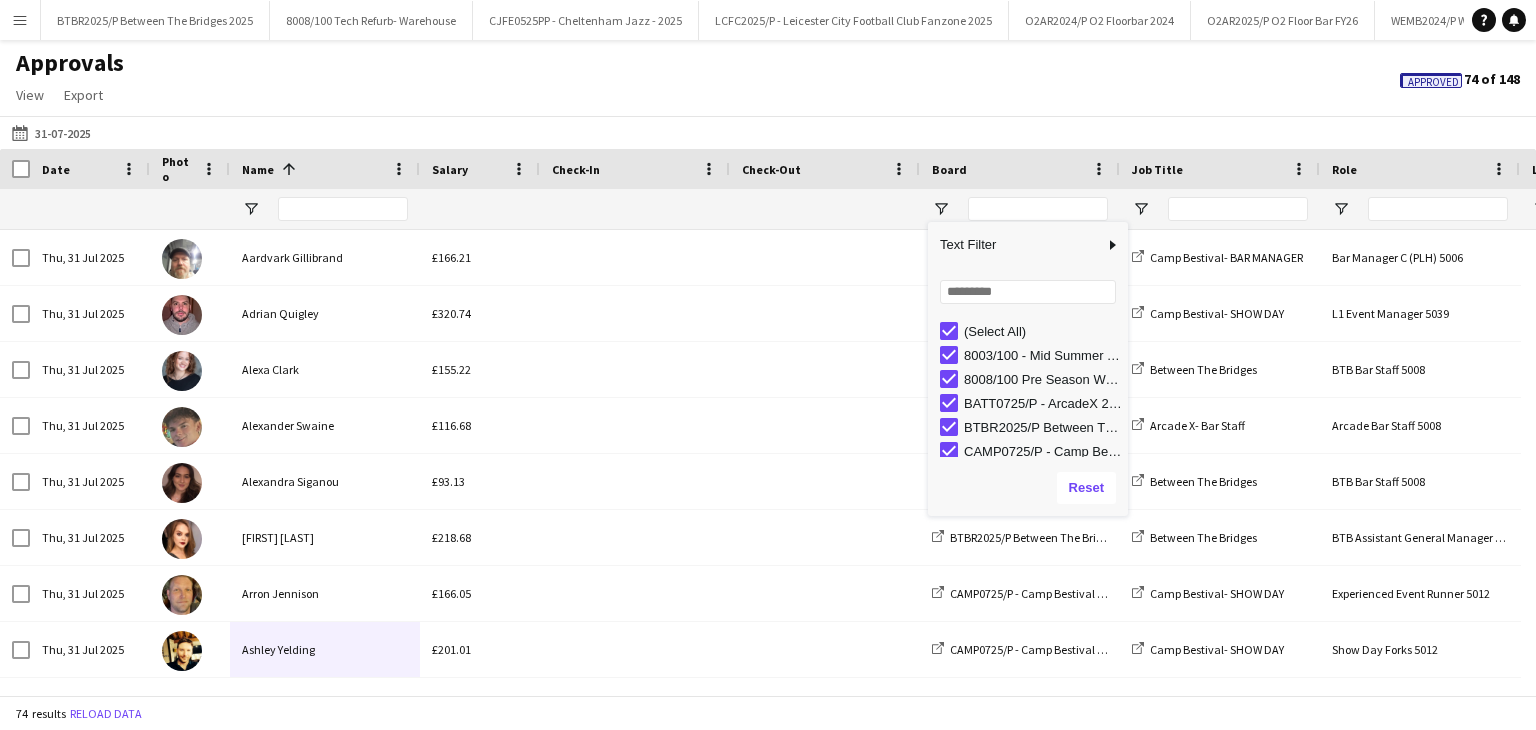 click on "Approvals   View  Customise view Customise filters Reset Filters Reset View Reset All  Export  Export as XLSX Export as CSV Export as PDF Approved  74 of 148" 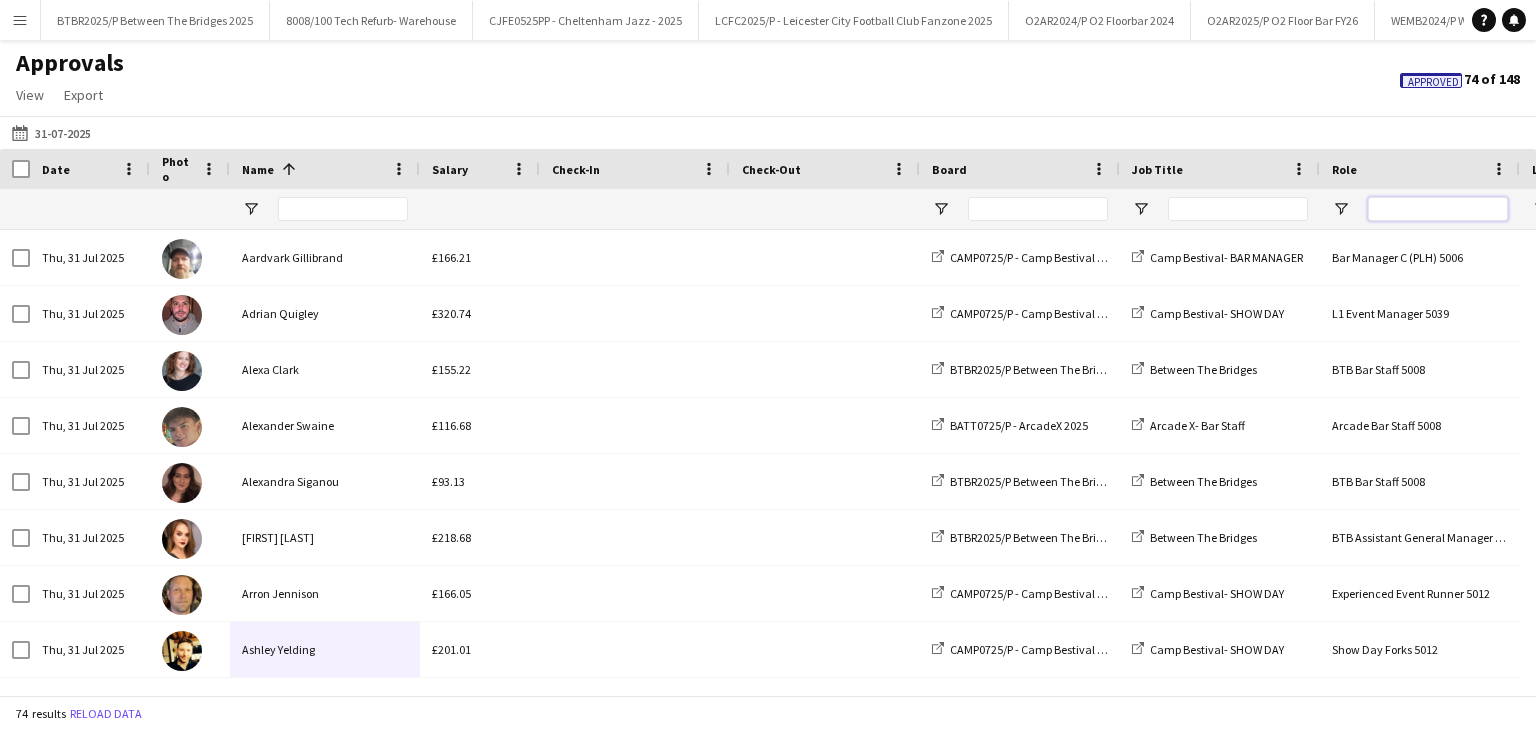 click at bounding box center [1438, 209] 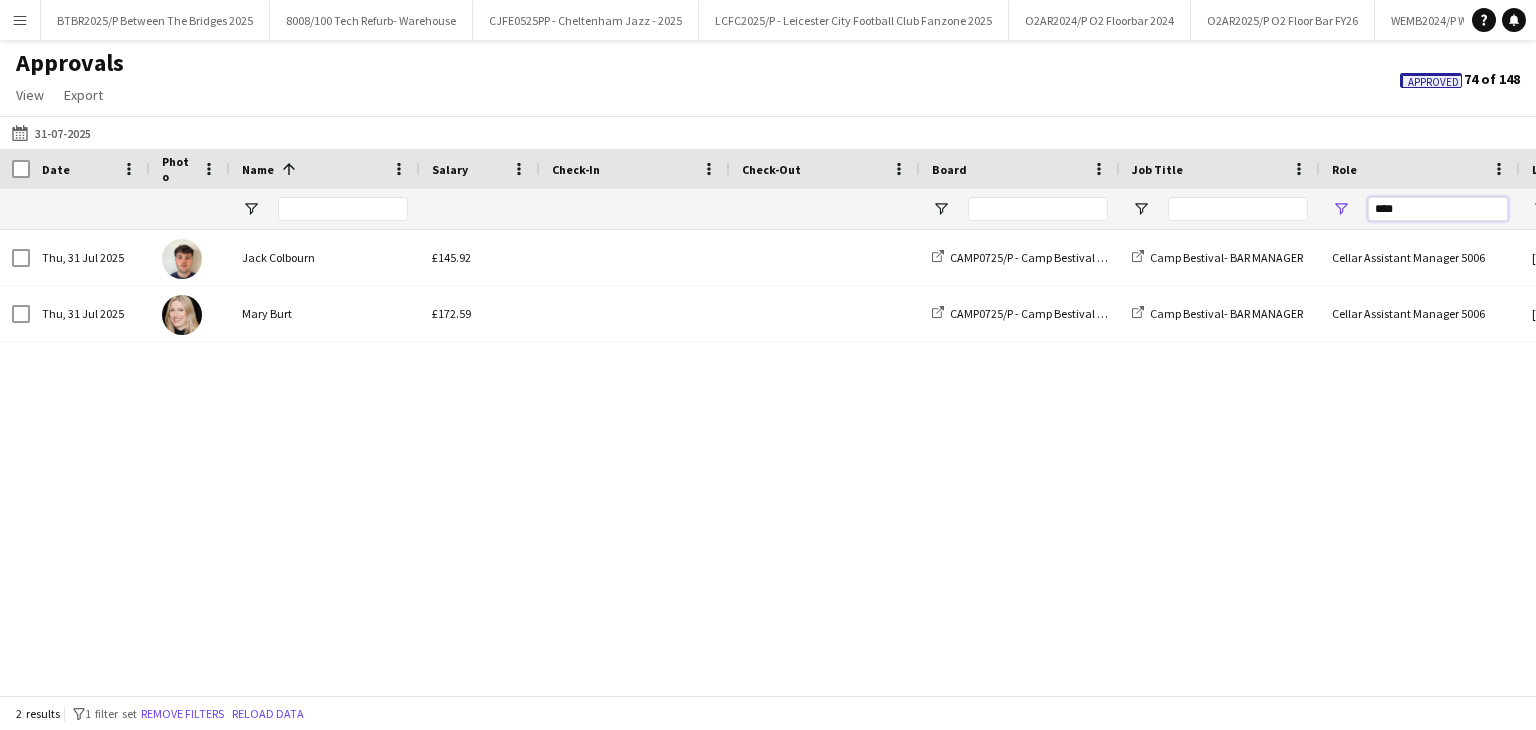 scroll, scrollTop: 0, scrollLeft: 192, axis: horizontal 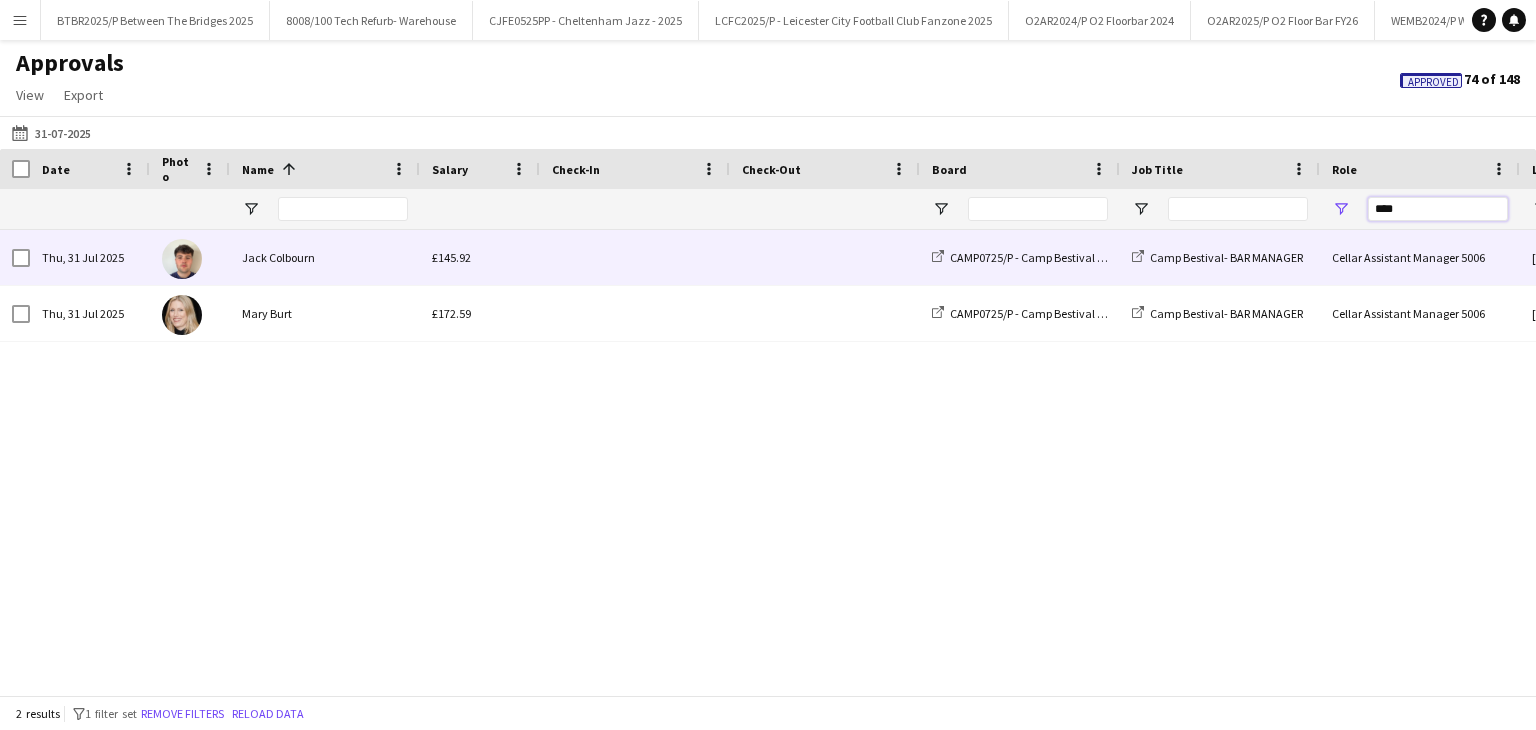 type on "****" 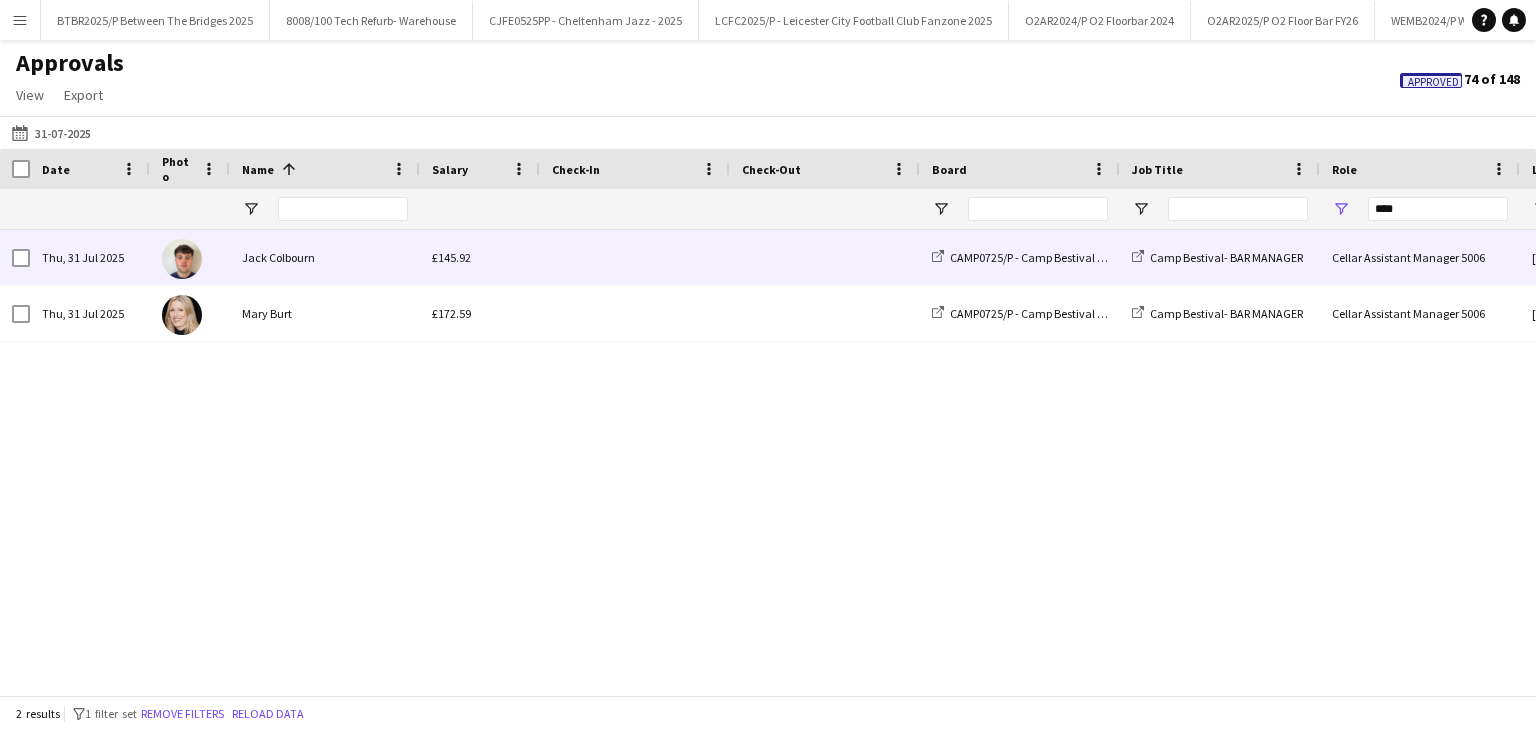 click at bounding box center [635, 257] 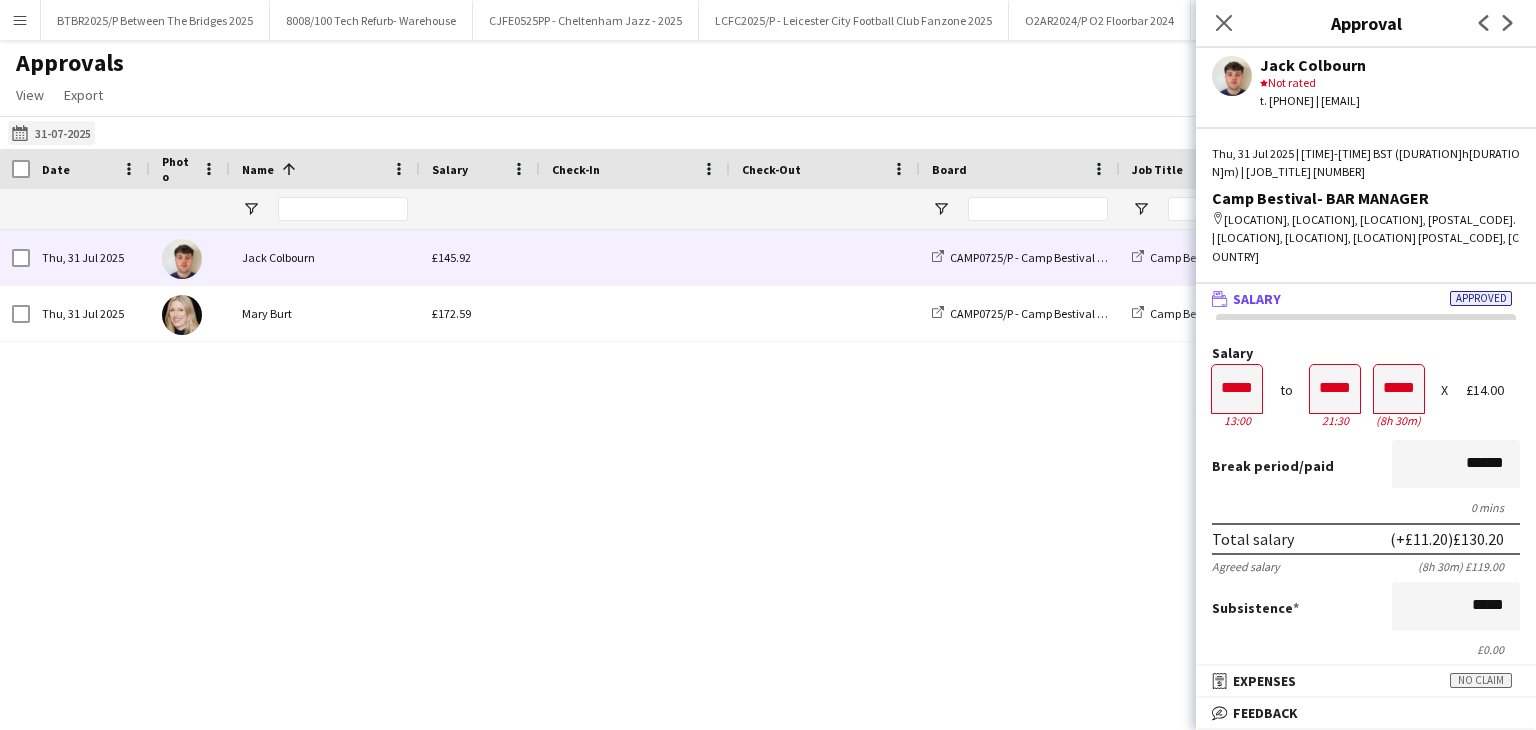 click on "31-07-2025
31-07-2025" 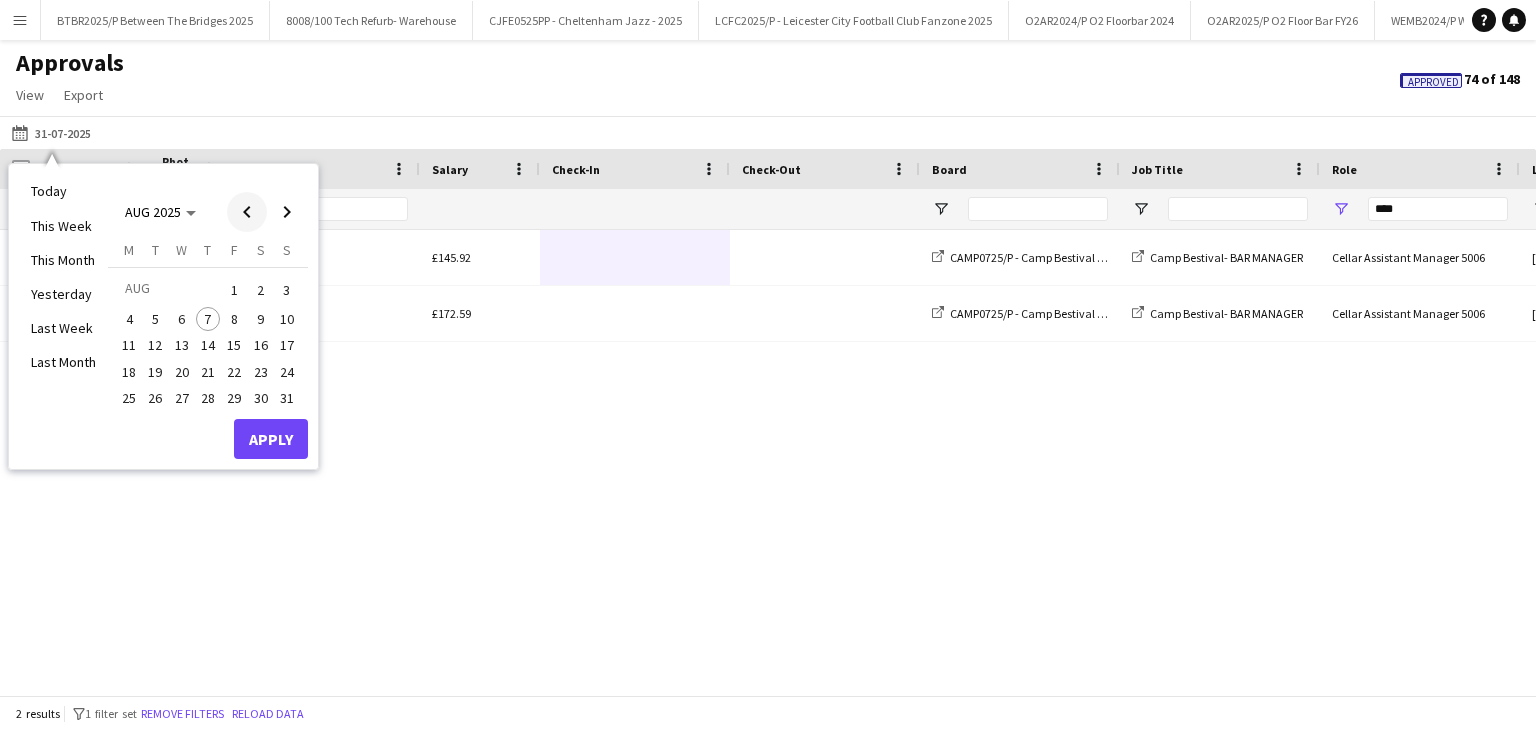 click at bounding box center [247, 212] 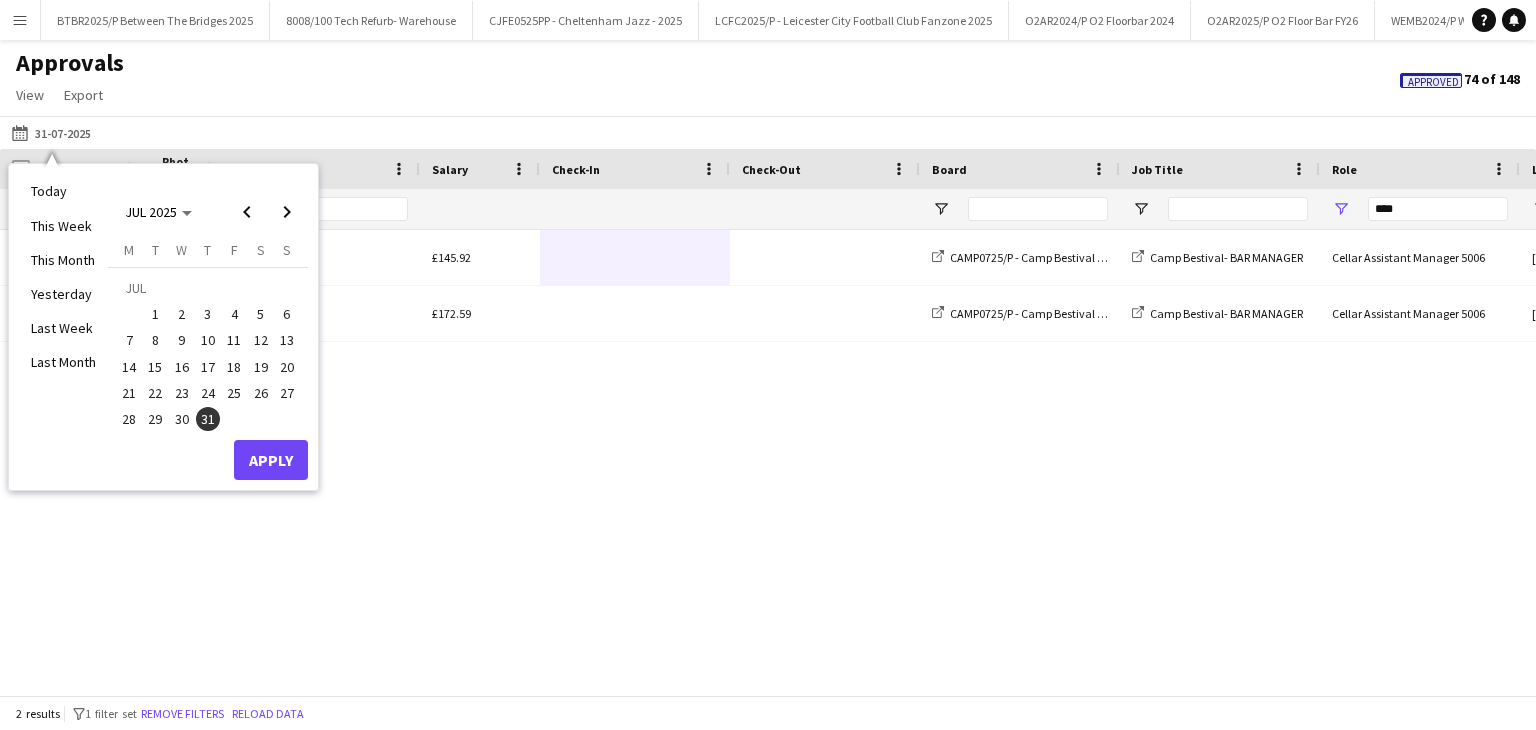 drag, startPoint x: 147, startPoint y: 310, endPoint x: 212, endPoint y: 277, distance: 72.89719 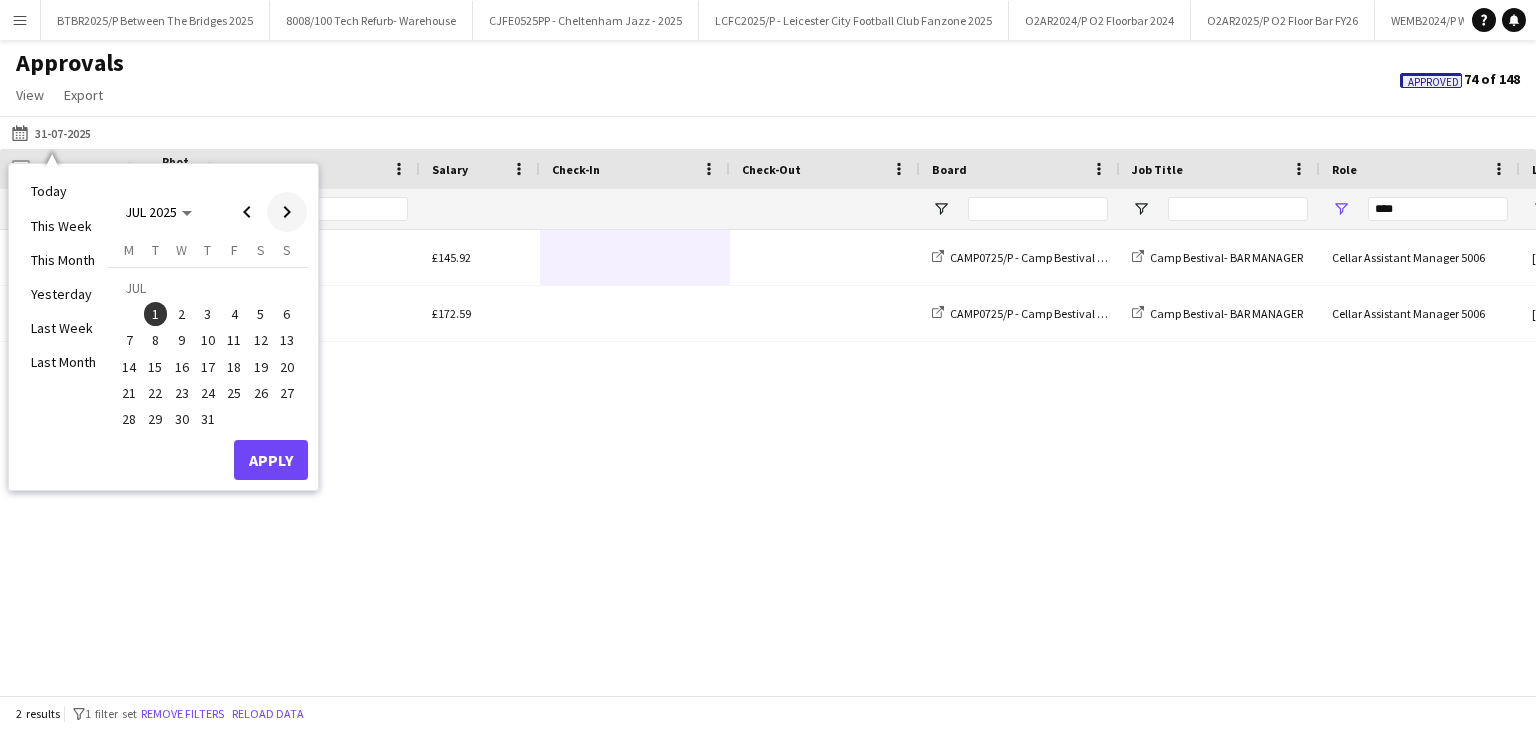 click at bounding box center (287, 212) 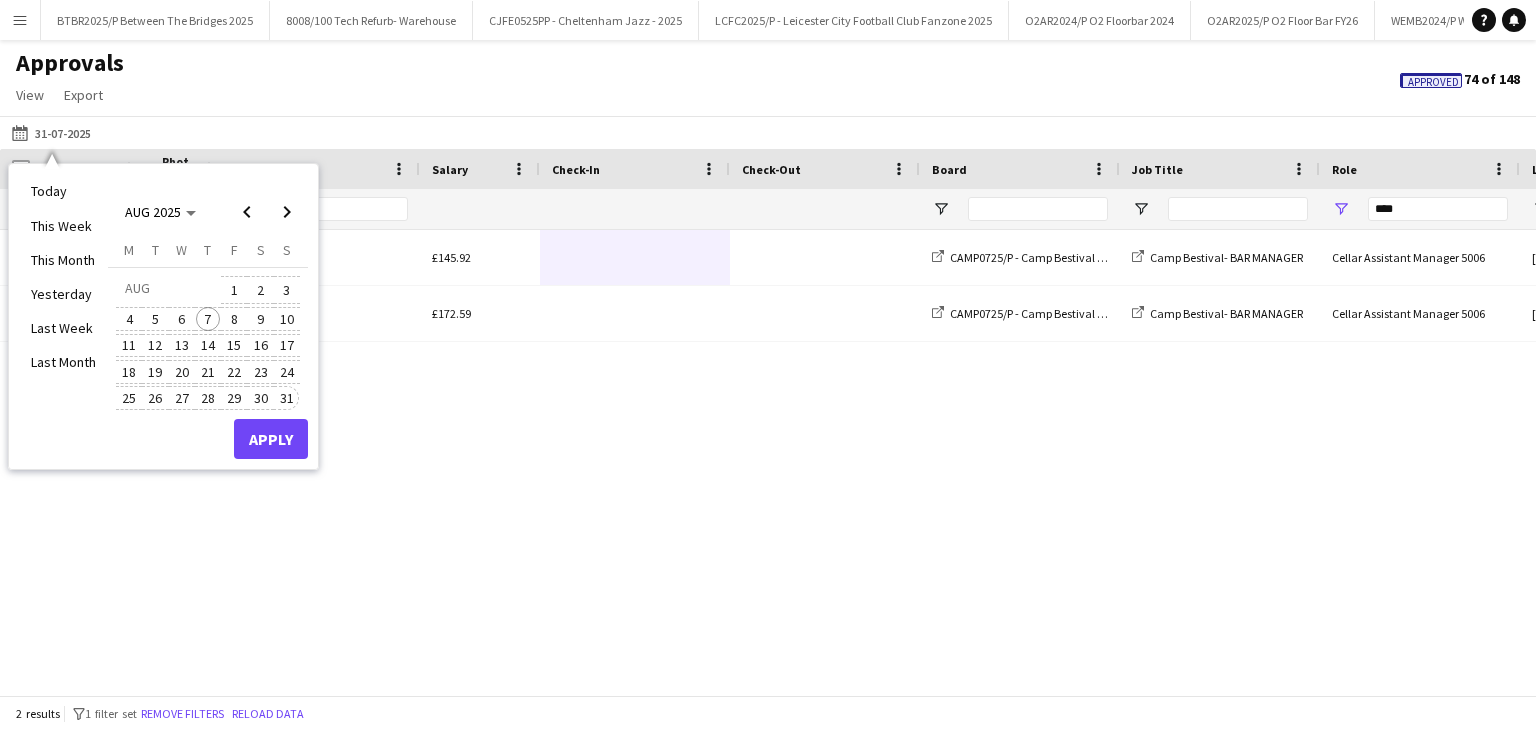 click on "31" at bounding box center [287, 398] 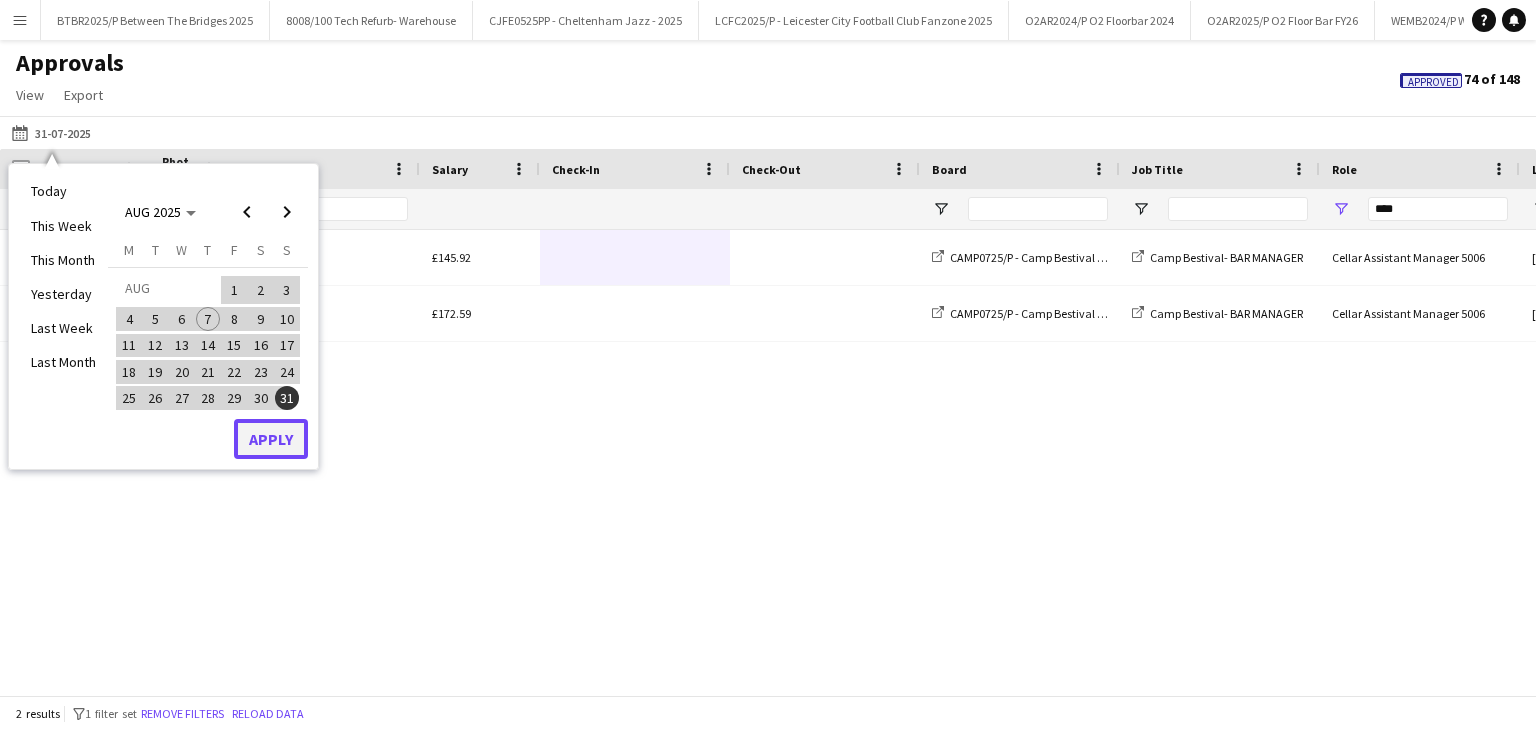 click on "Apply" at bounding box center (271, 439) 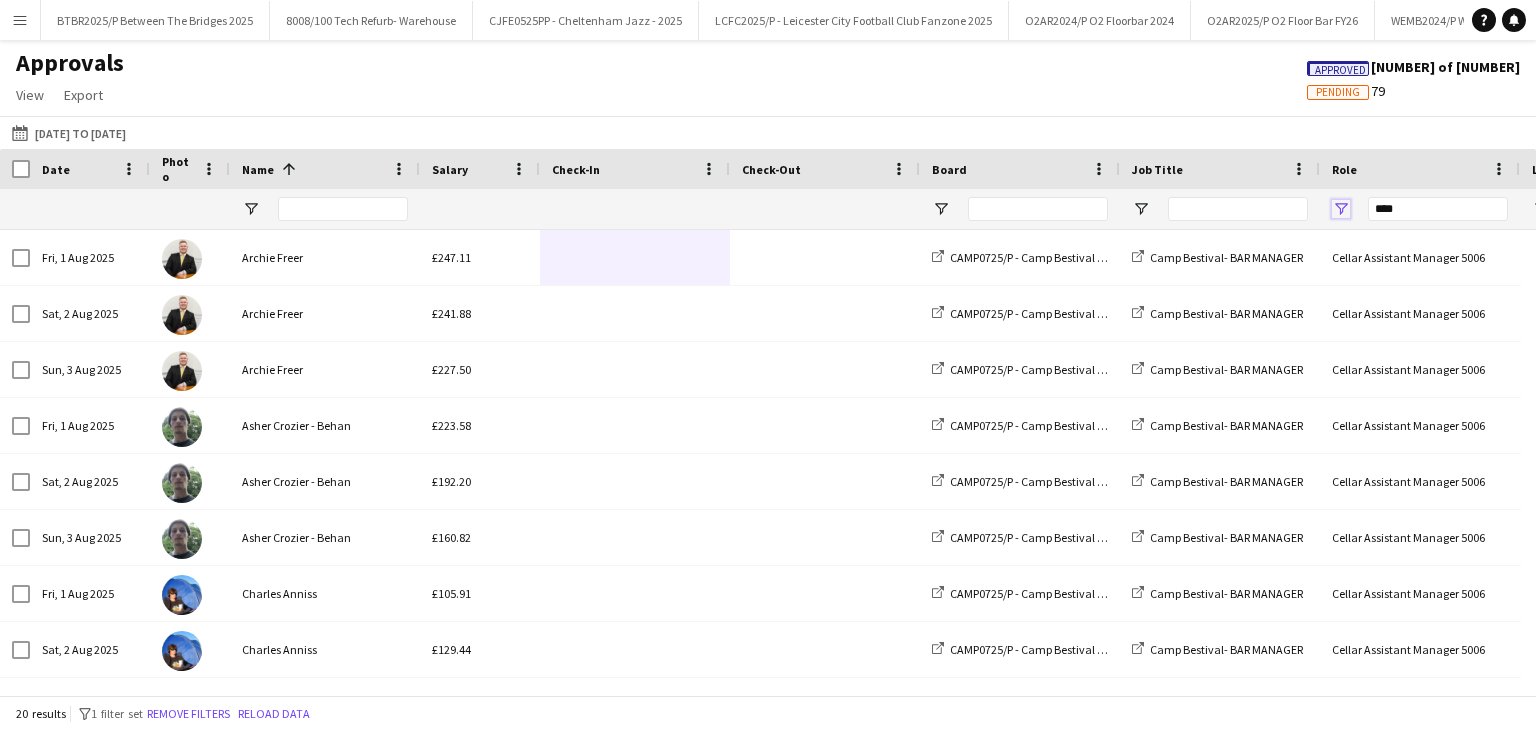click at bounding box center [1341, 209] 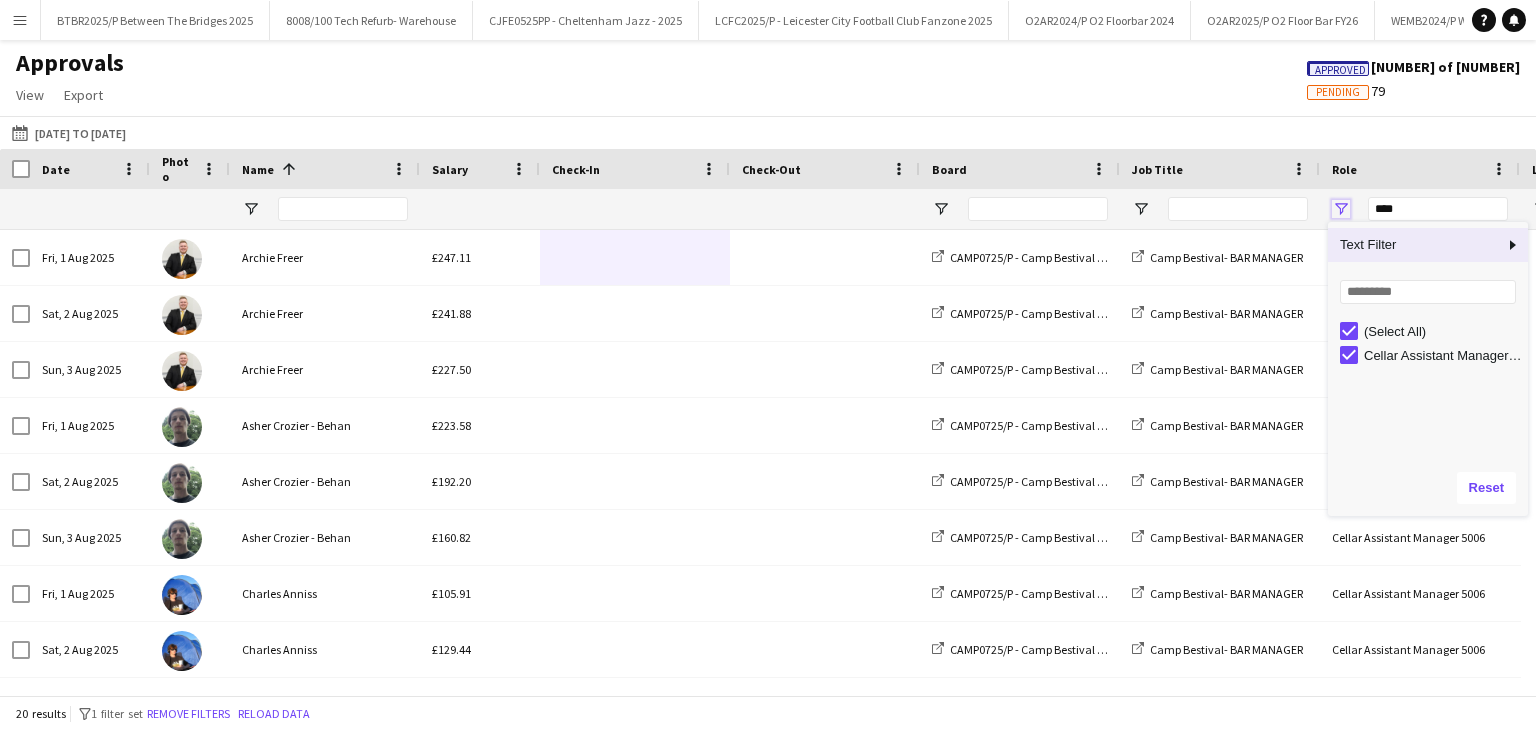 click at bounding box center [1341, 209] 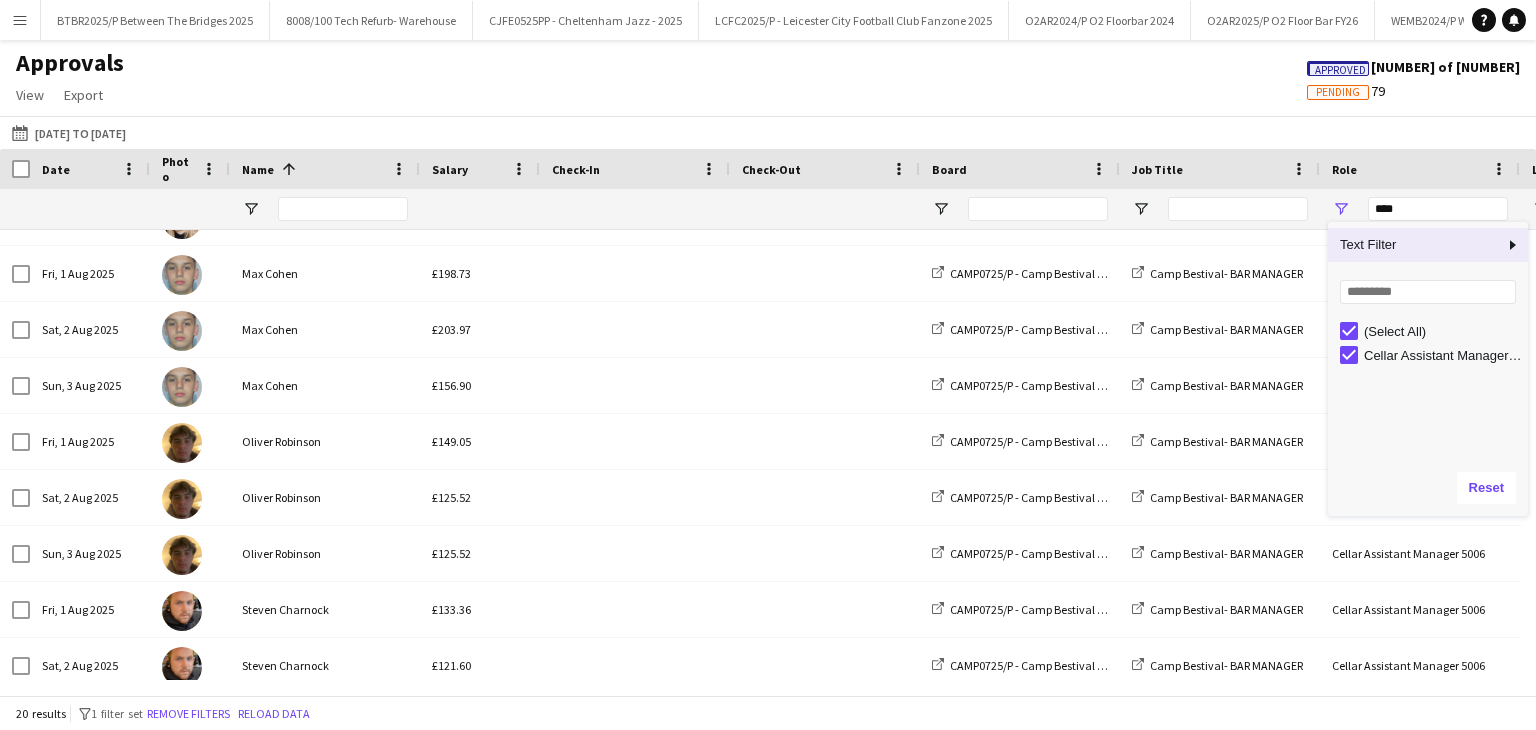 click on "Approvals   View  Customise view Customise filters Reset Filters Reset View Reset All  Export  Export as XLSX Export as CSV Export as PDF Approved  1477 of 2954   Pending   79" 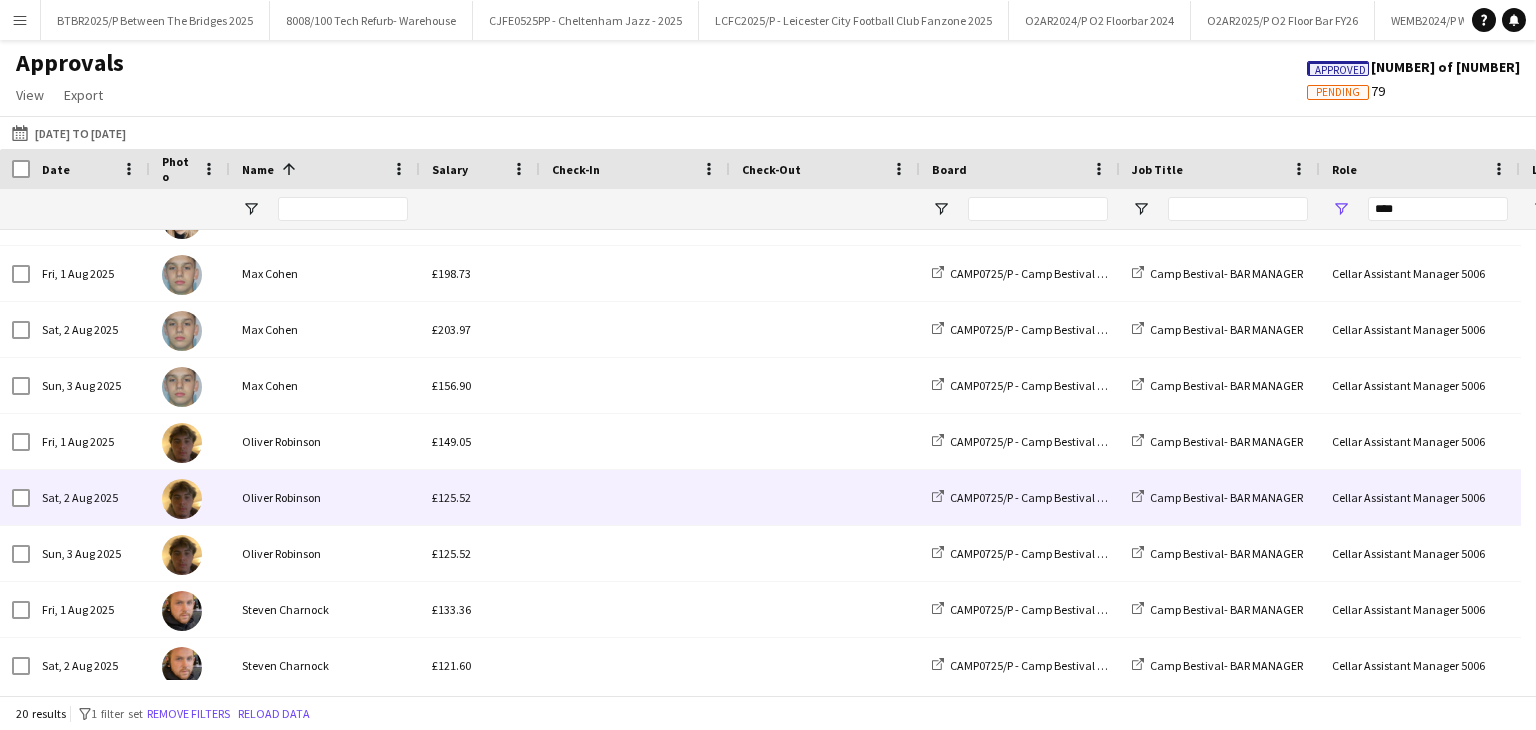 click at bounding box center [825, 497] 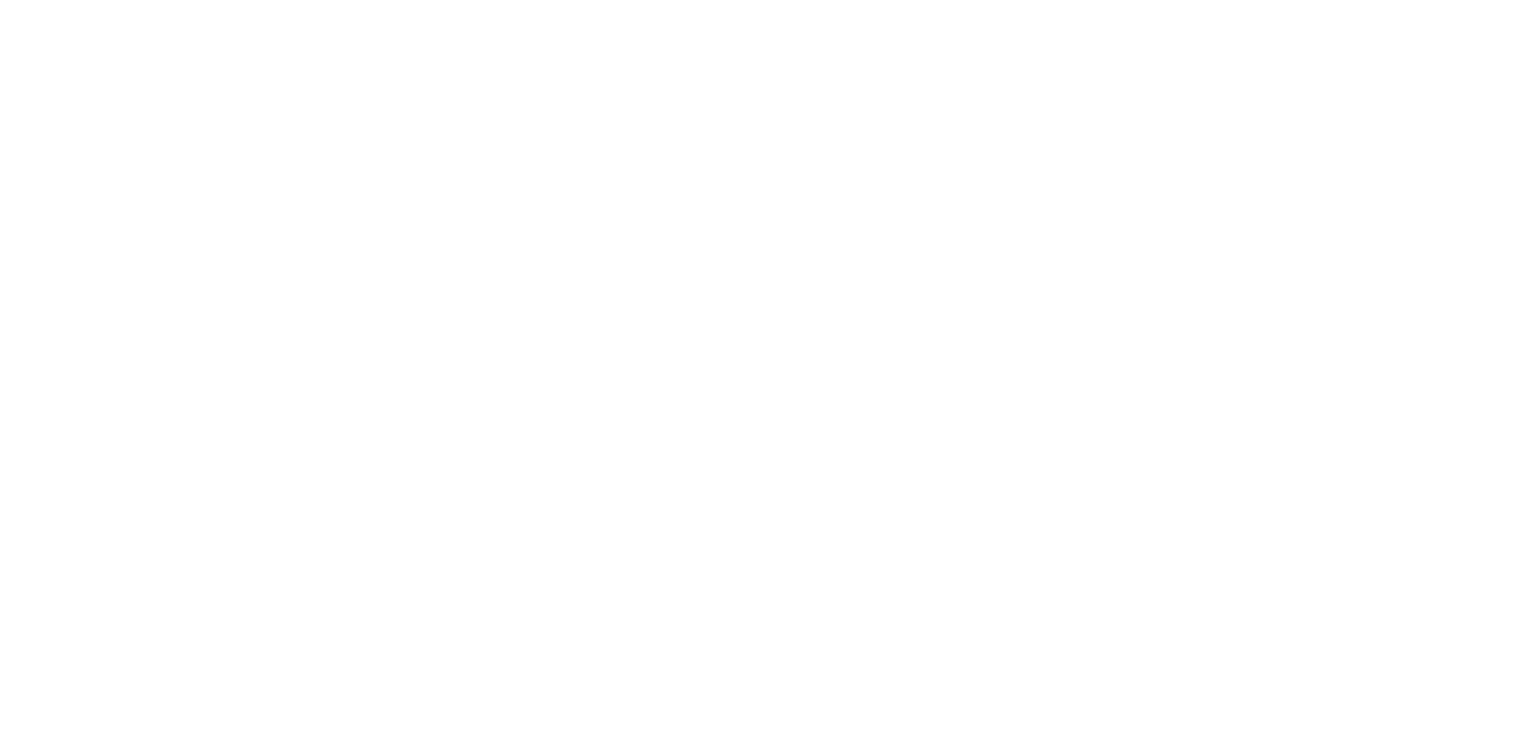 scroll, scrollTop: 0, scrollLeft: 0, axis: both 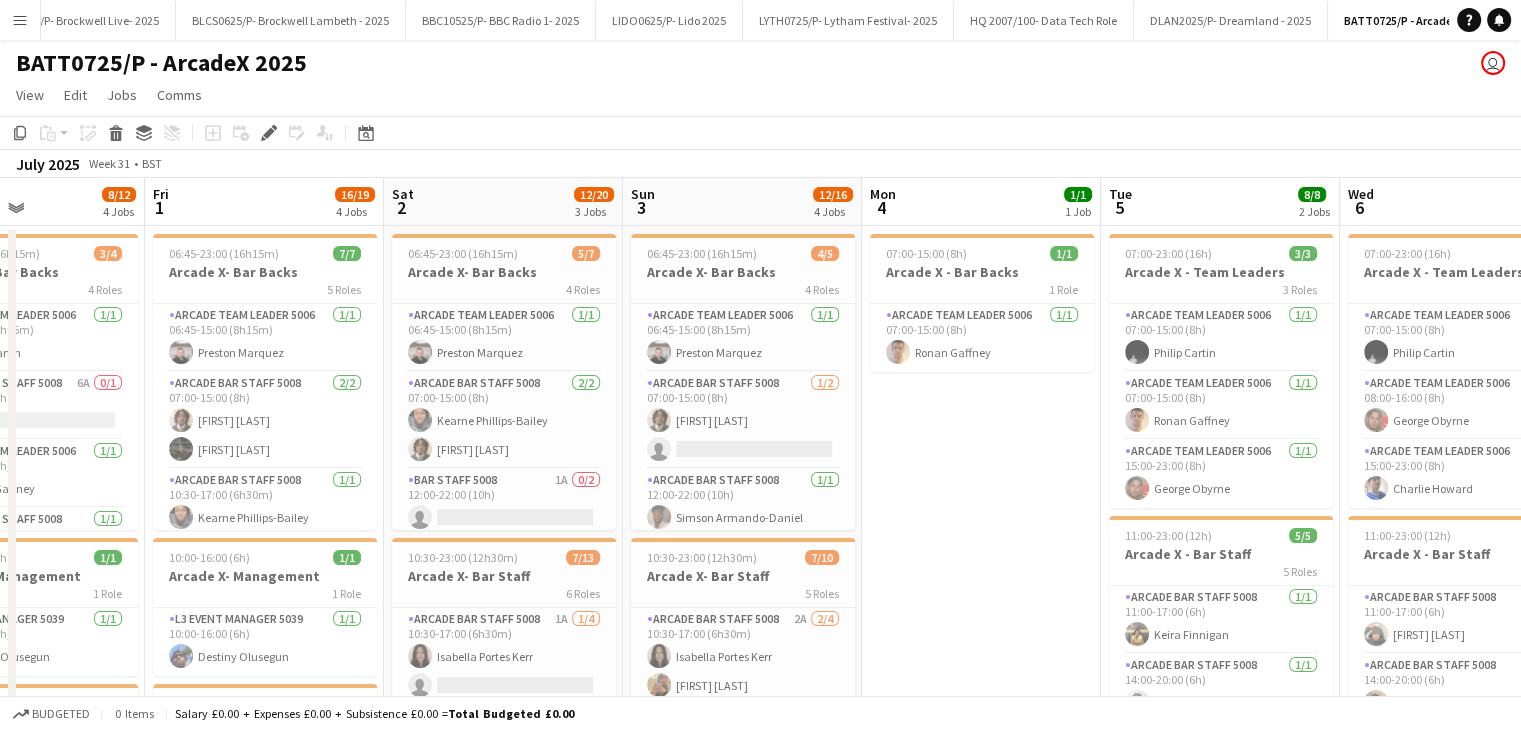 drag, startPoint x: 383, startPoint y: 200, endPoint x: 797, endPoint y: 216, distance: 414.30905 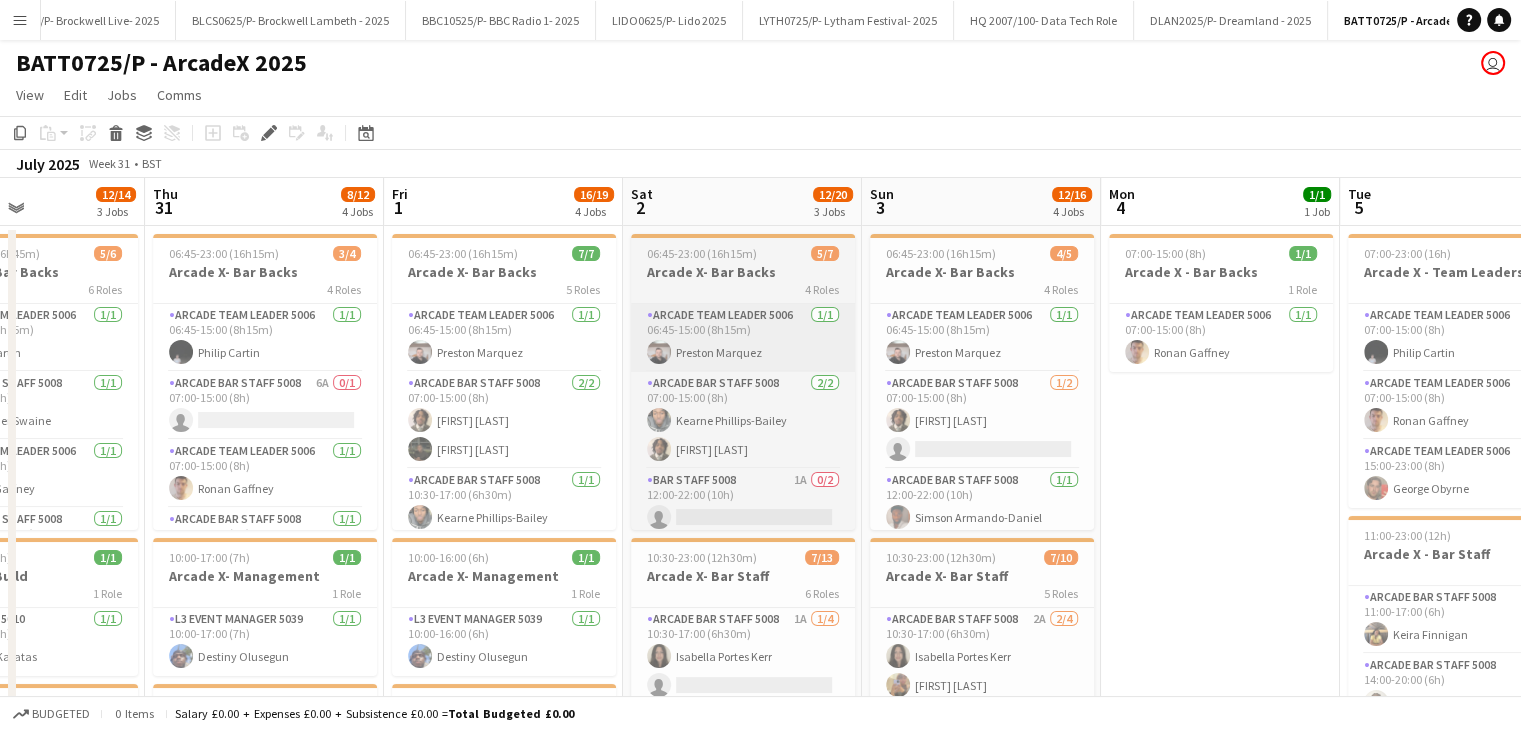 scroll, scrollTop: 0, scrollLeft: 512, axis: horizontal 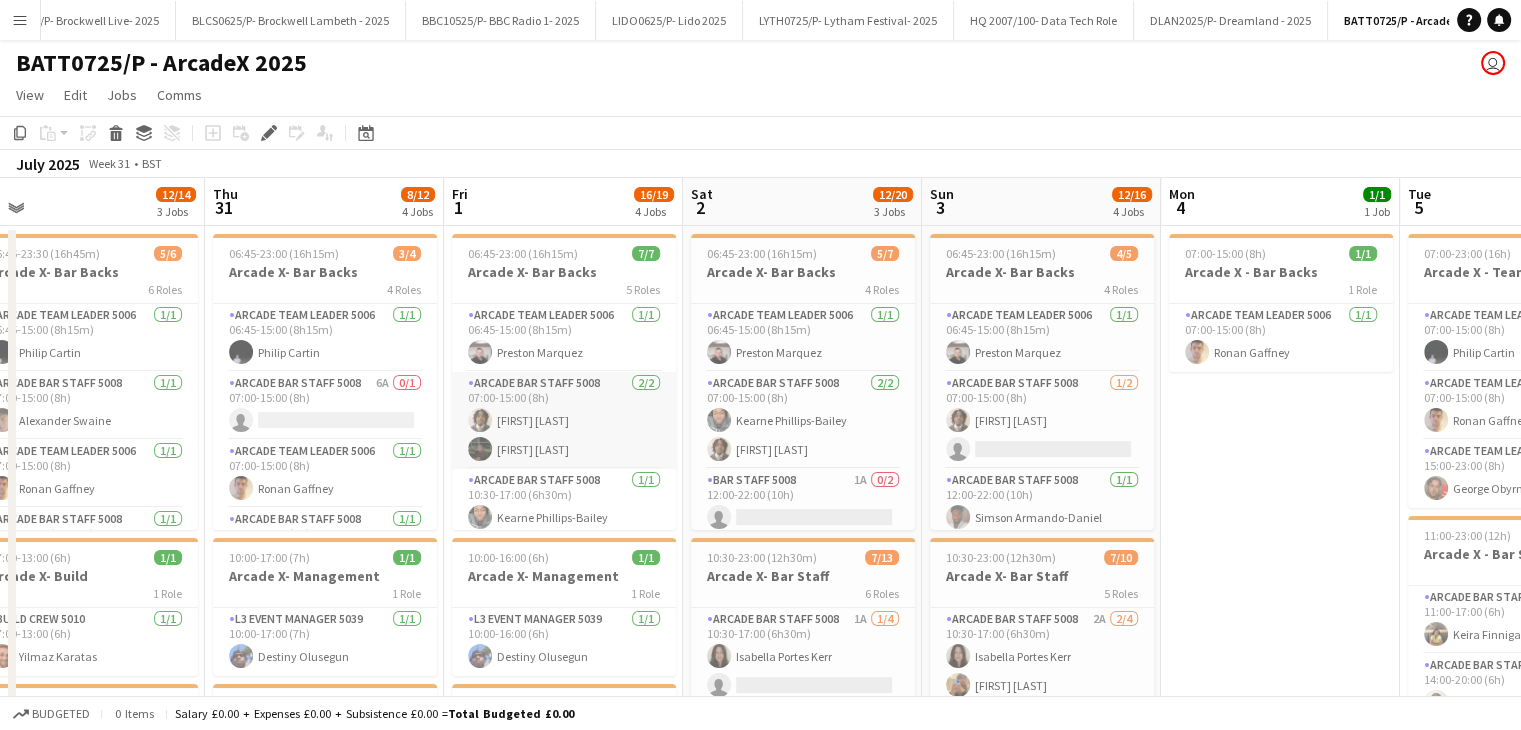 click on "Arcade Bar Staff 5008   2/2   07:00-15:00 (8h)
Moses Kalule Basher Kawooya" at bounding box center (564, 420) 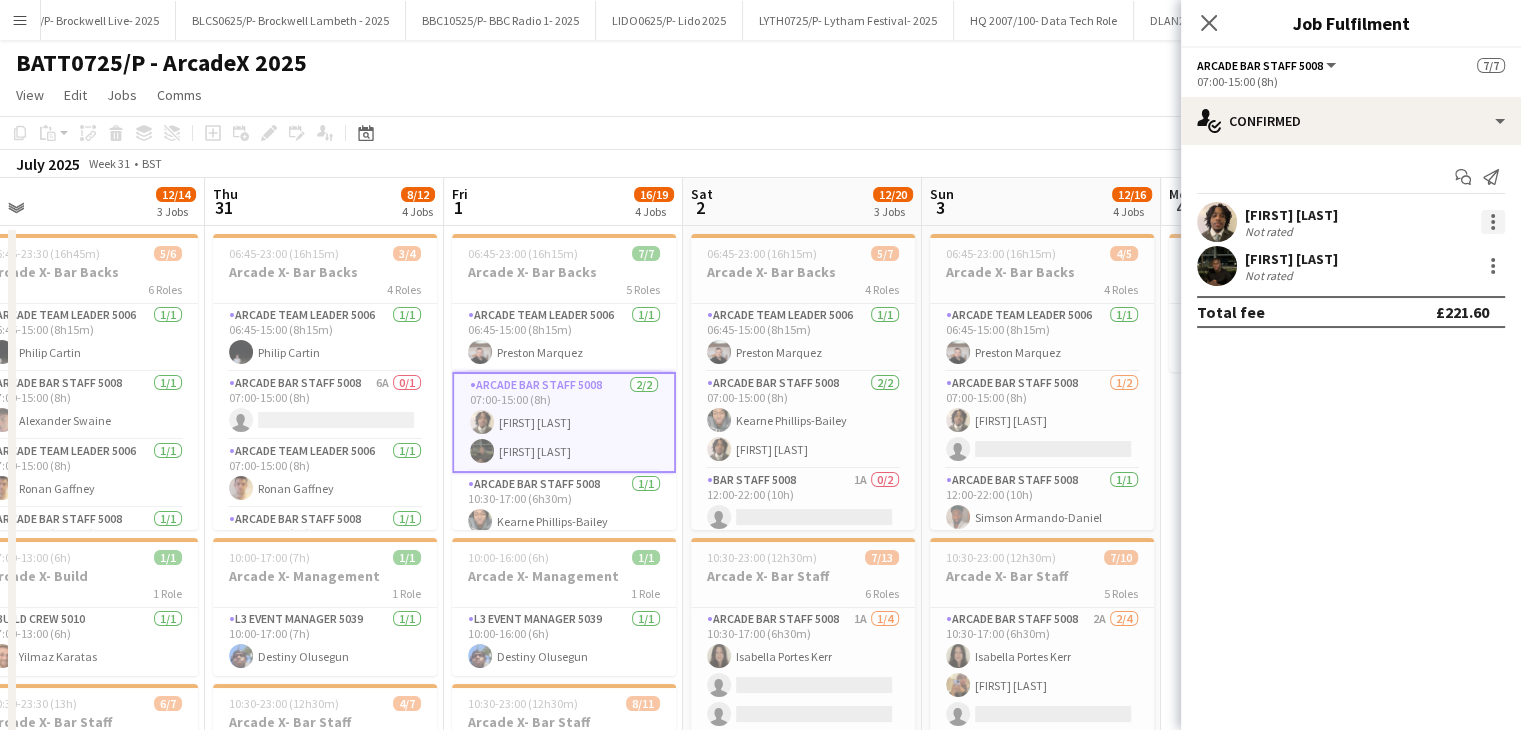 click at bounding box center (1493, 228) 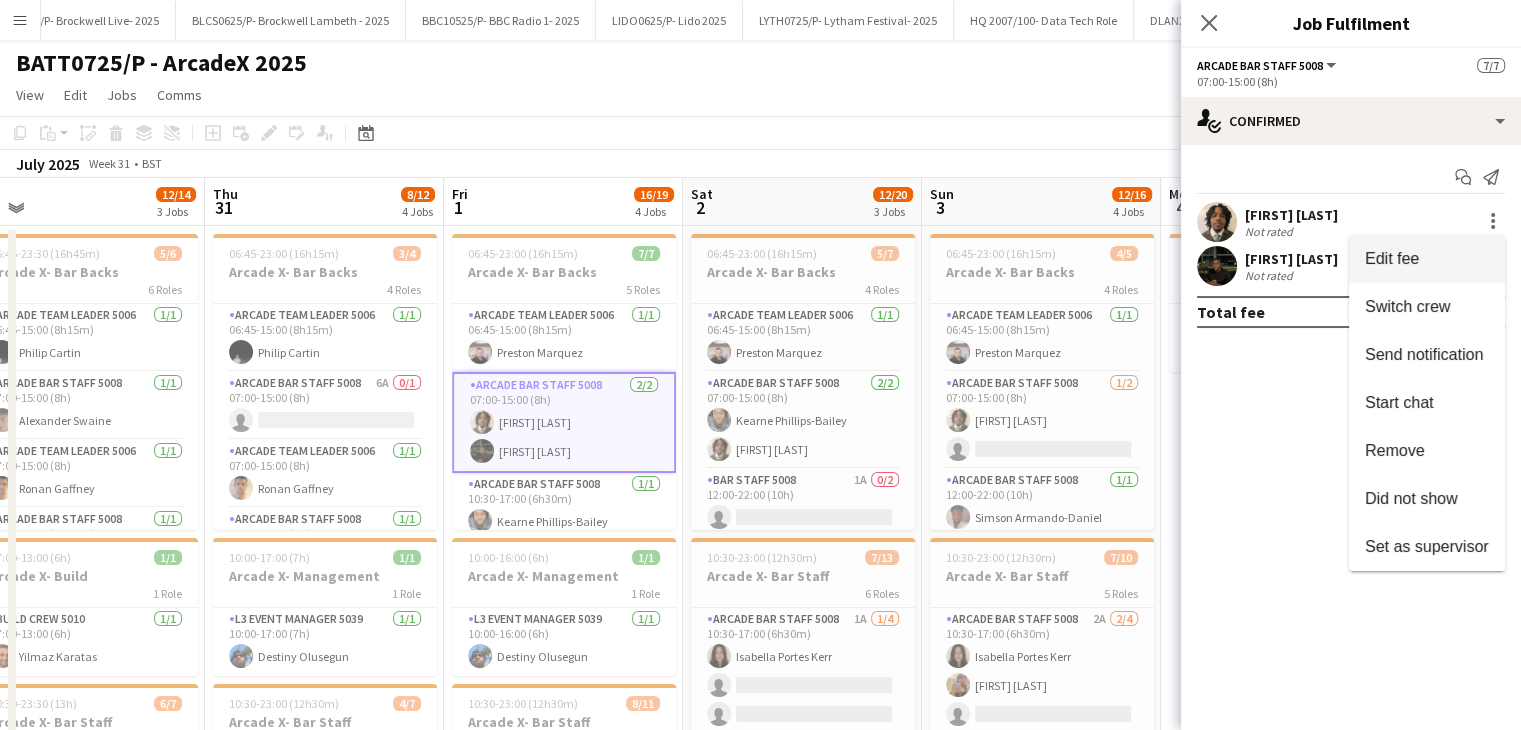 click on "Edit fee" at bounding box center [1427, 259] 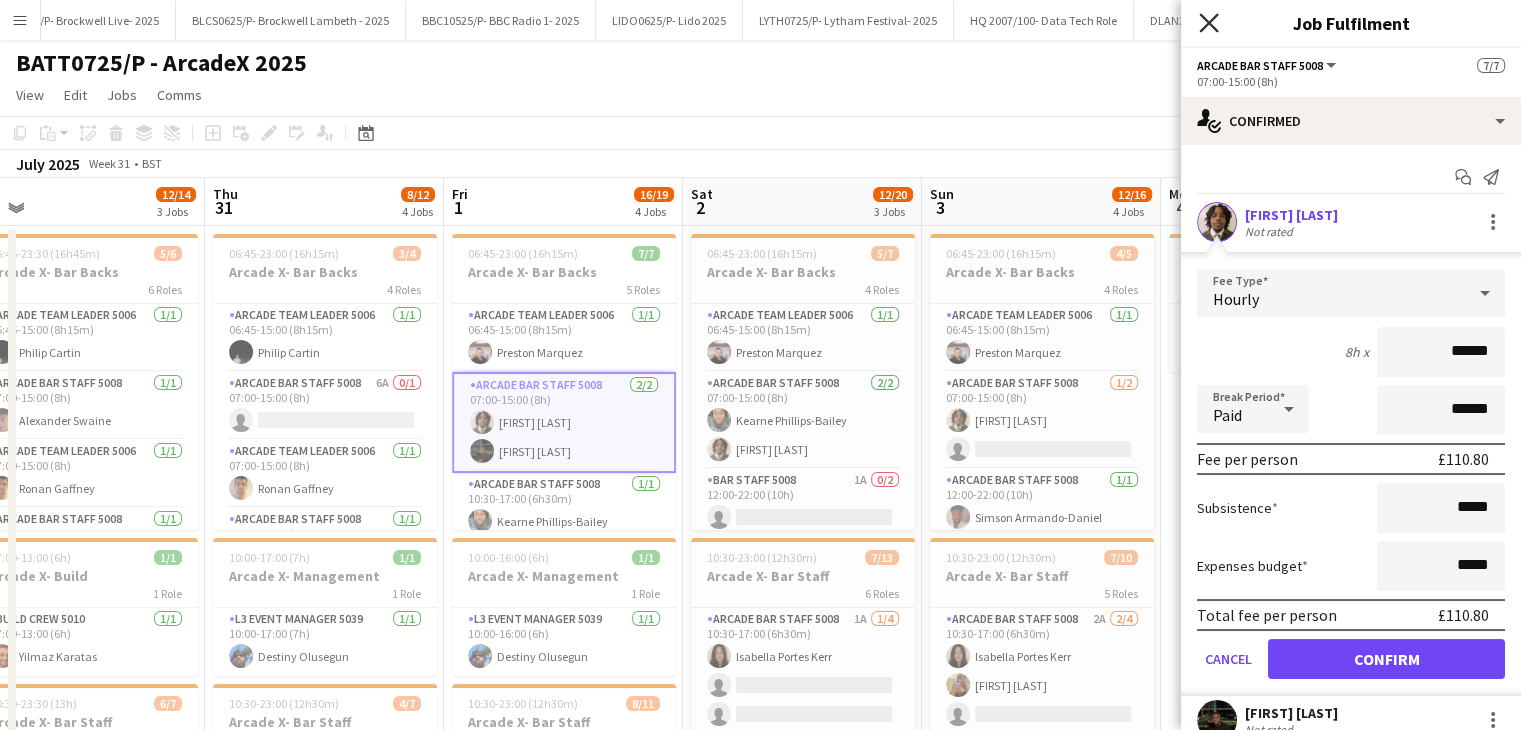 click on "Close pop-in" 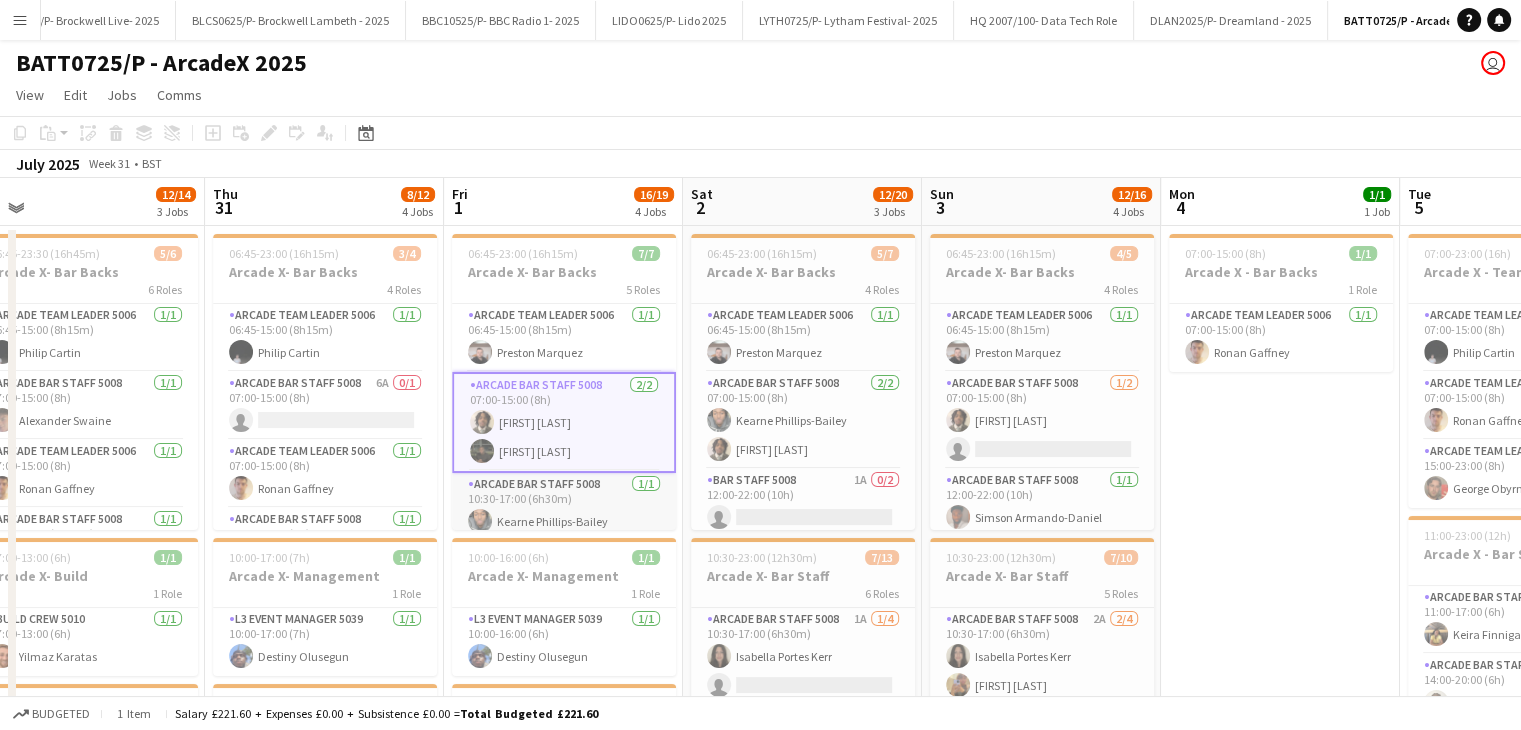 click on "Arcade Bar Staff 5008   1/1   10:30-17:00 (6h30m)
Kearne Phillips-Bailey" at bounding box center (564, 507) 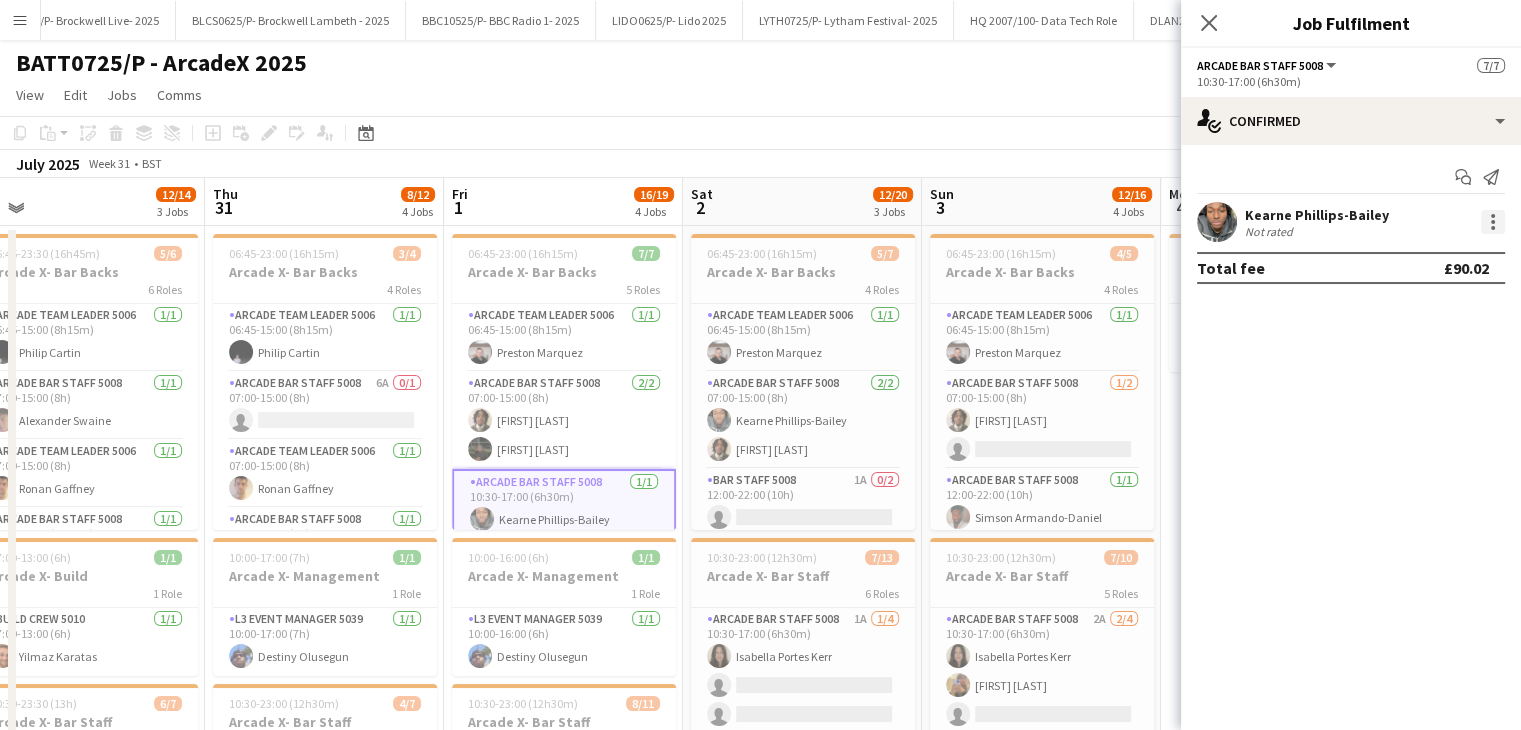 click at bounding box center [1493, 222] 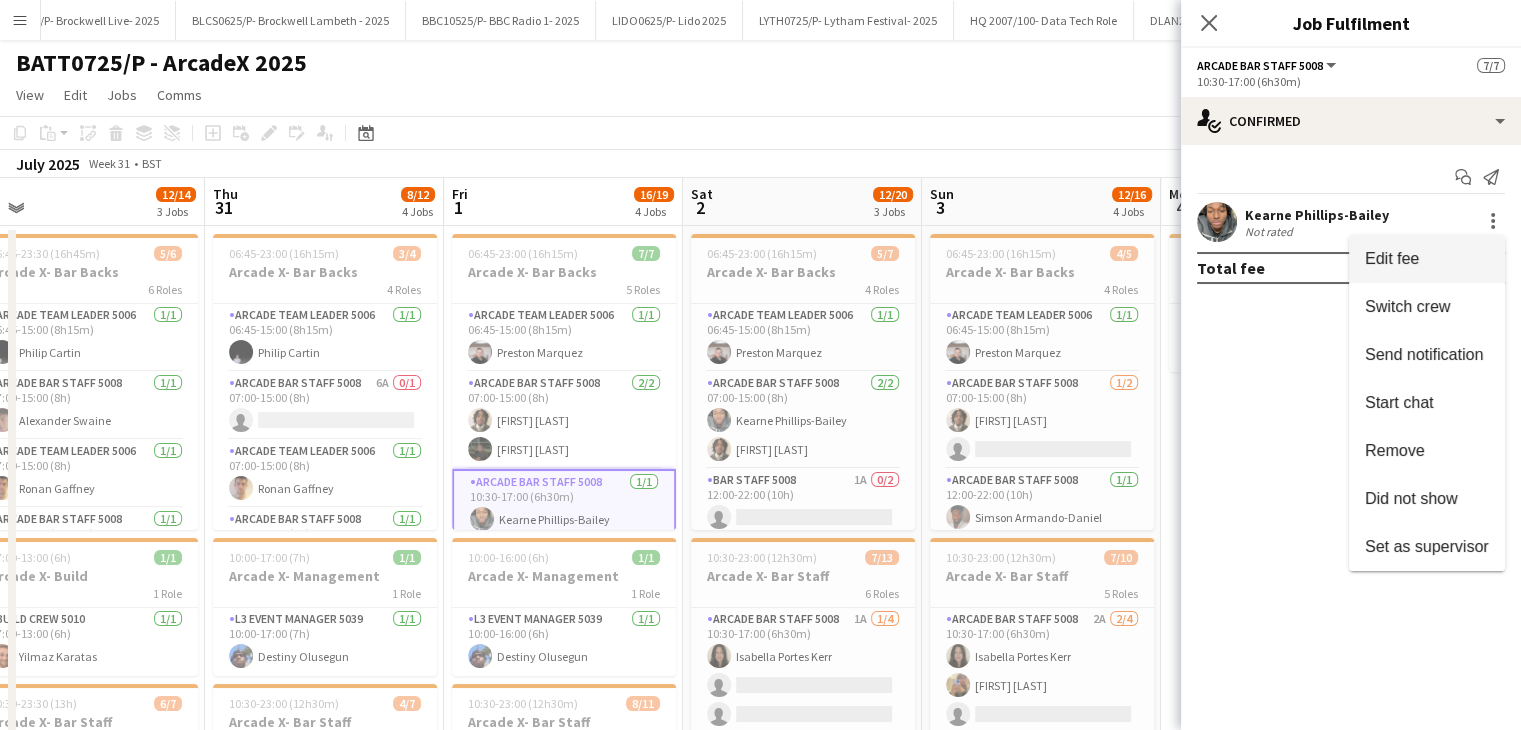 click on "Edit fee" at bounding box center (1427, 259) 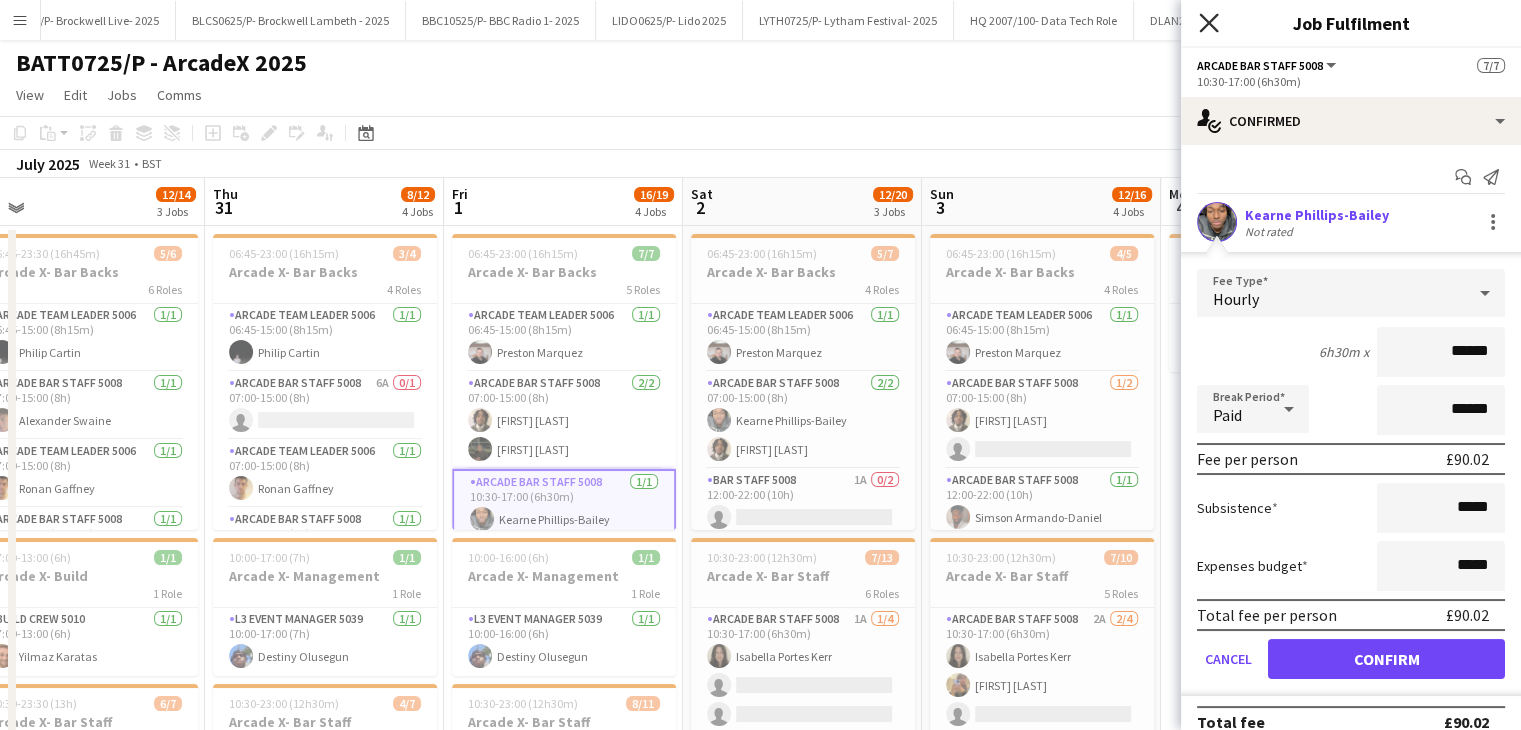 click 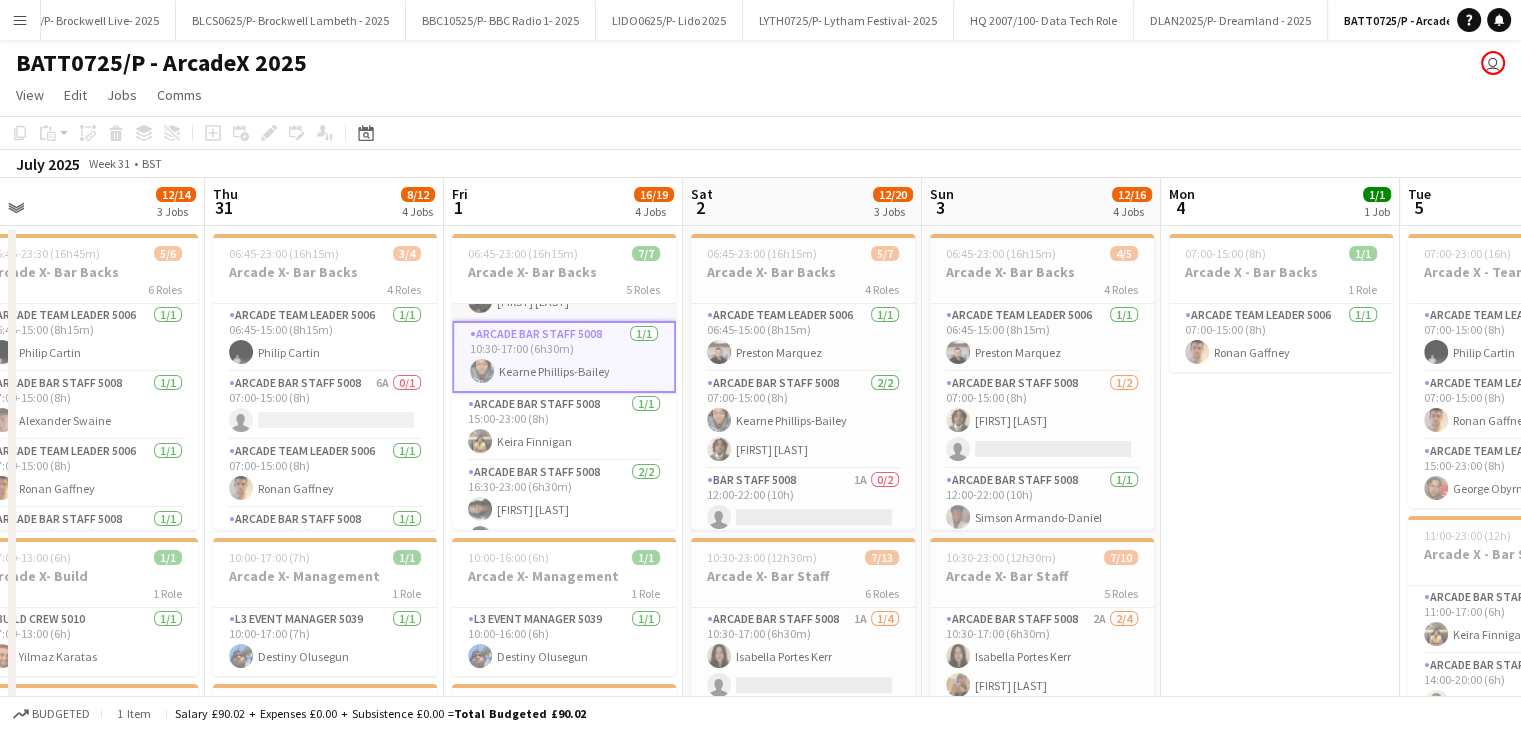 scroll, scrollTop: 175, scrollLeft: 0, axis: vertical 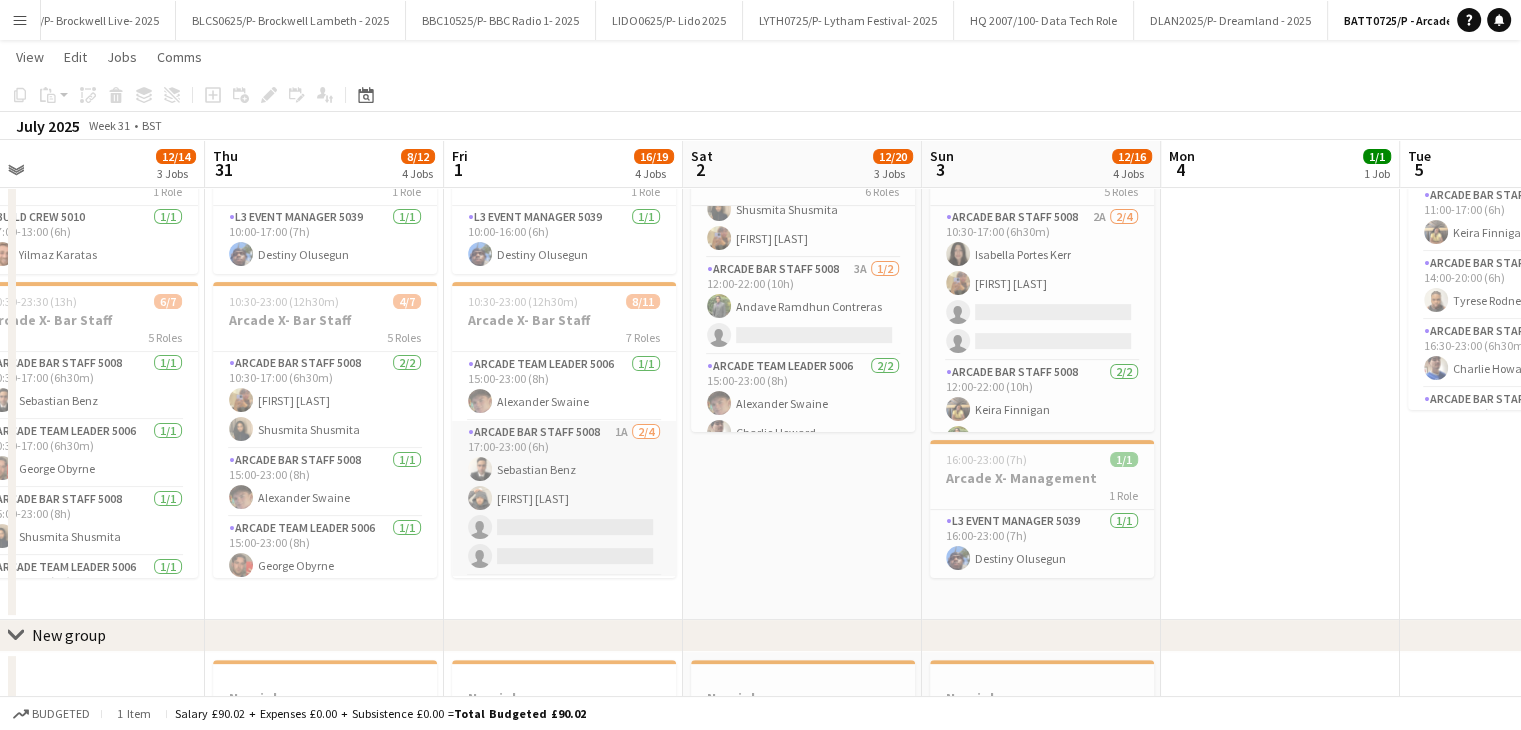 click on "Arcade Bar Staff 5008   1A   2/4   17:00-23:00 (6h)
Sebastian Benz Conor Doherty
single-neutral-actions
single-neutral-actions" at bounding box center [564, 498] 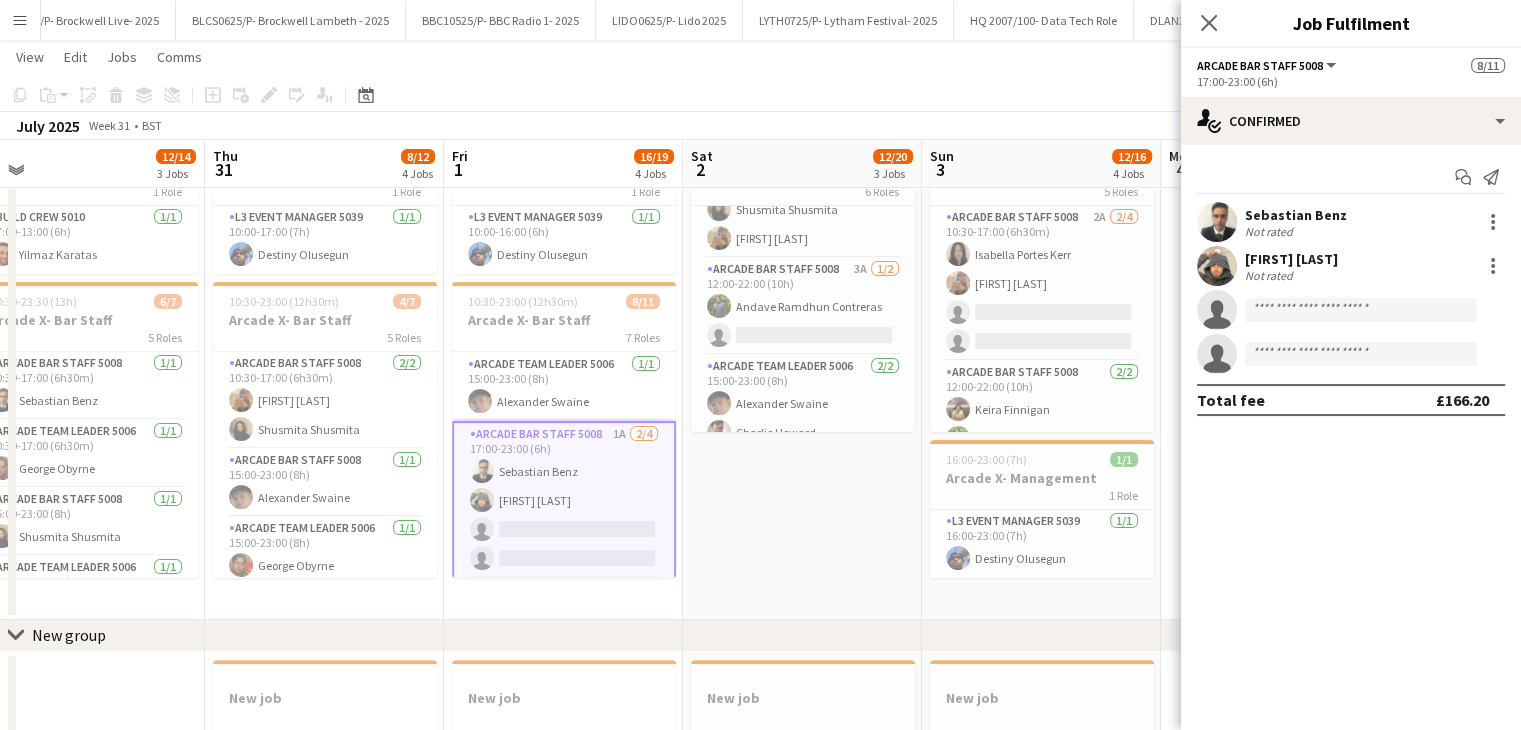 scroll, scrollTop: 172, scrollLeft: 0, axis: vertical 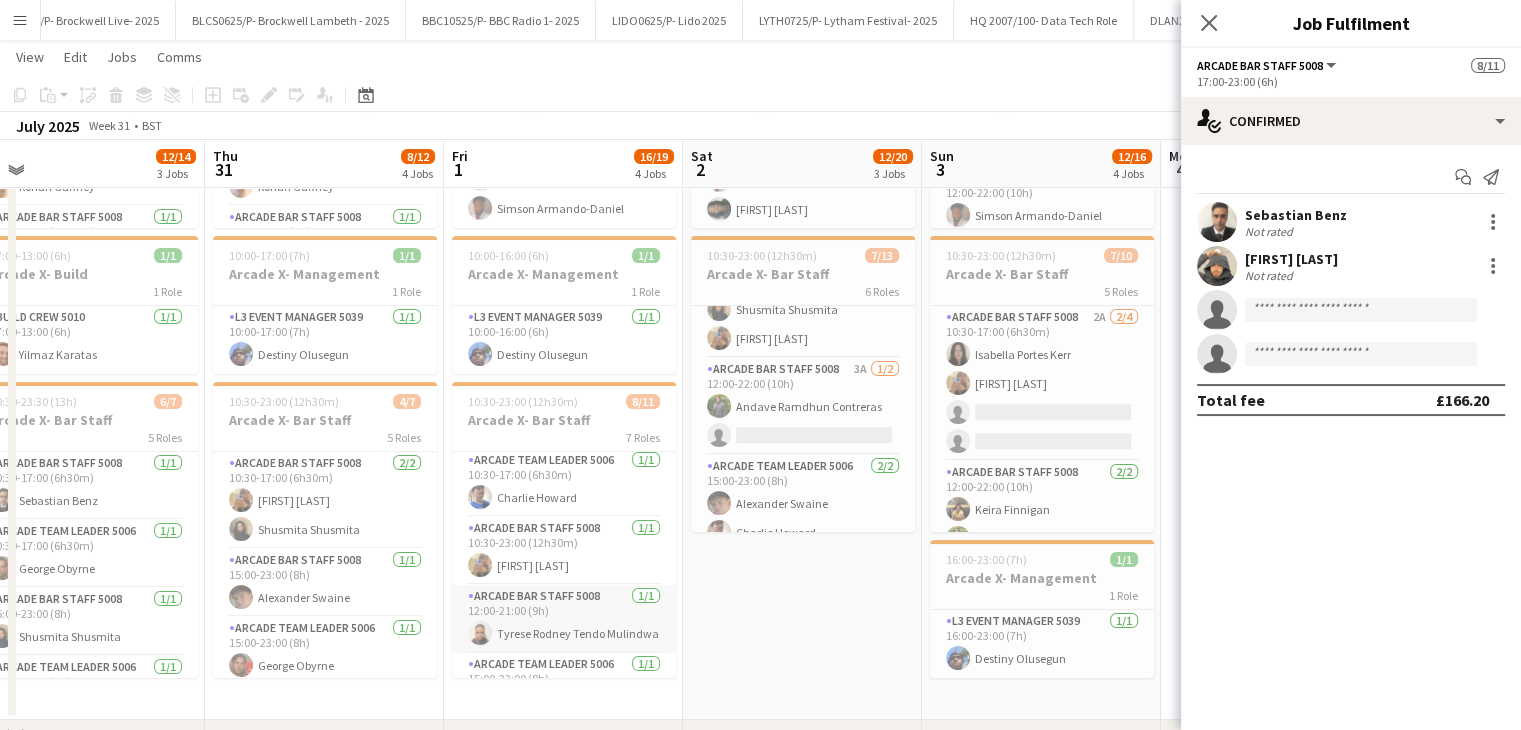 click on "Arcade Bar Staff 5008   1/1   12:00-21:00 (9h)
Tyrese Rodney Tendo Mulindwa" at bounding box center [564, 619] 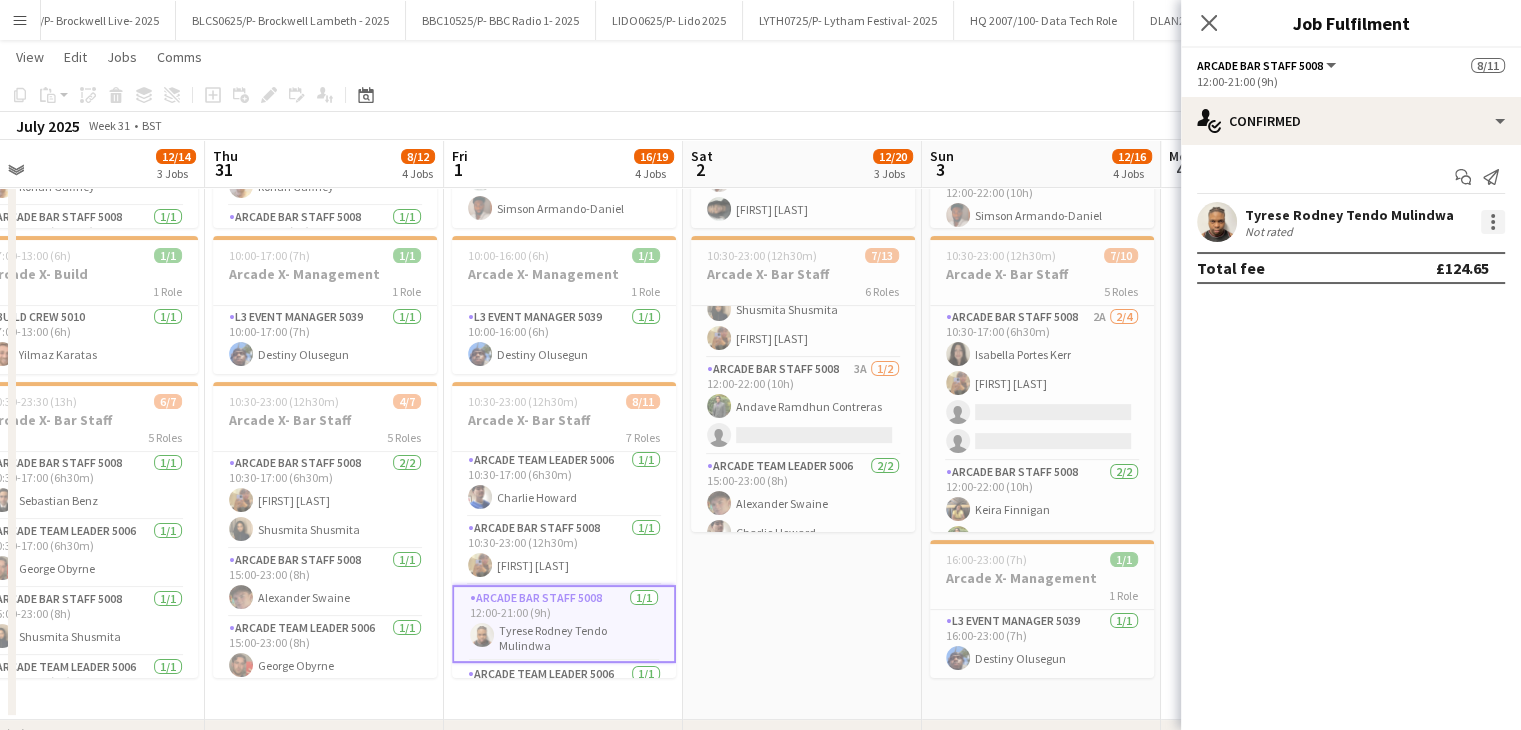 click at bounding box center [1493, 222] 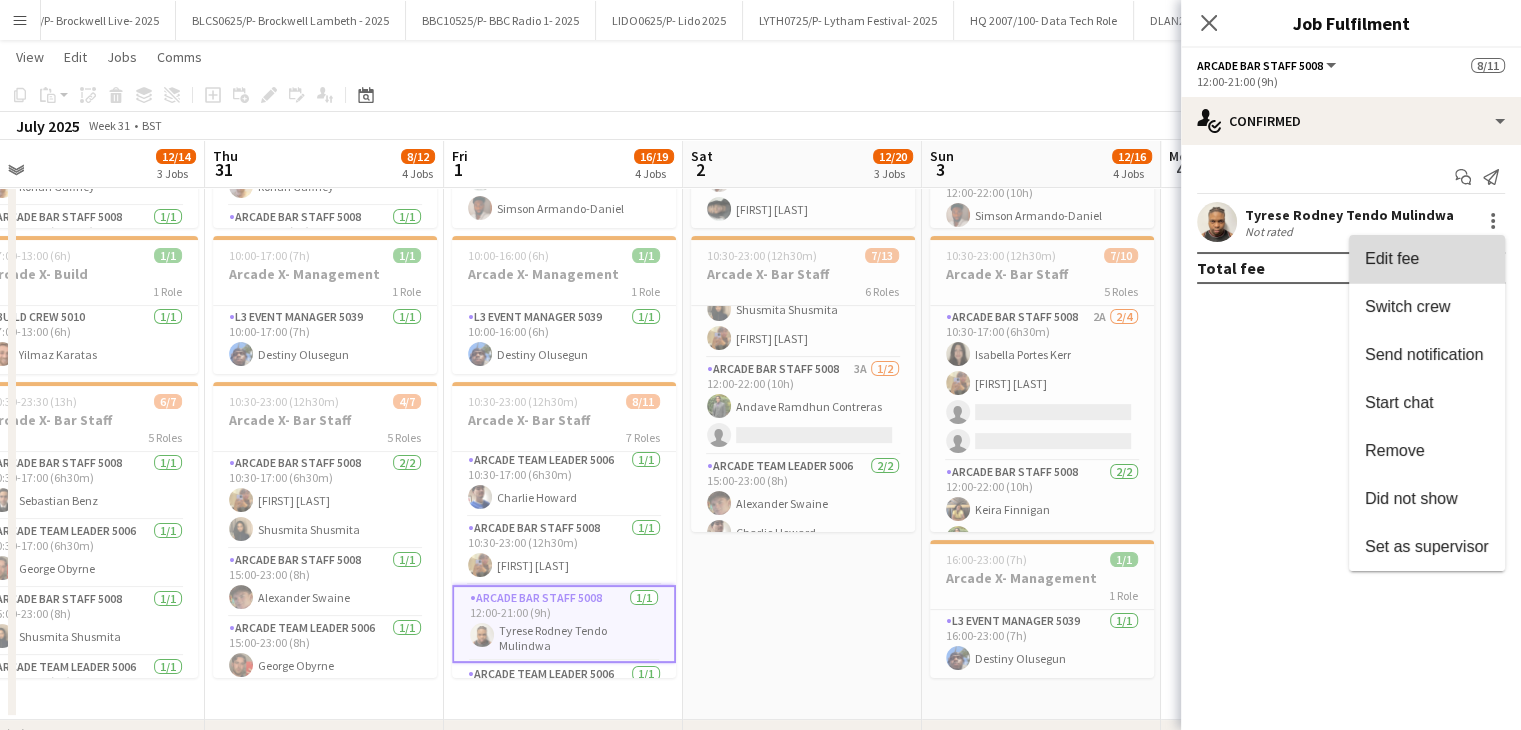 click on "Edit fee" at bounding box center (1427, 259) 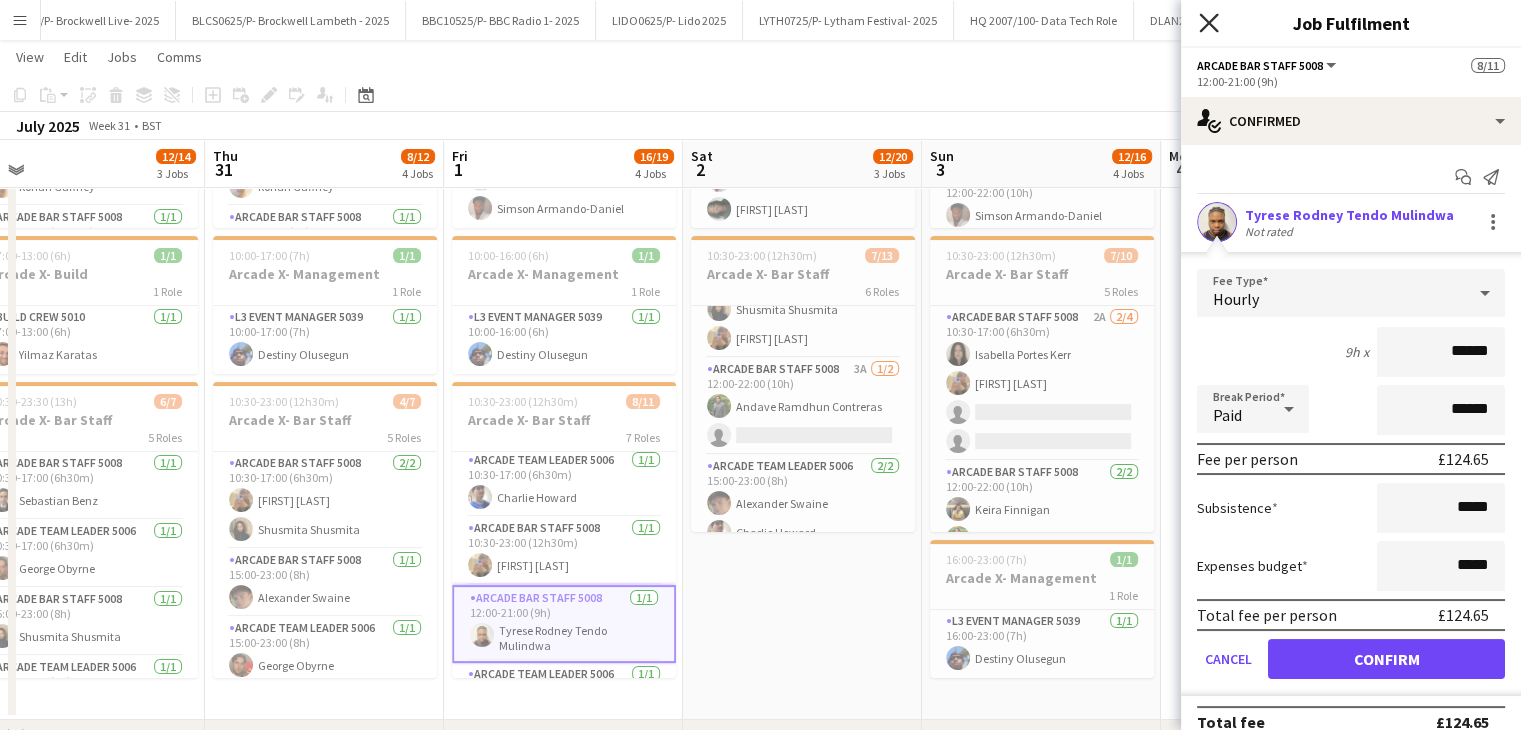 click 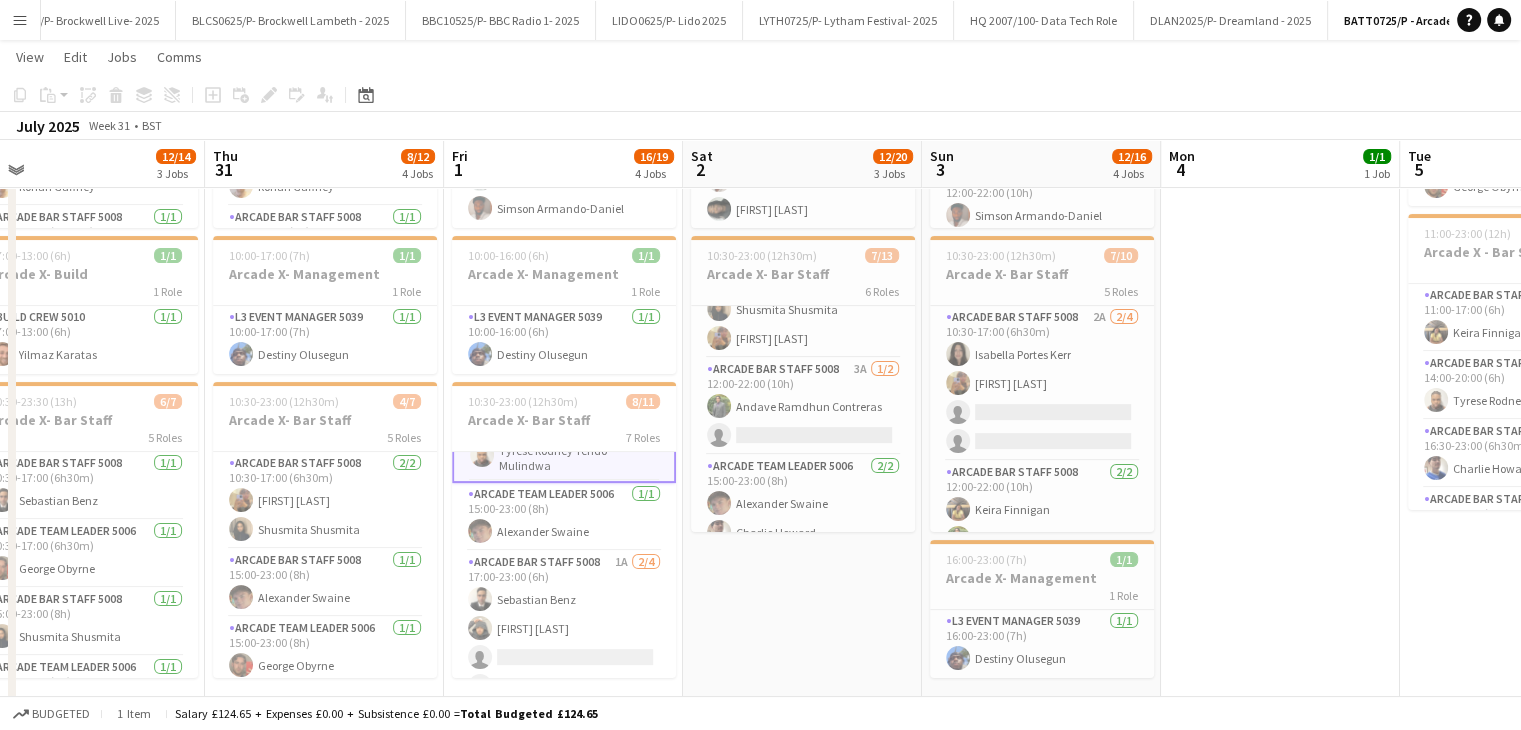 scroll, scrollTop: 300, scrollLeft: 0, axis: vertical 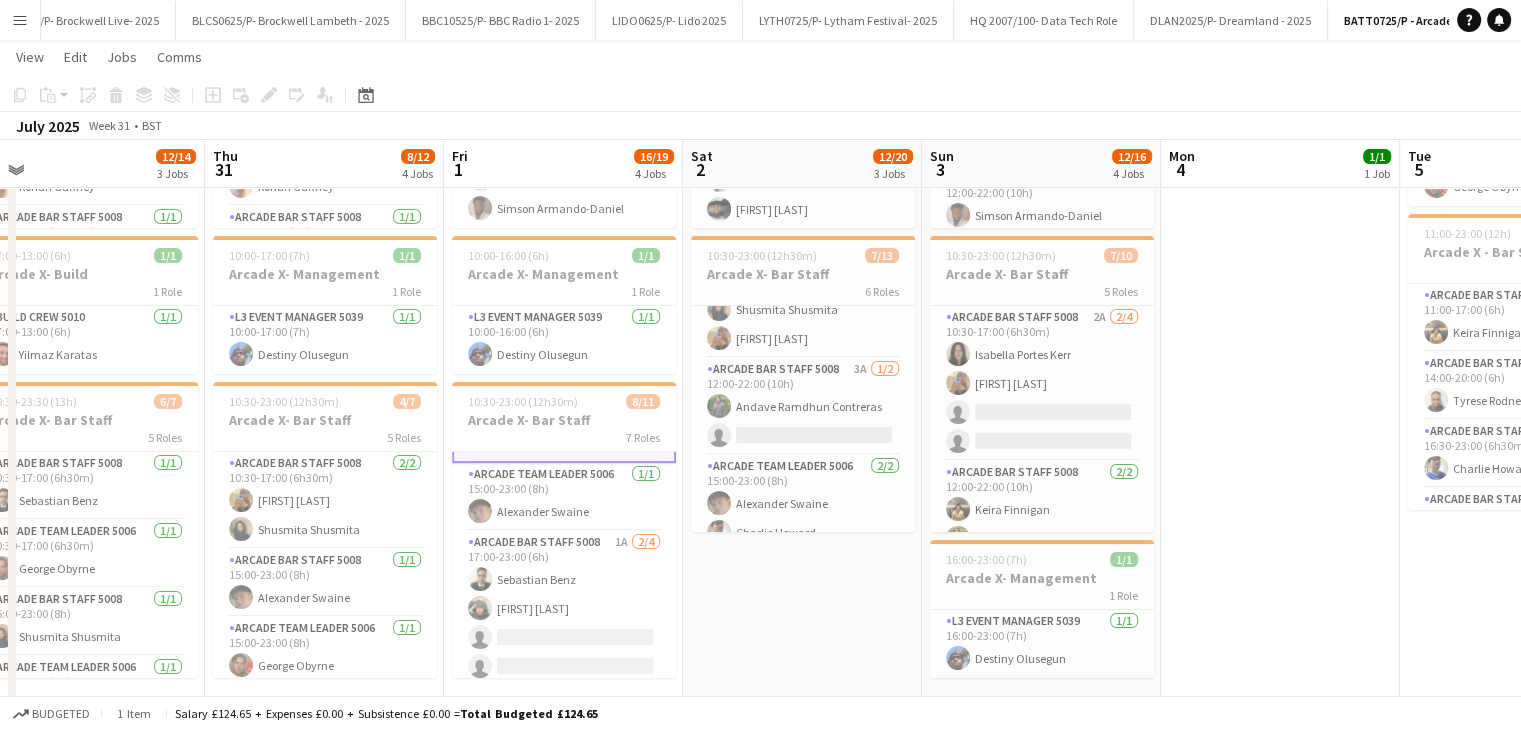 click on "Menu" at bounding box center [20, 20] 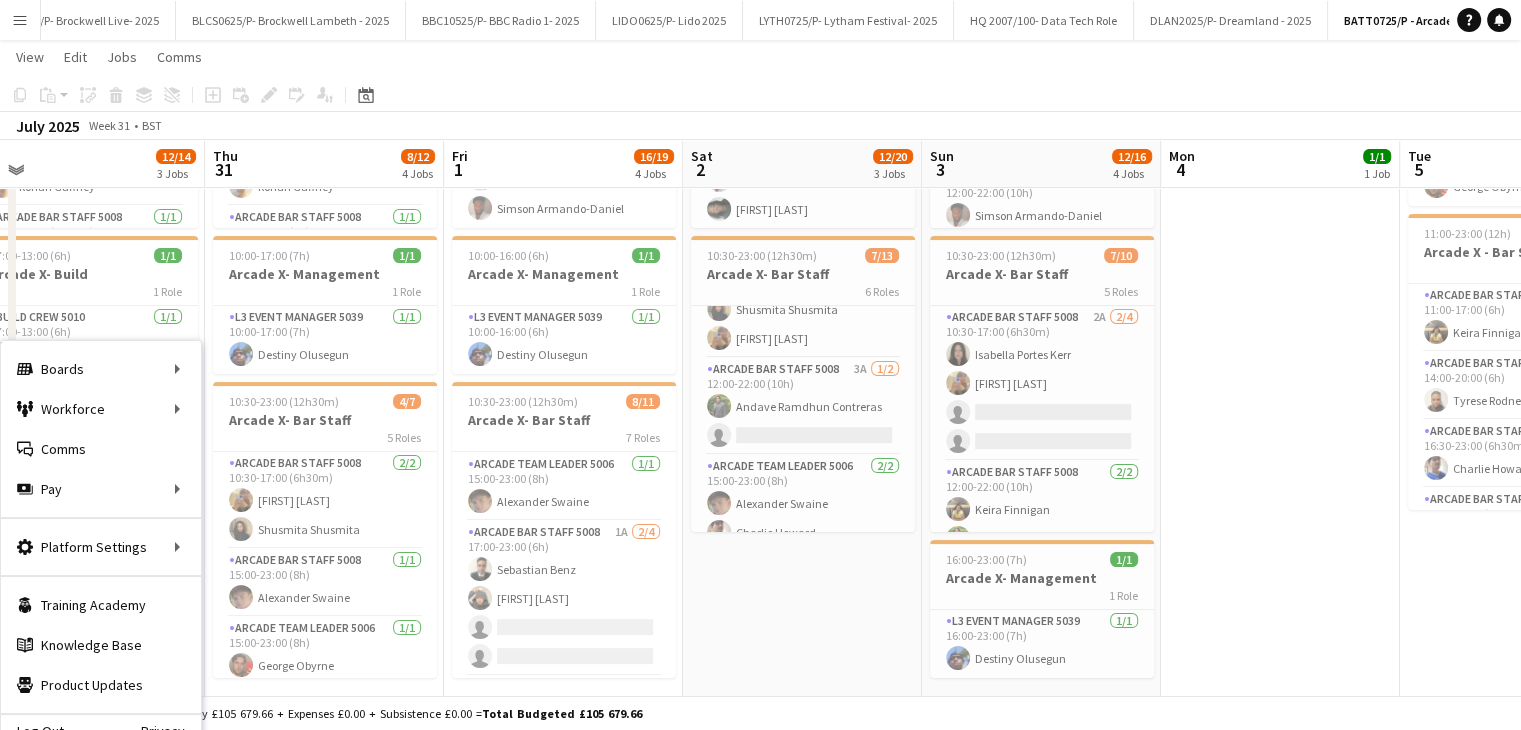 scroll, scrollTop: 298, scrollLeft: 0, axis: vertical 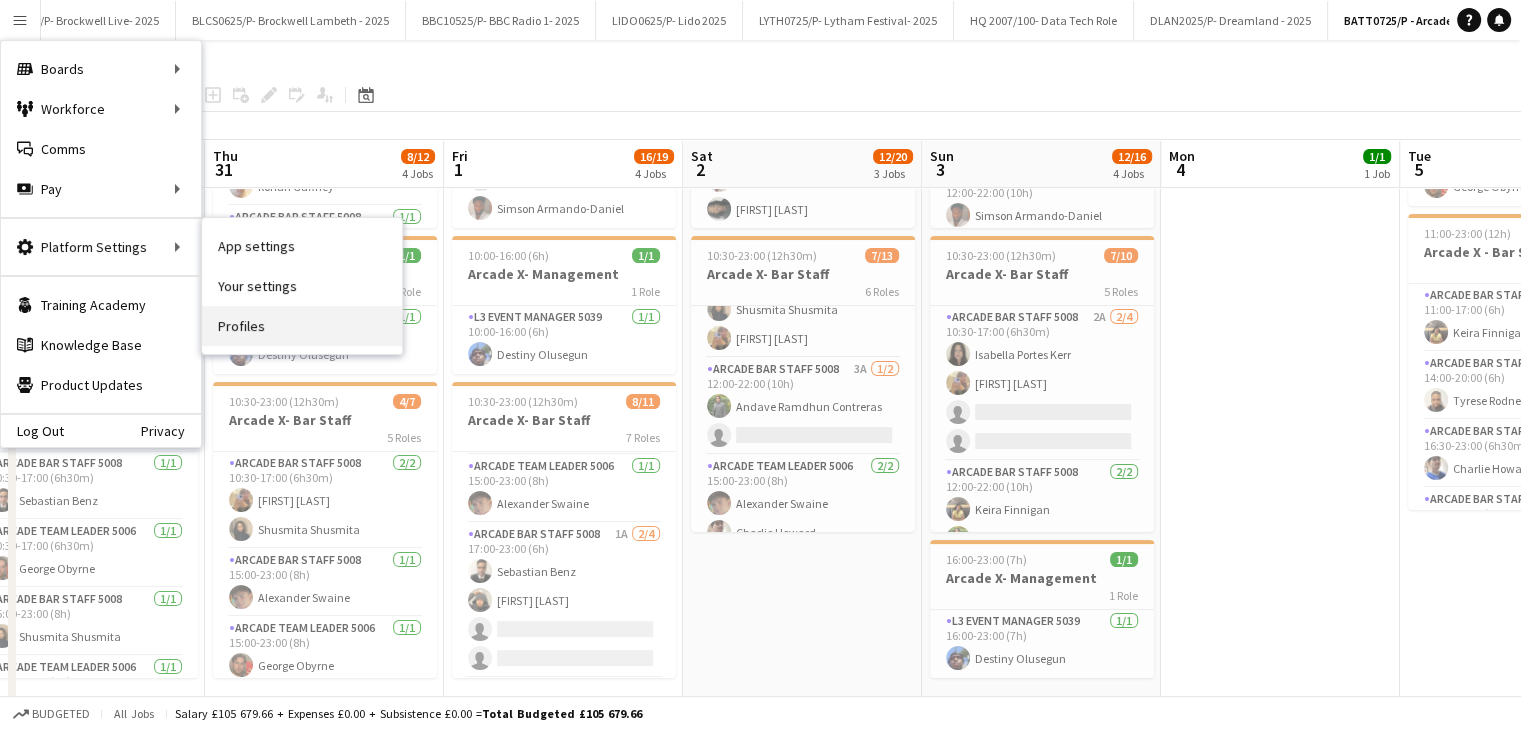 click on "Profiles" at bounding box center (302, 326) 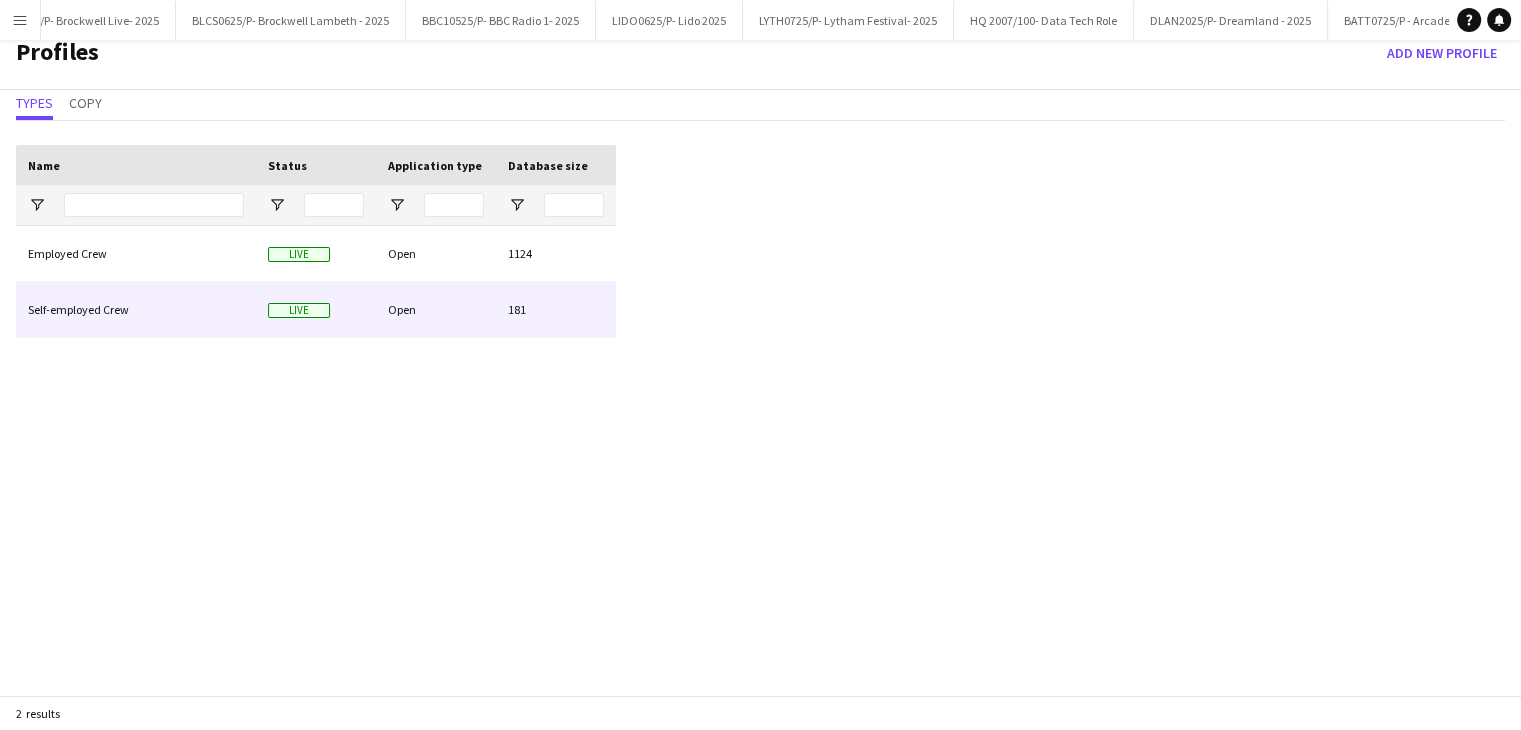 scroll, scrollTop: 0, scrollLeft: 0, axis: both 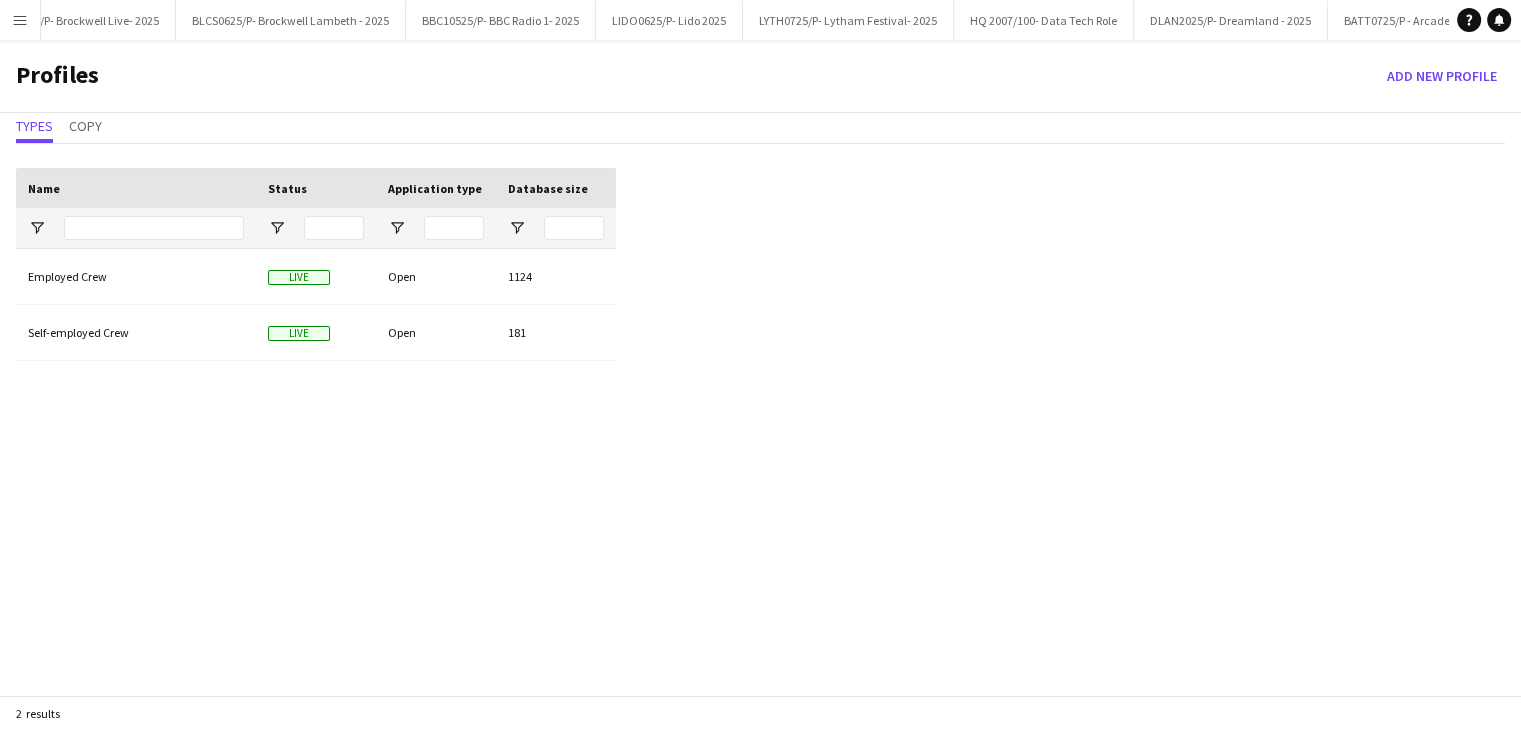 click on "Menu" at bounding box center (20, 20) 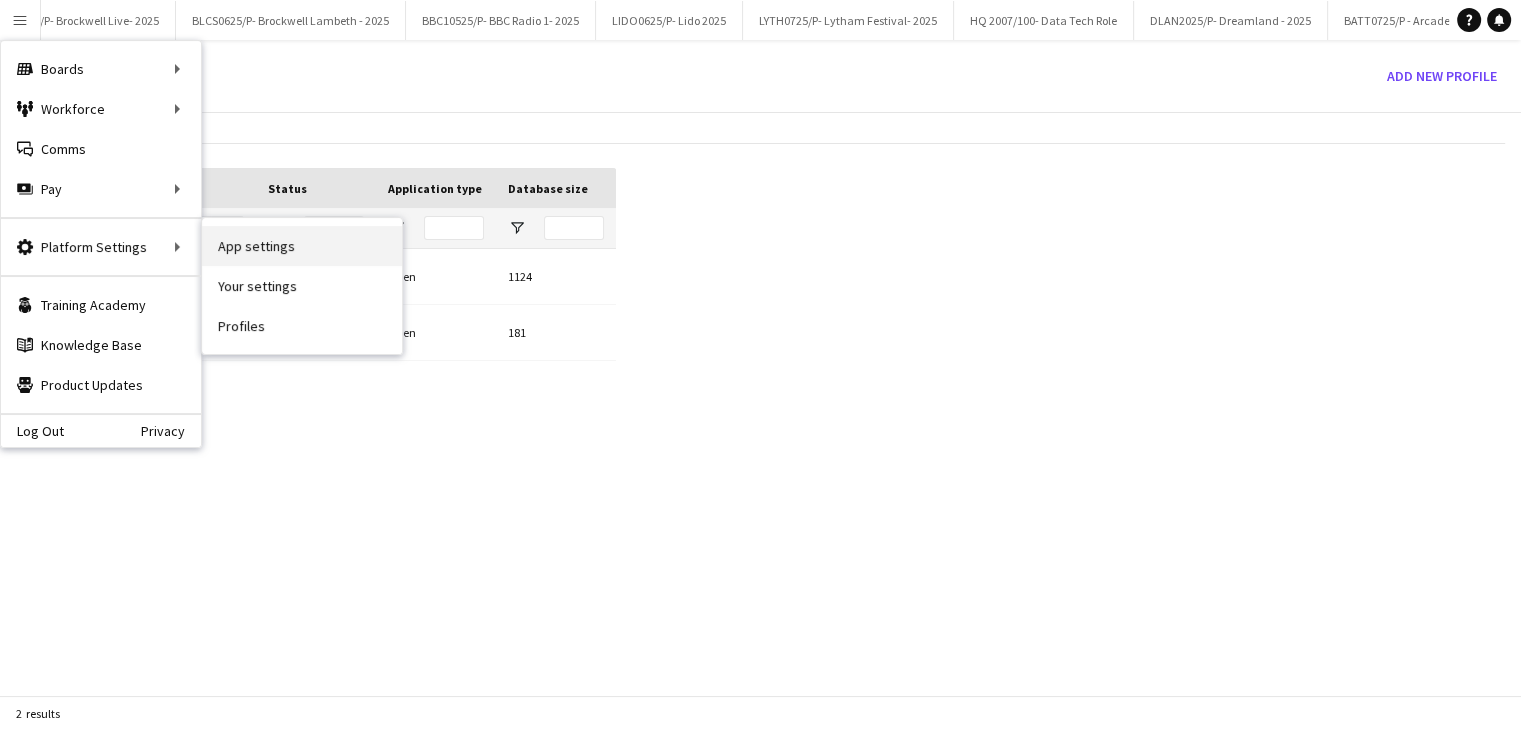 click on "App settings" at bounding box center [302, 246] 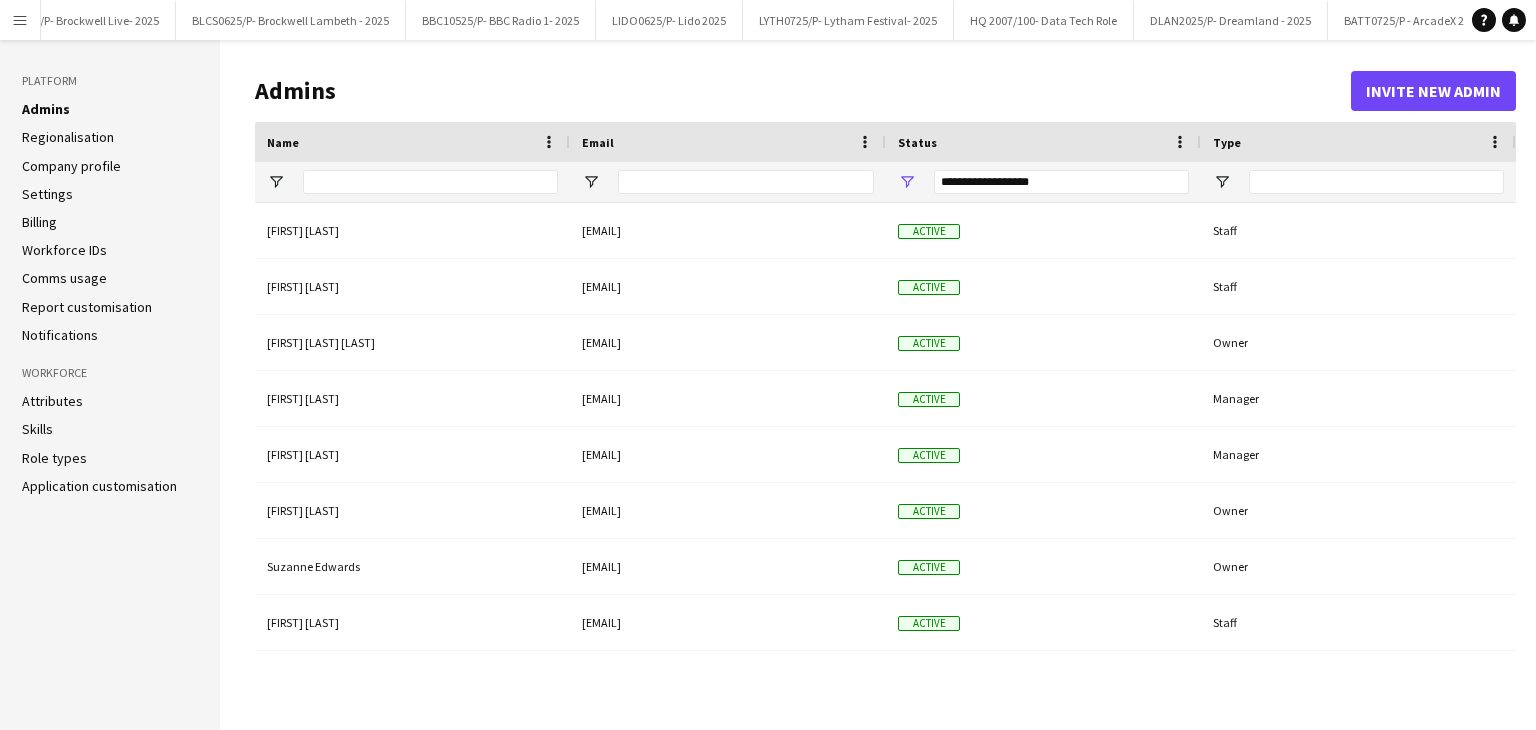 click on "Attributes   Skills   Role types   Application customisation" 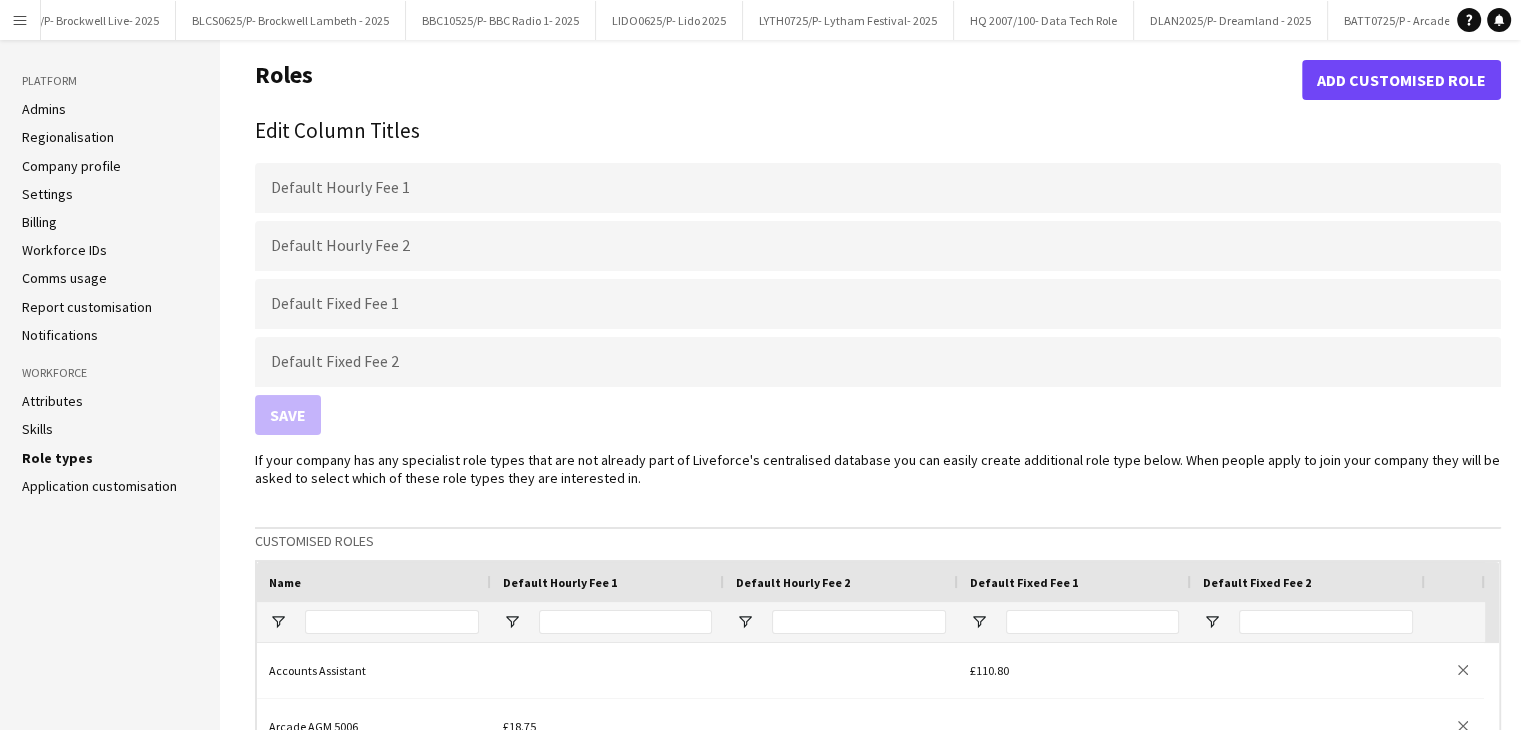 click on "Skills" 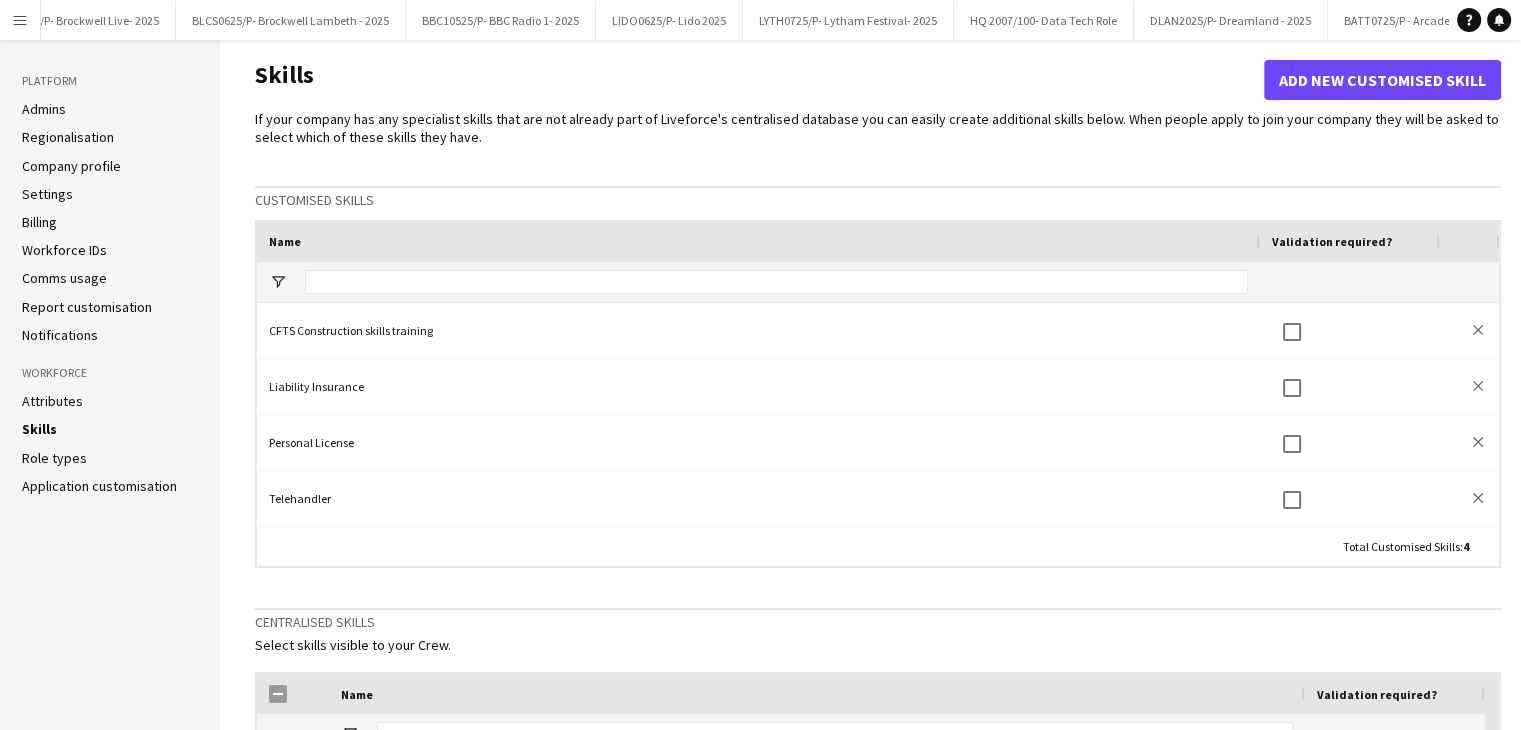 click on "Menu" at bounding box center (20, 20) 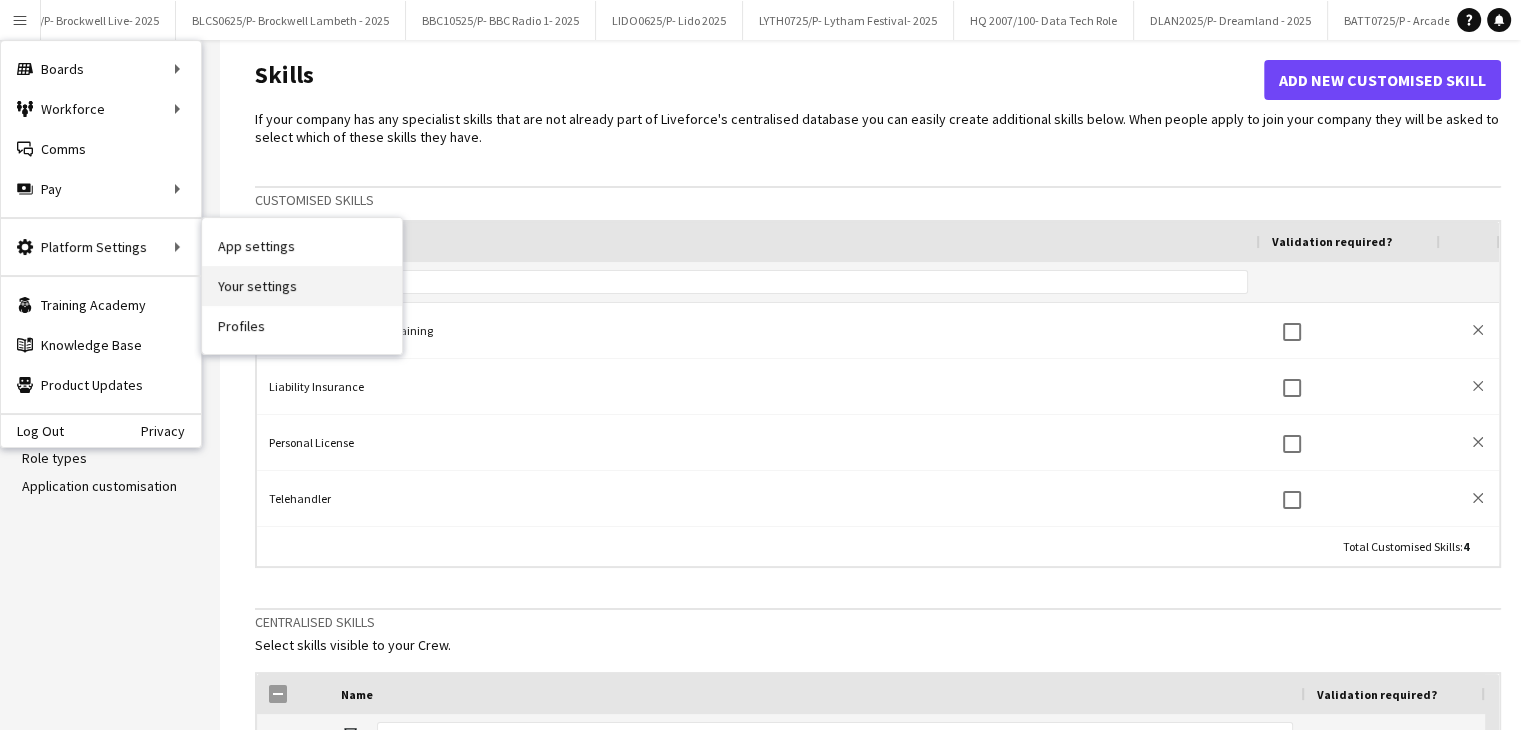 click on "Your settings" at bounding box center [302, 286] 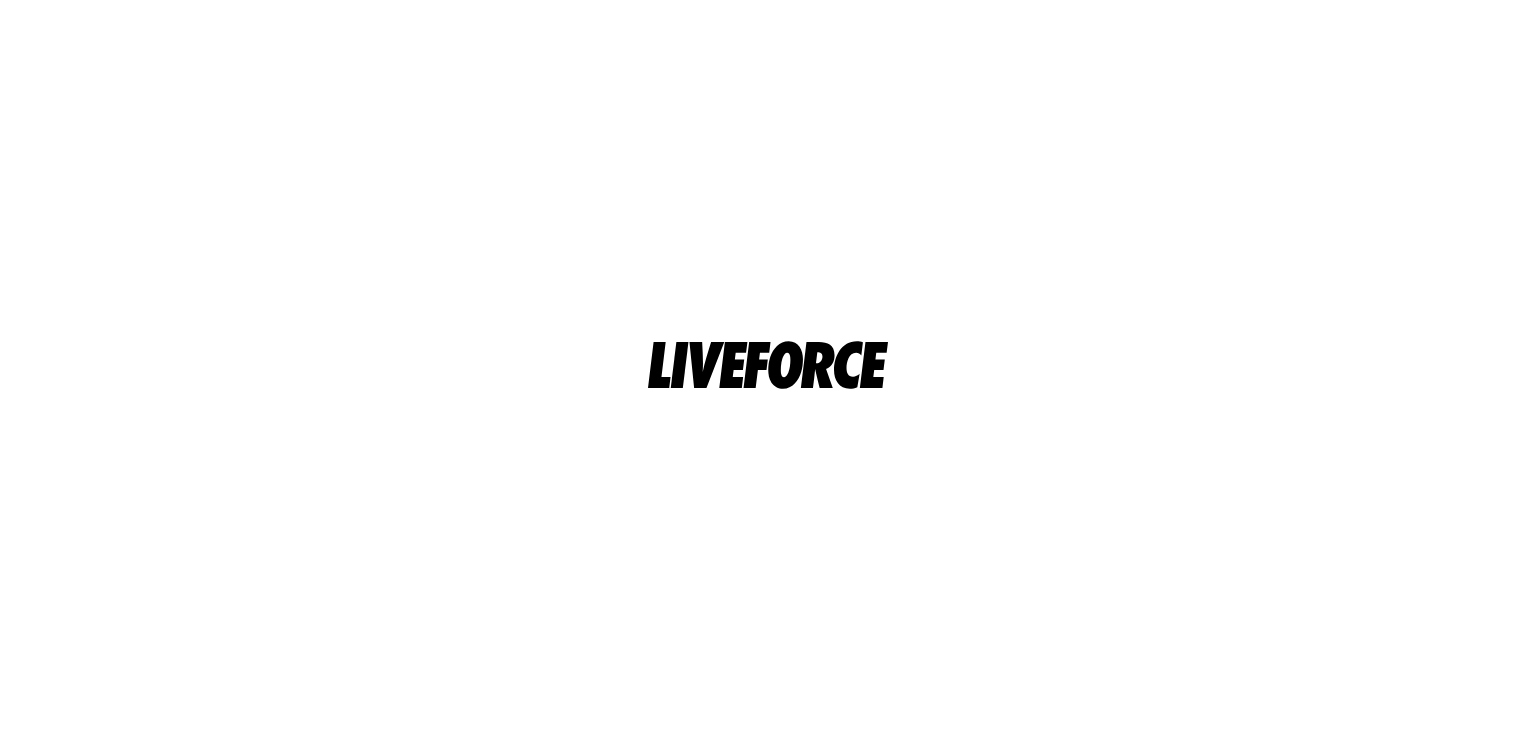scroll, scrollTop: 0, scrollLeft: 0, axis: both 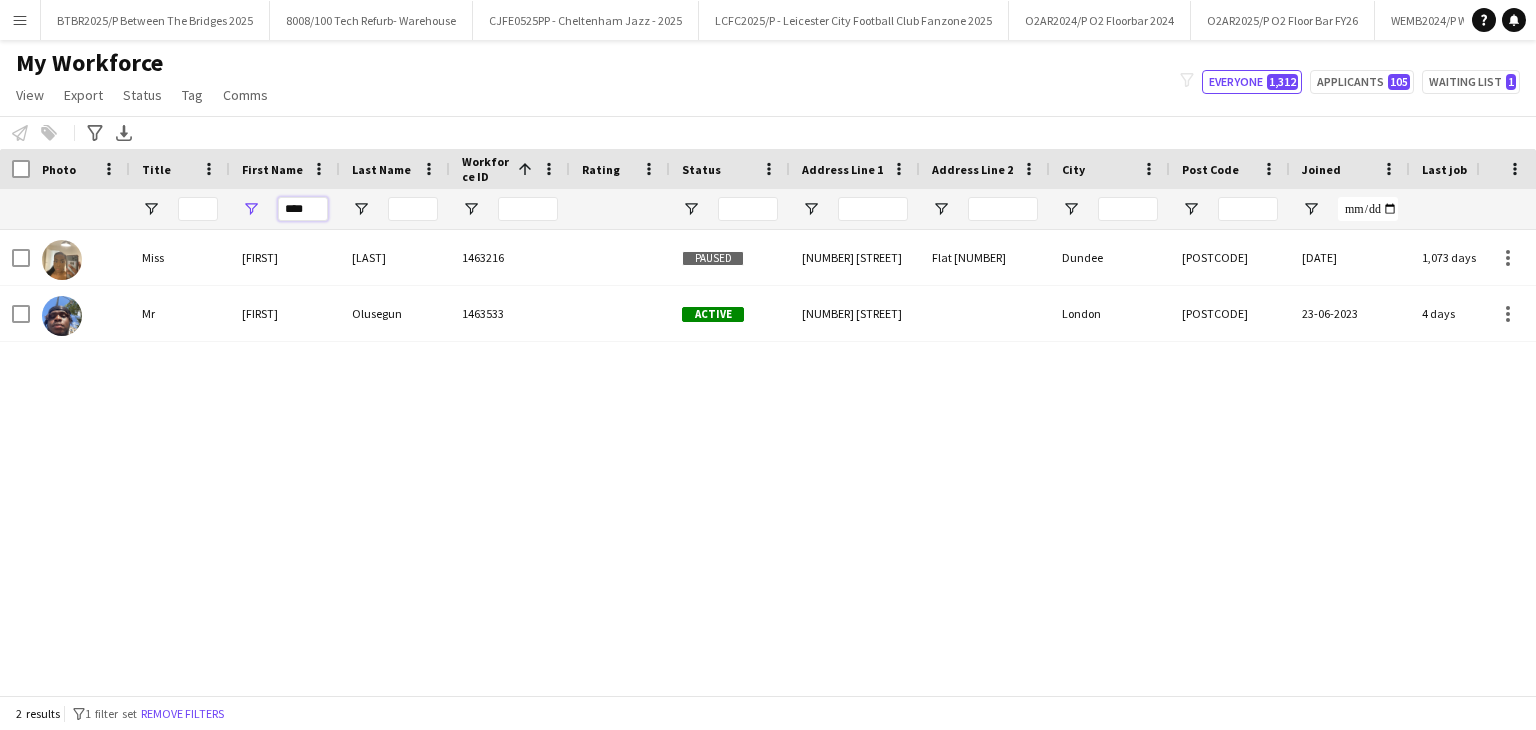 click on "****" at bounding box center [303, 209] 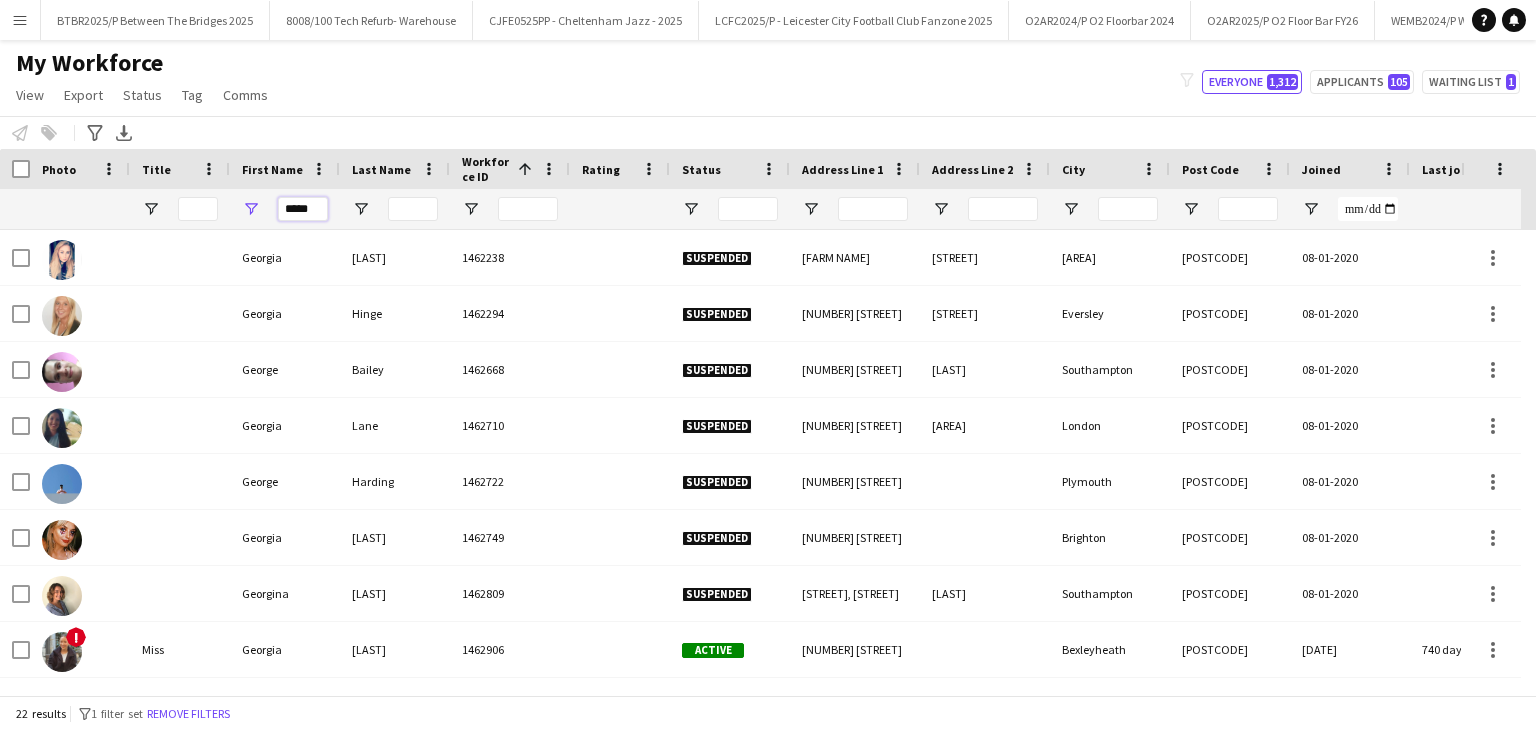 type on "*****" 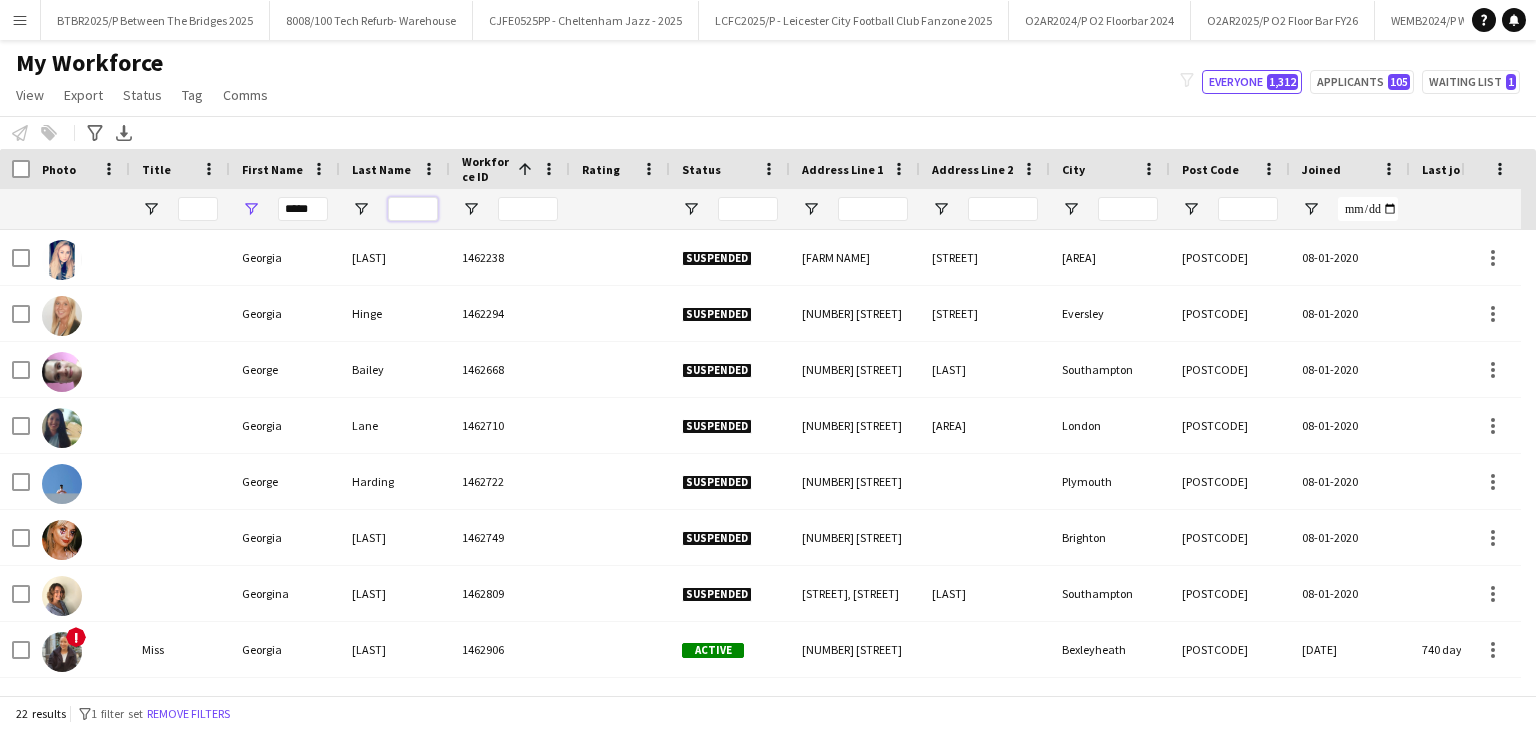 click at bounding box center (413, 209) 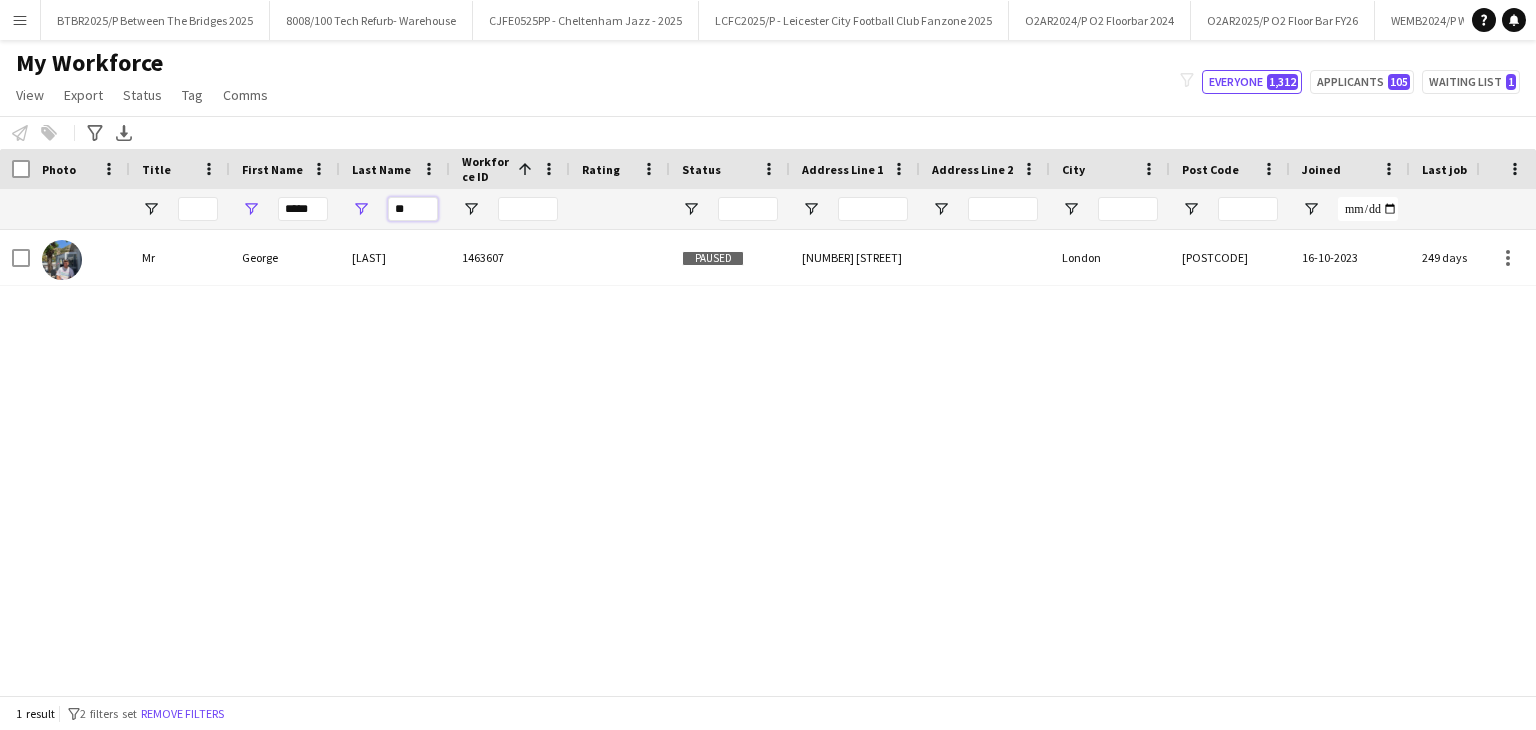 type on "*" 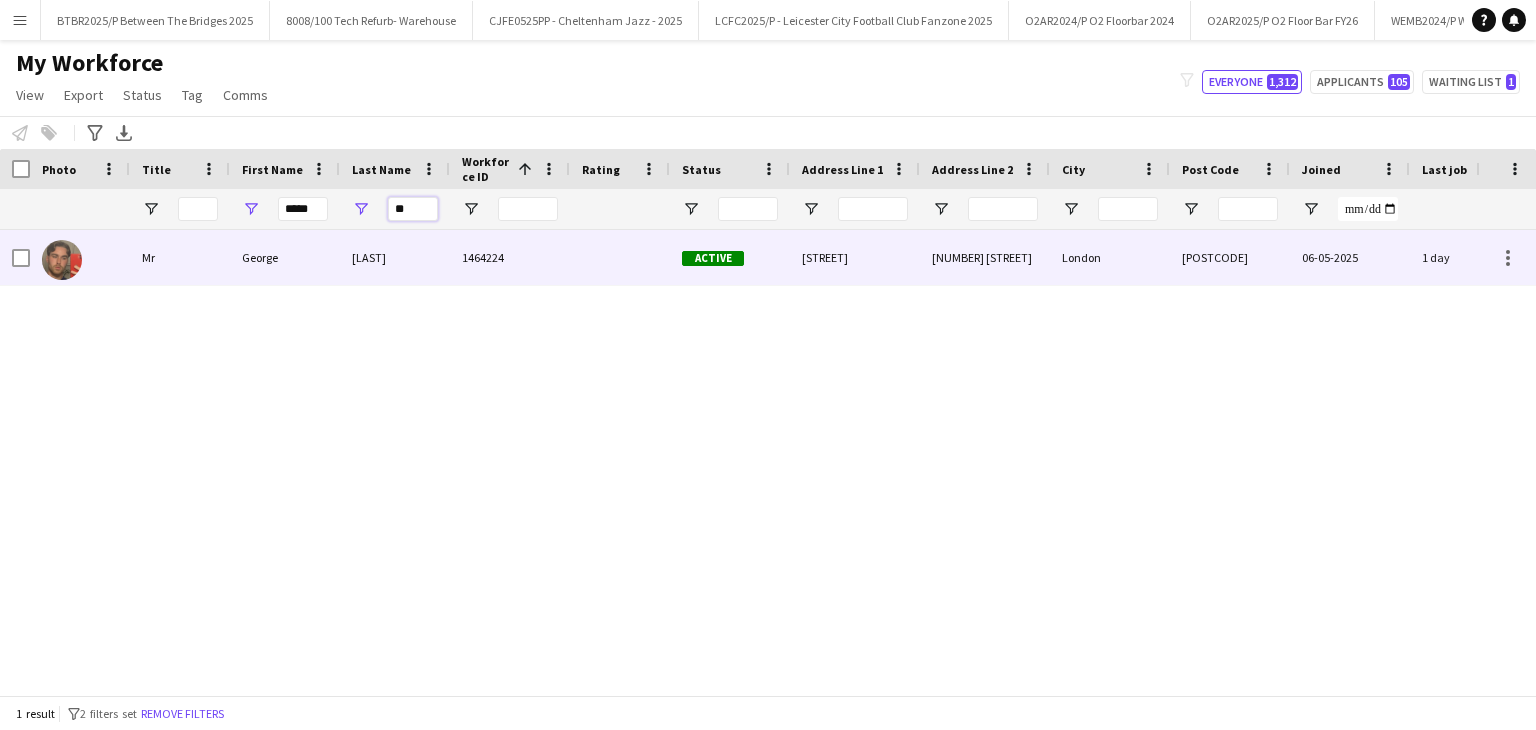 type on "**" 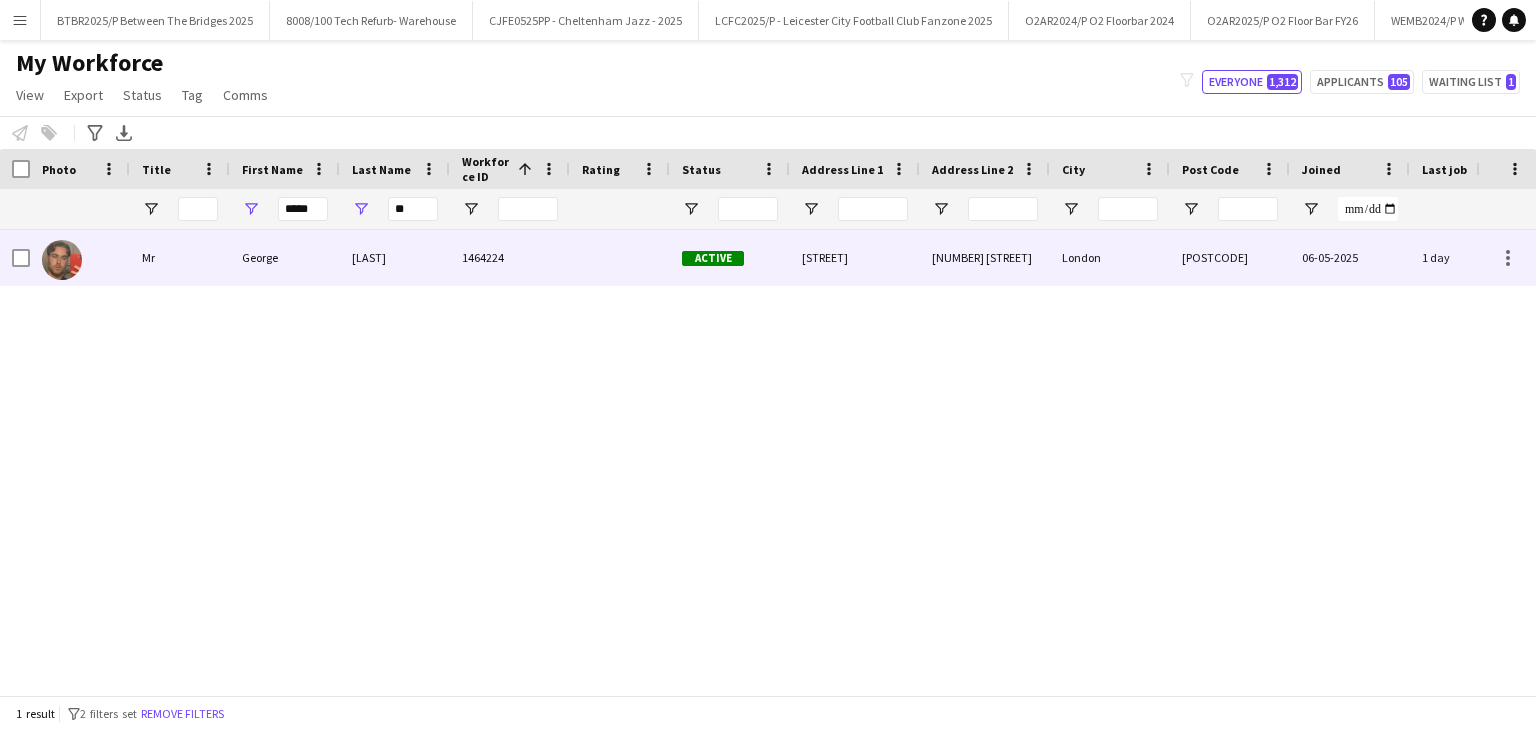 click on "1464224" at bounding box center (510, 257) 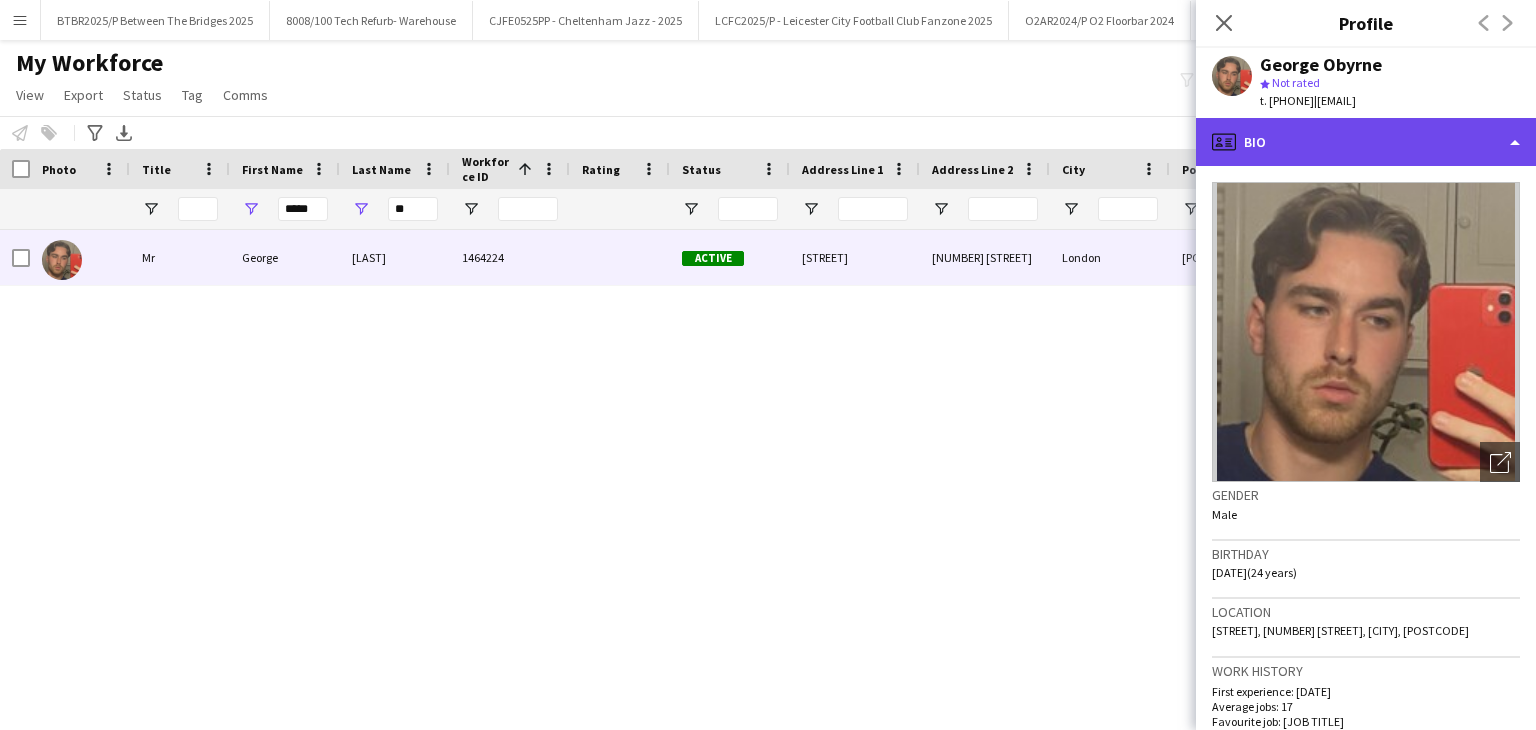 click on "profile
Bio" 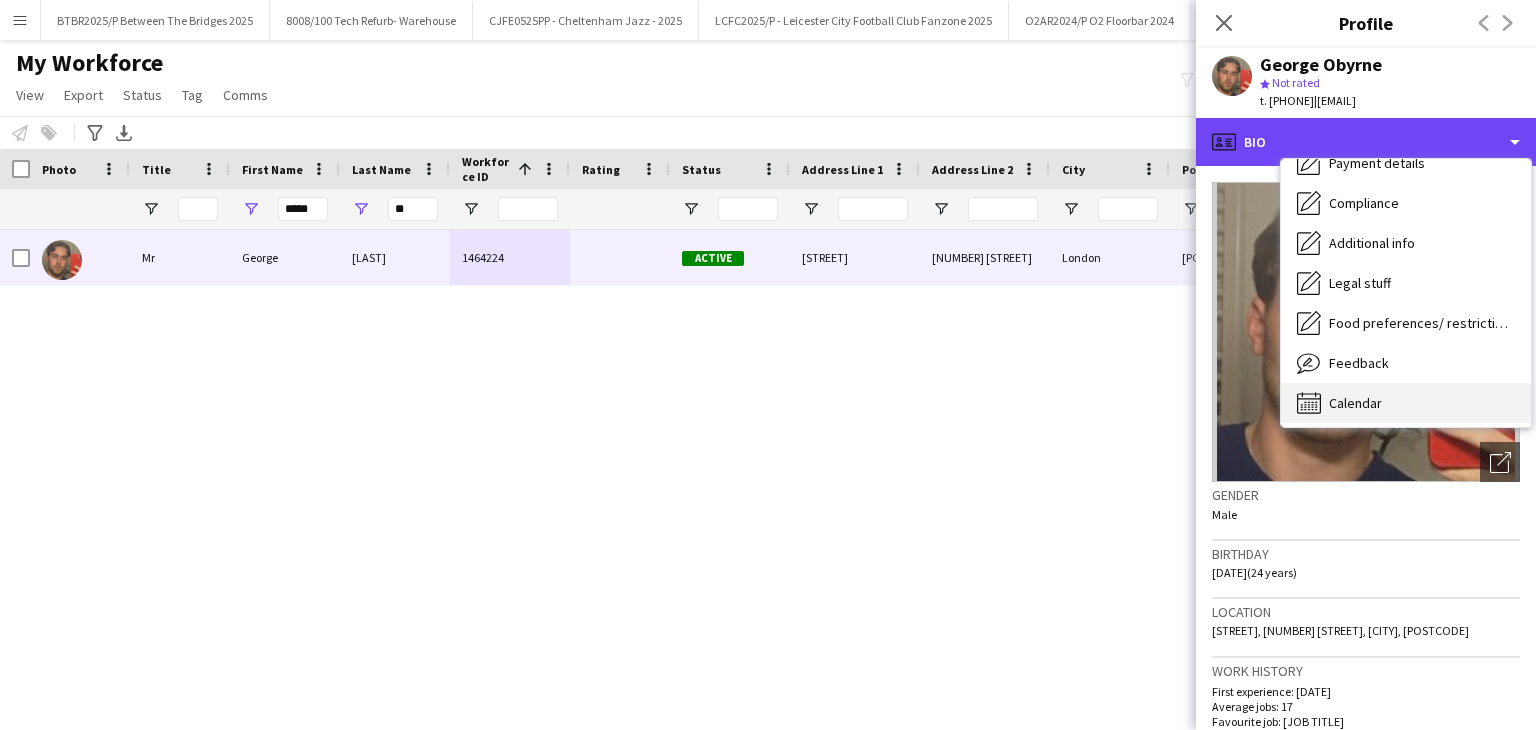 scroll, scrollTop: 268, scrollLeft: 0, axis: vertical 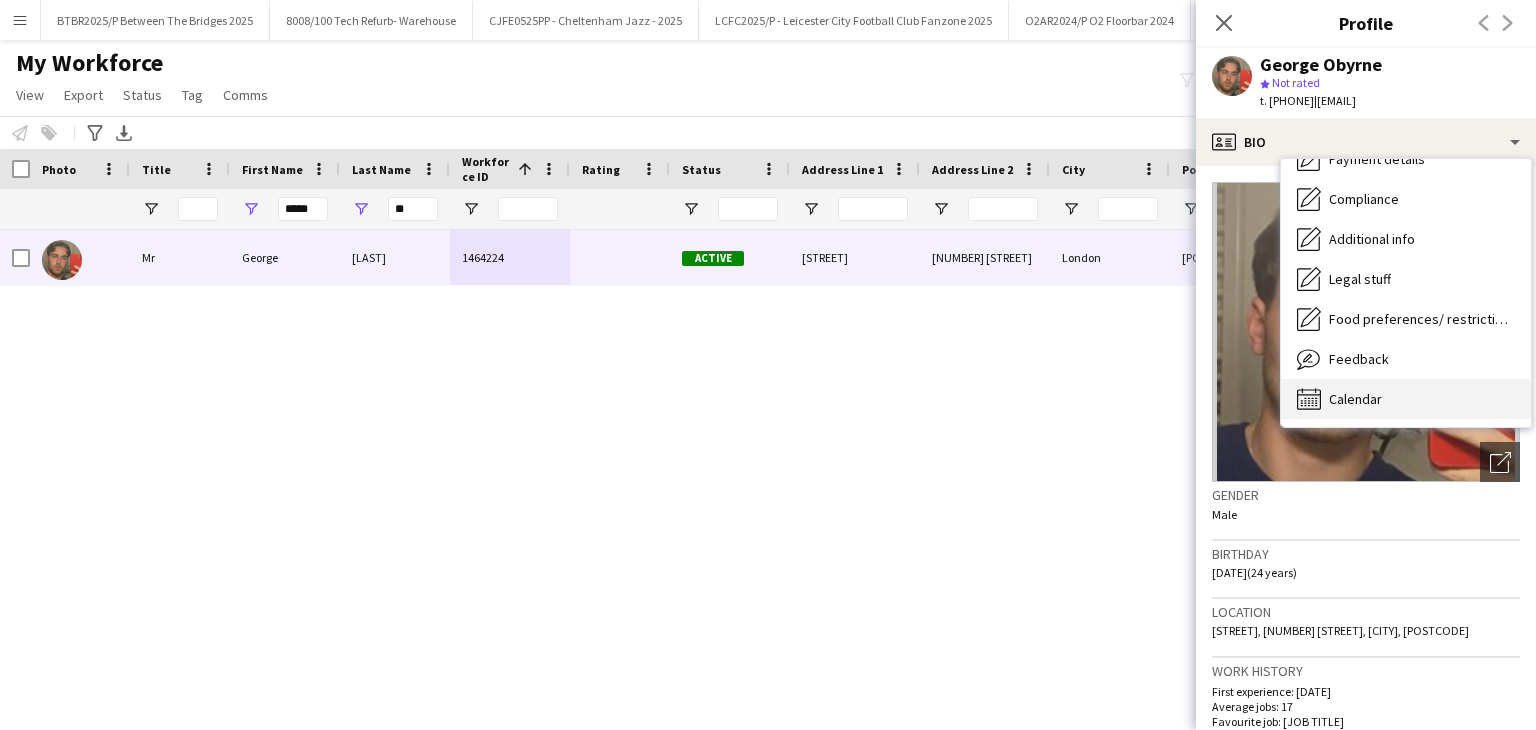 click on "Calendar
Calendar" at bounding box center (1406, 399) 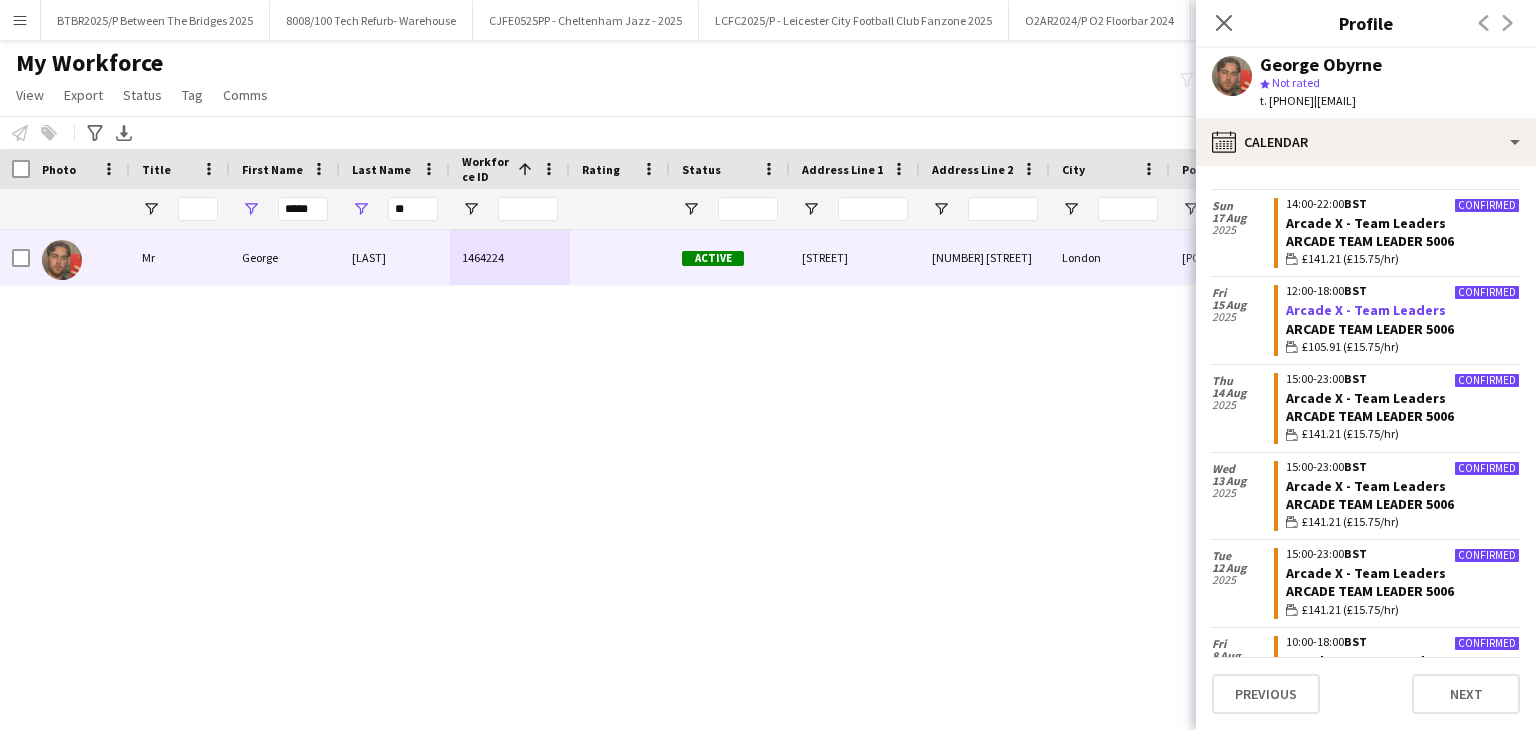 scroll, scrollTop: 400, scrollLeft: 0, axis: vertical 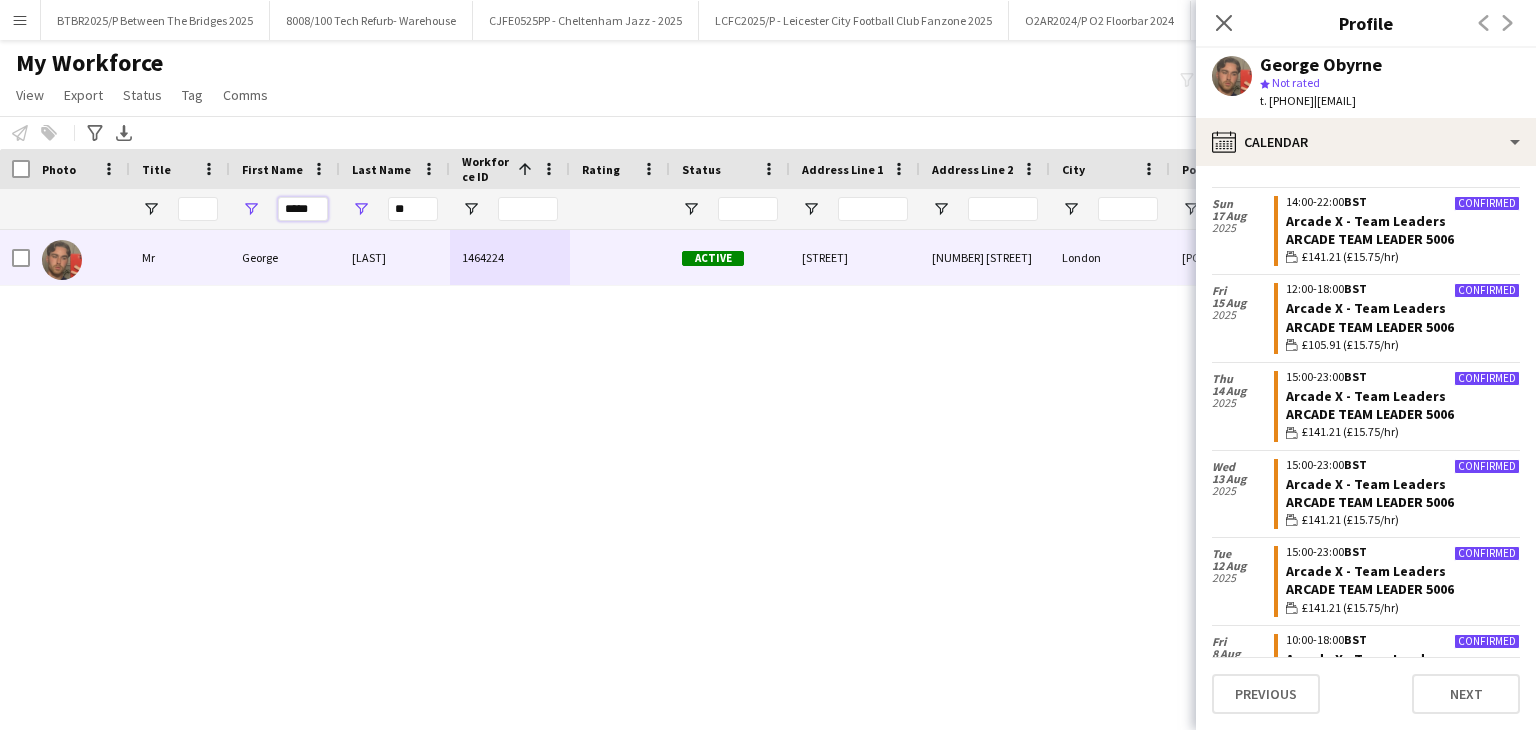 click on "*****" at bounding box center (303, 209) 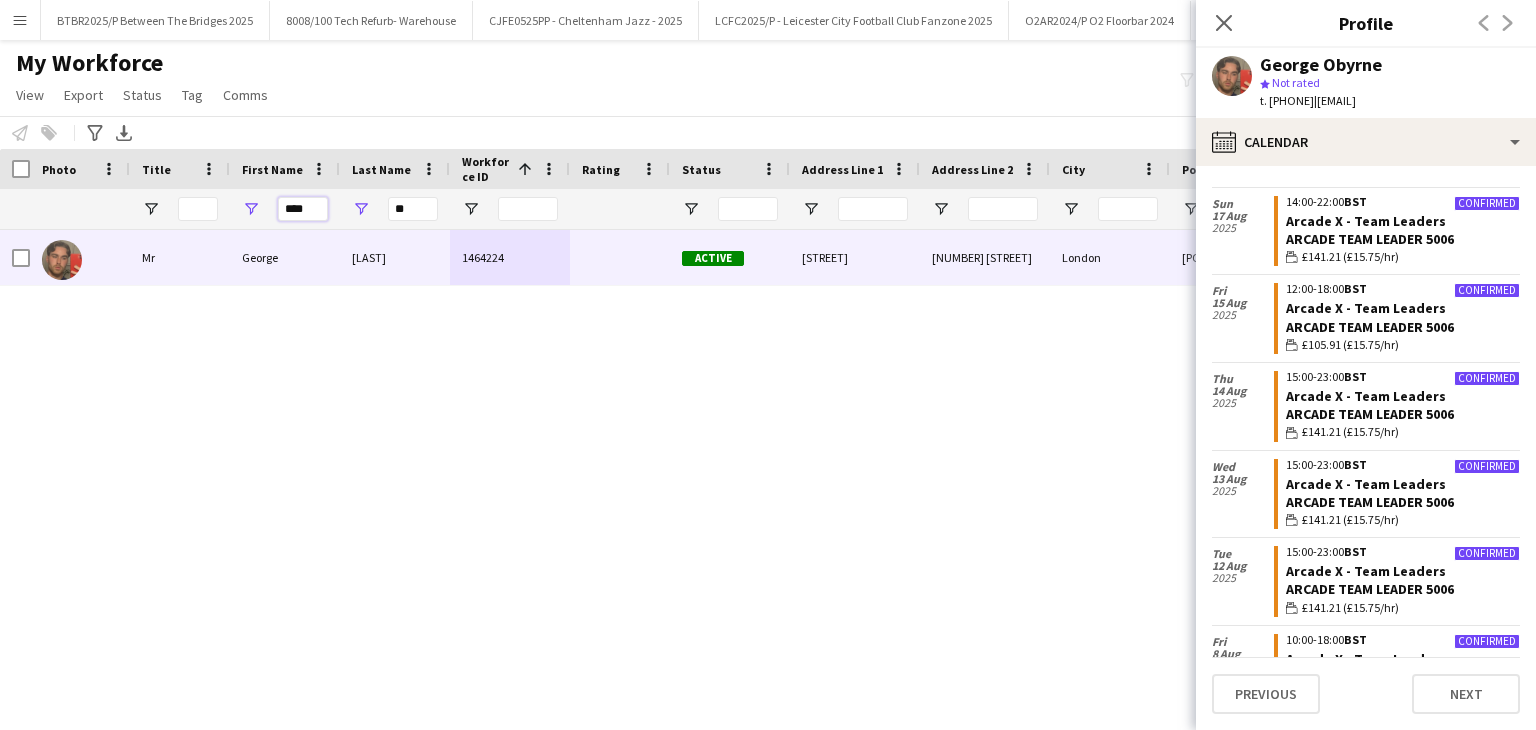 type on "****" 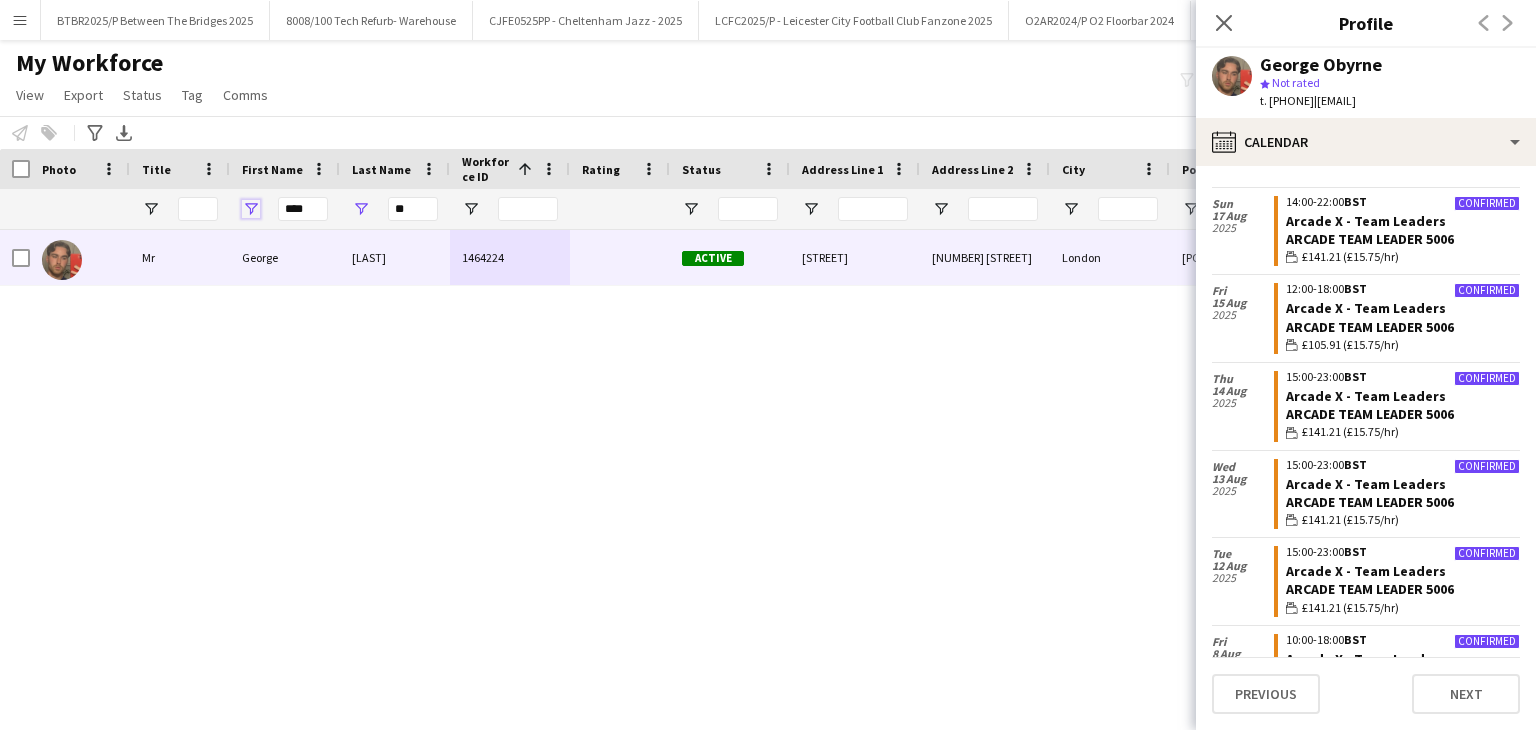 type 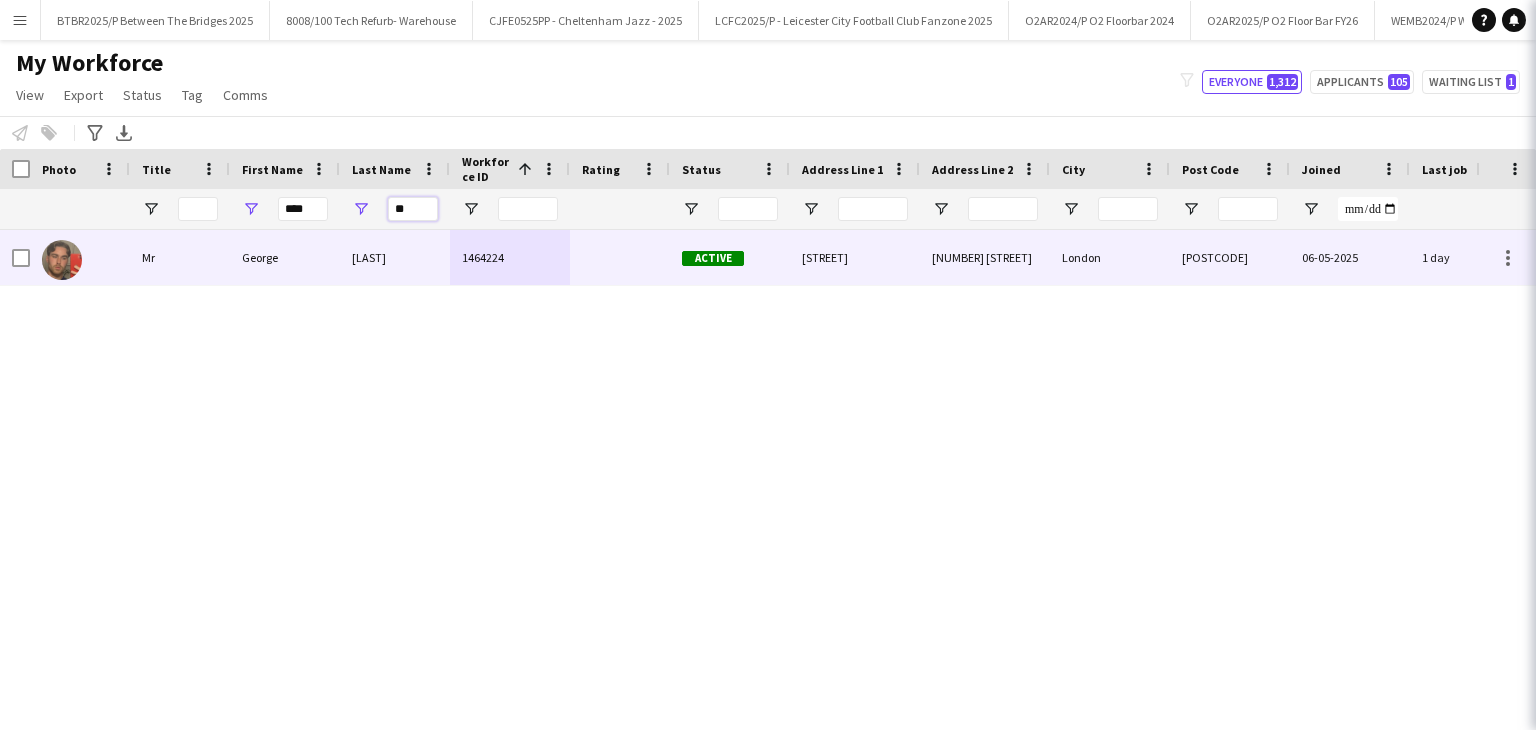 type on "*" 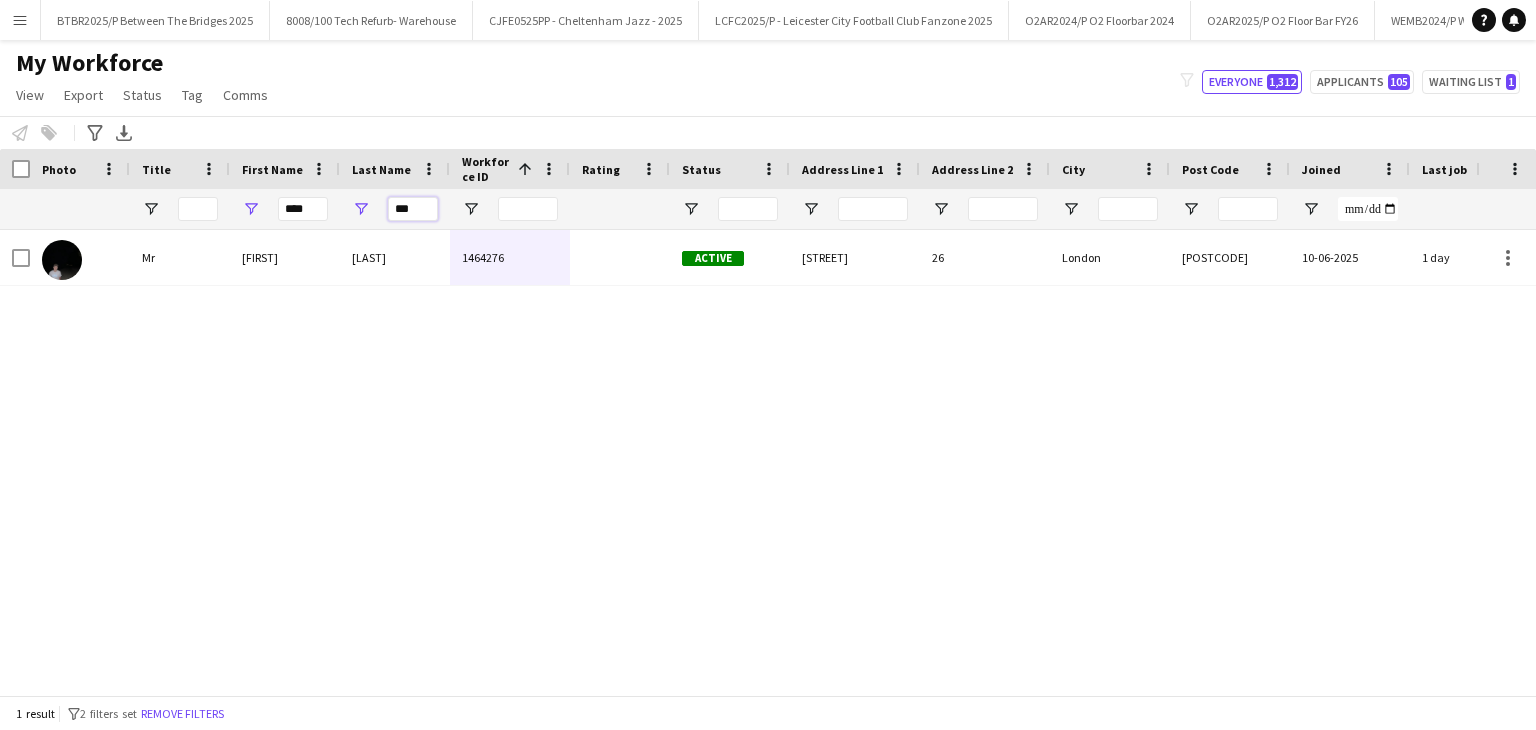 type on "***" 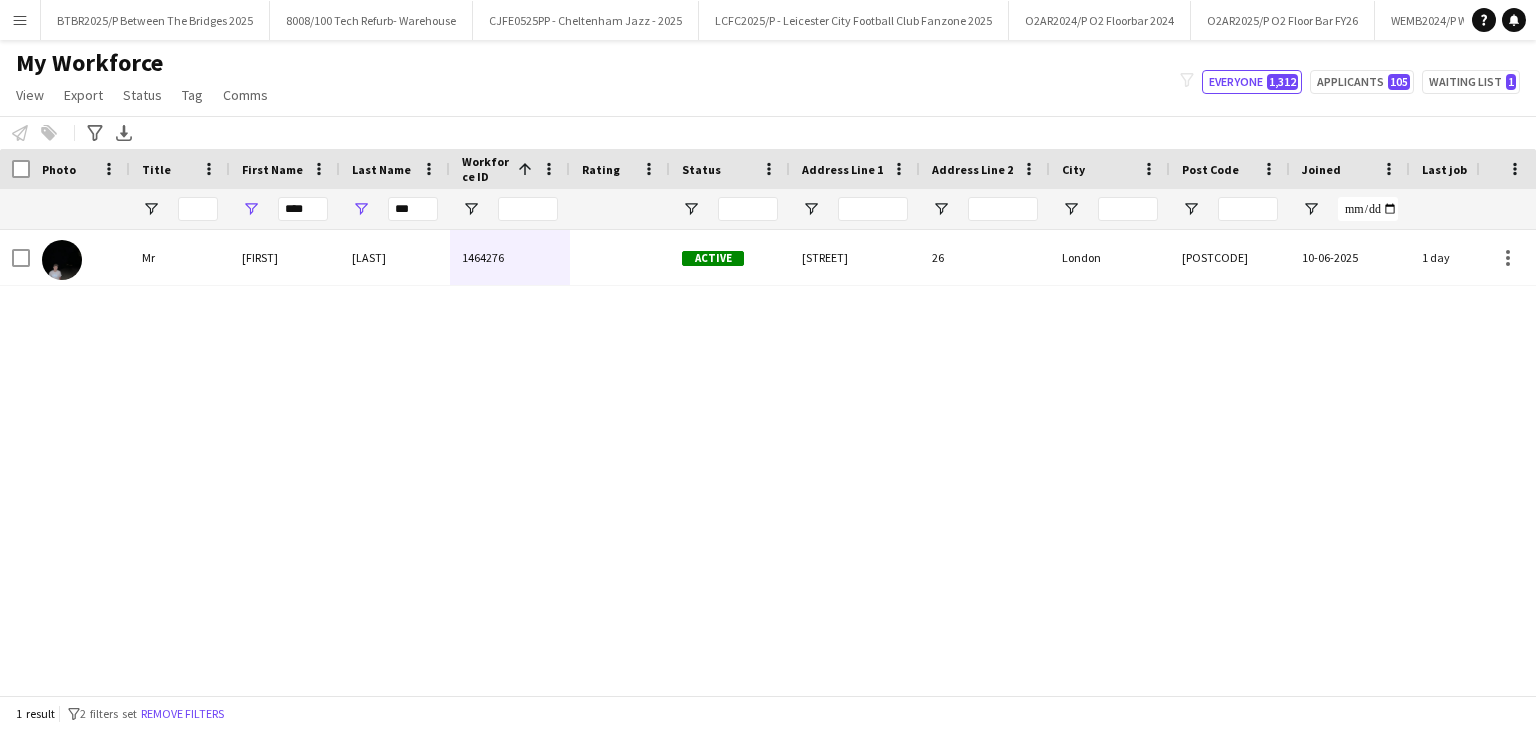 click on "[TITLE] [FIRST] [LAST] [NUMBER] [STREET] [NUMBER] [CITY] [POSTCODE] [DATE] [DURATION] [DURATION] [EMAIL]" at bounding box center (738, 455) 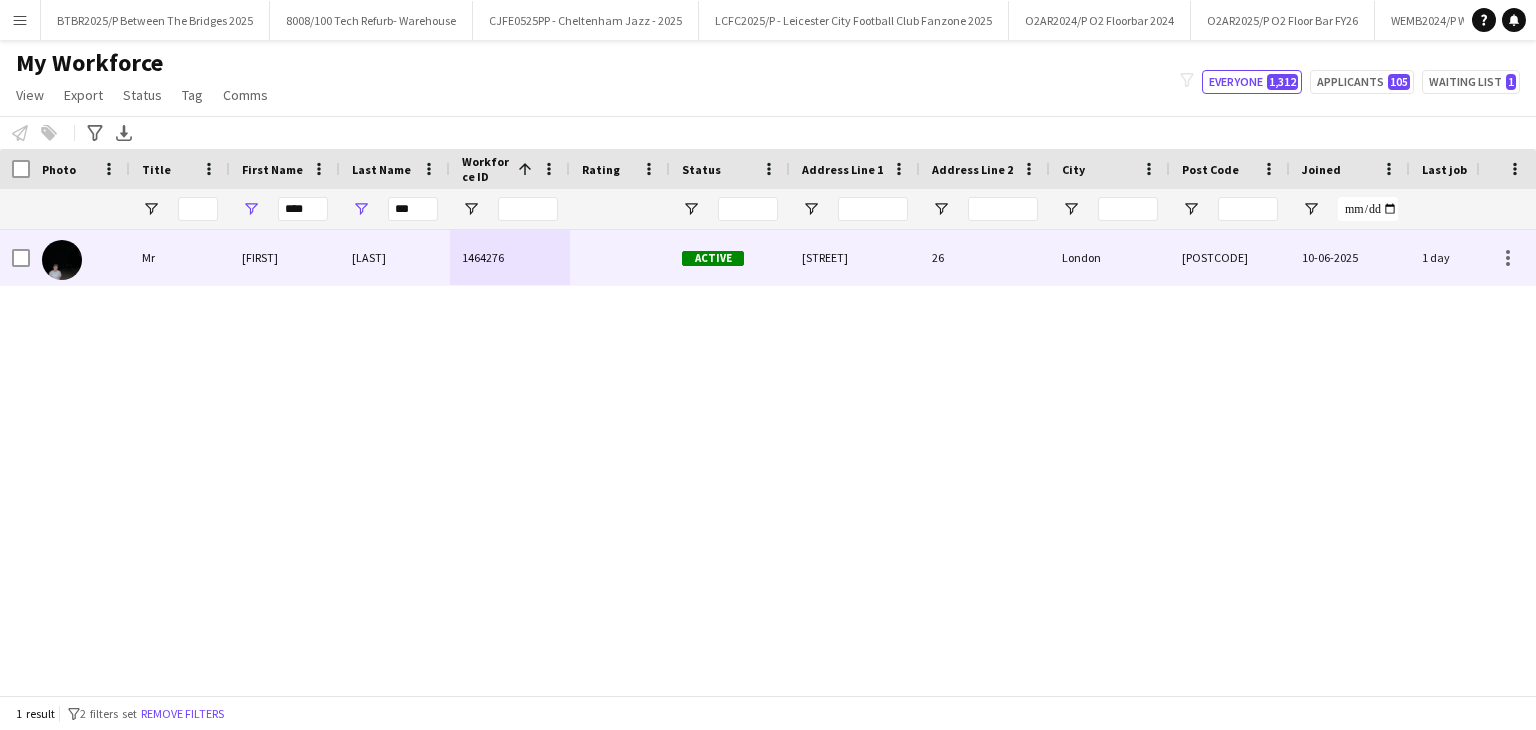 click on "1464276" at bounding box center (510, 257) 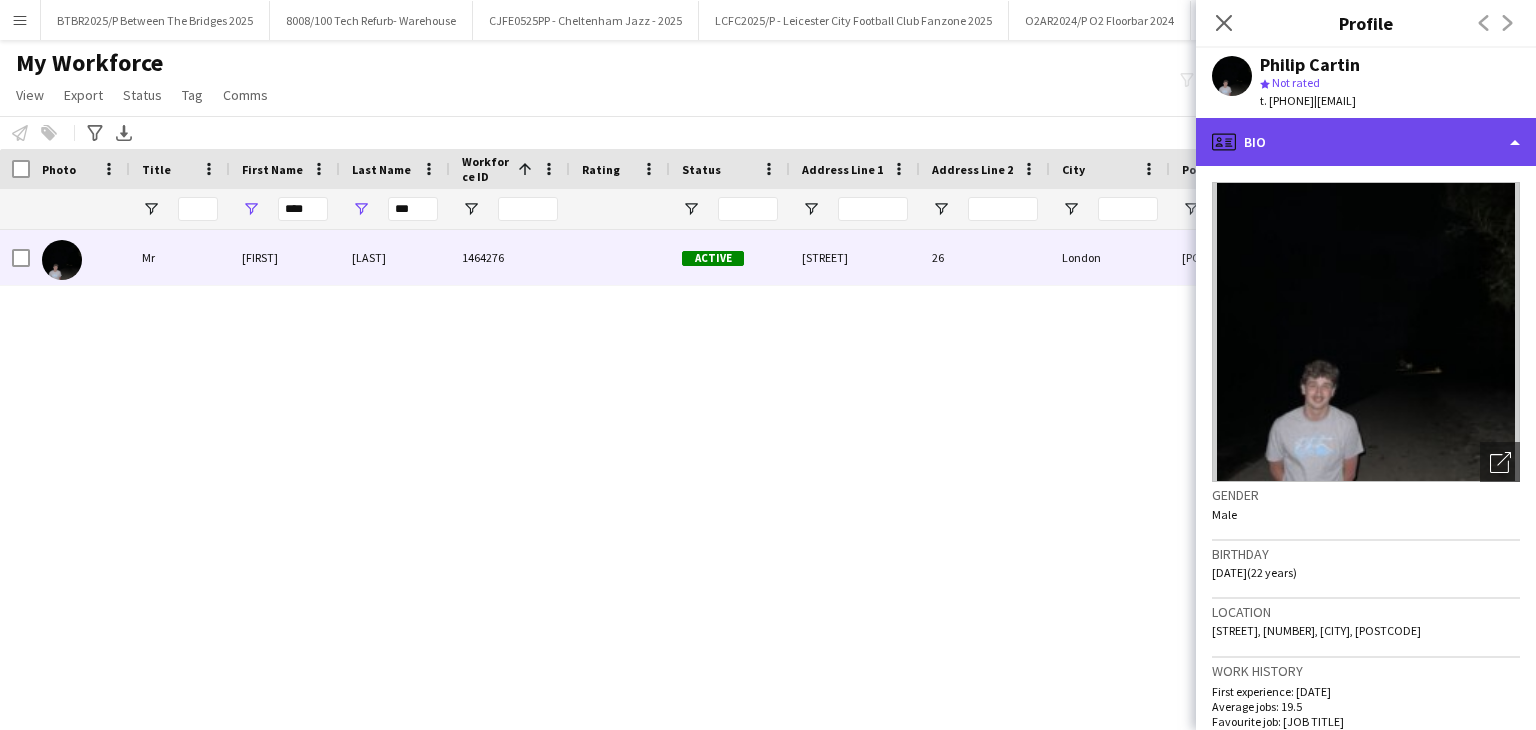 click on "profile
Bio" 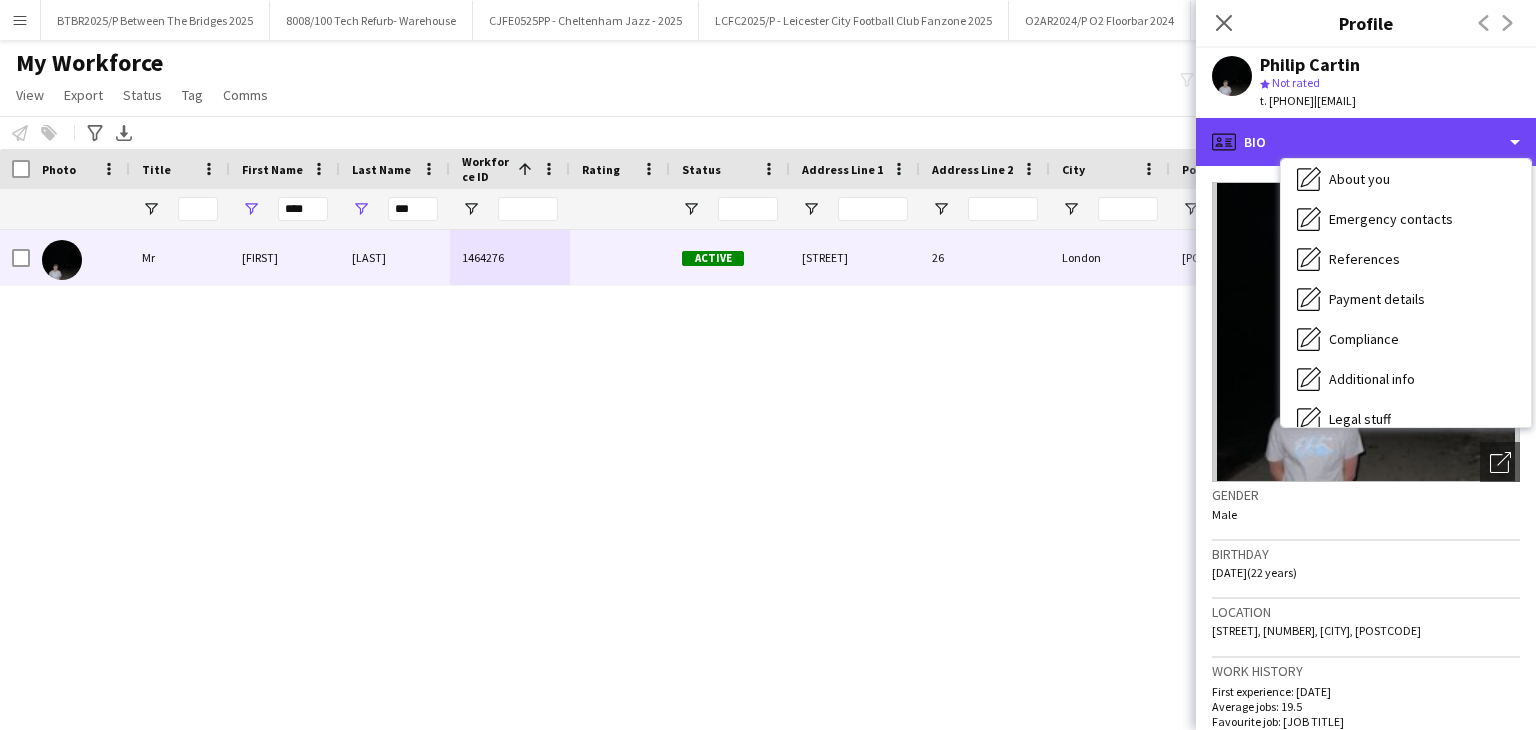 scroll, scrollTop: 268, scrollLeft: 0, axis: vertical 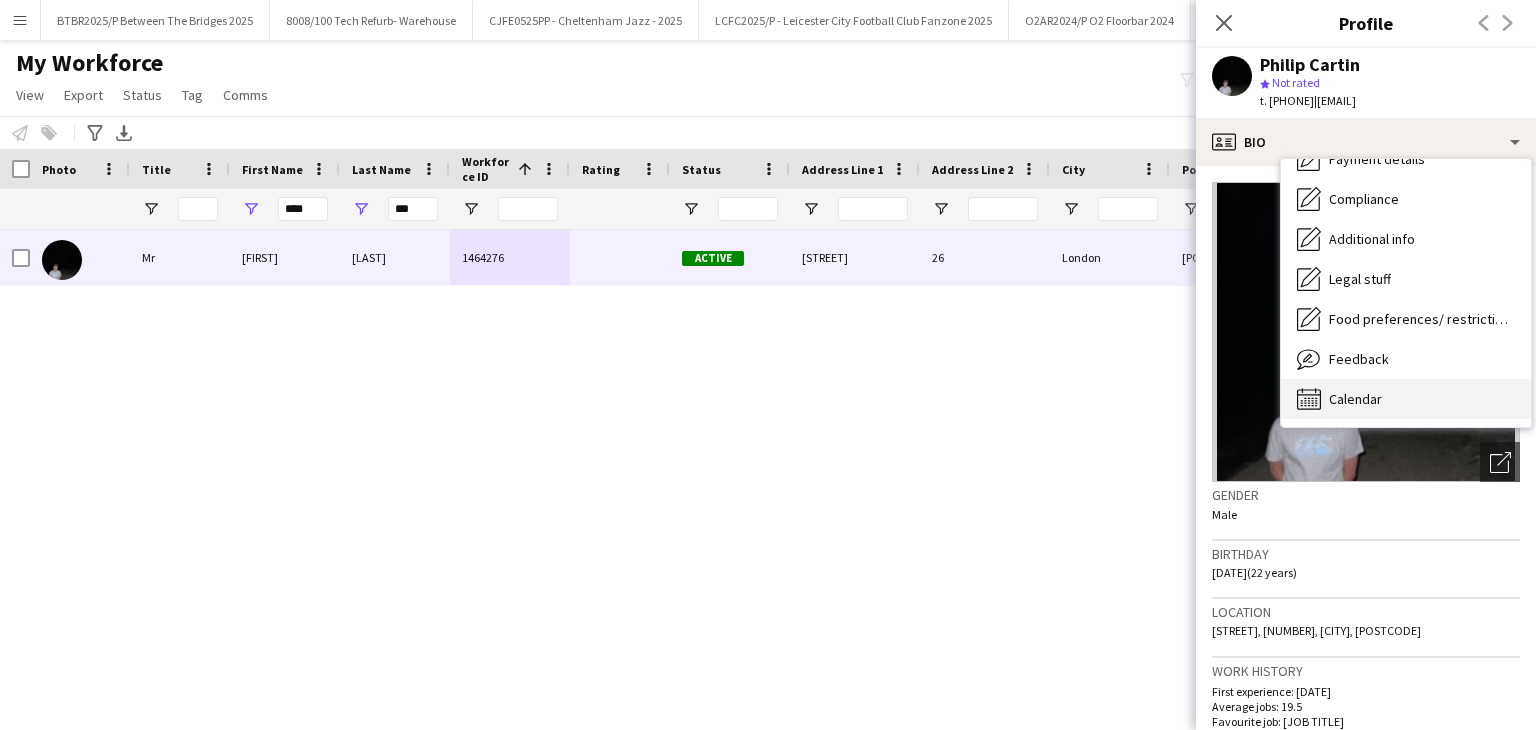 click on "Calendar
Calendar" at bounding box center (1406, 399) 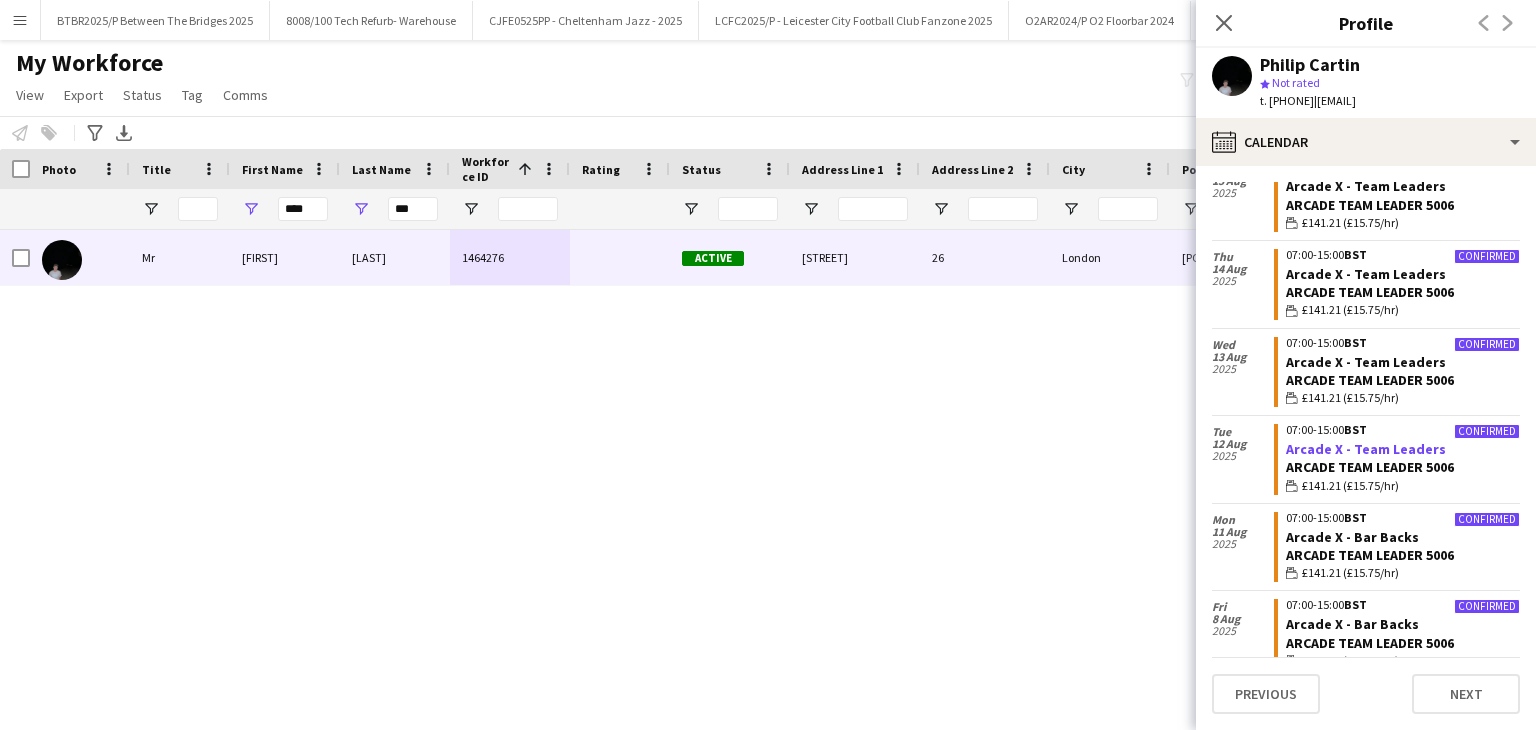 scroll, scrollTop: 447, scrollLeft: 0, axis: vertical 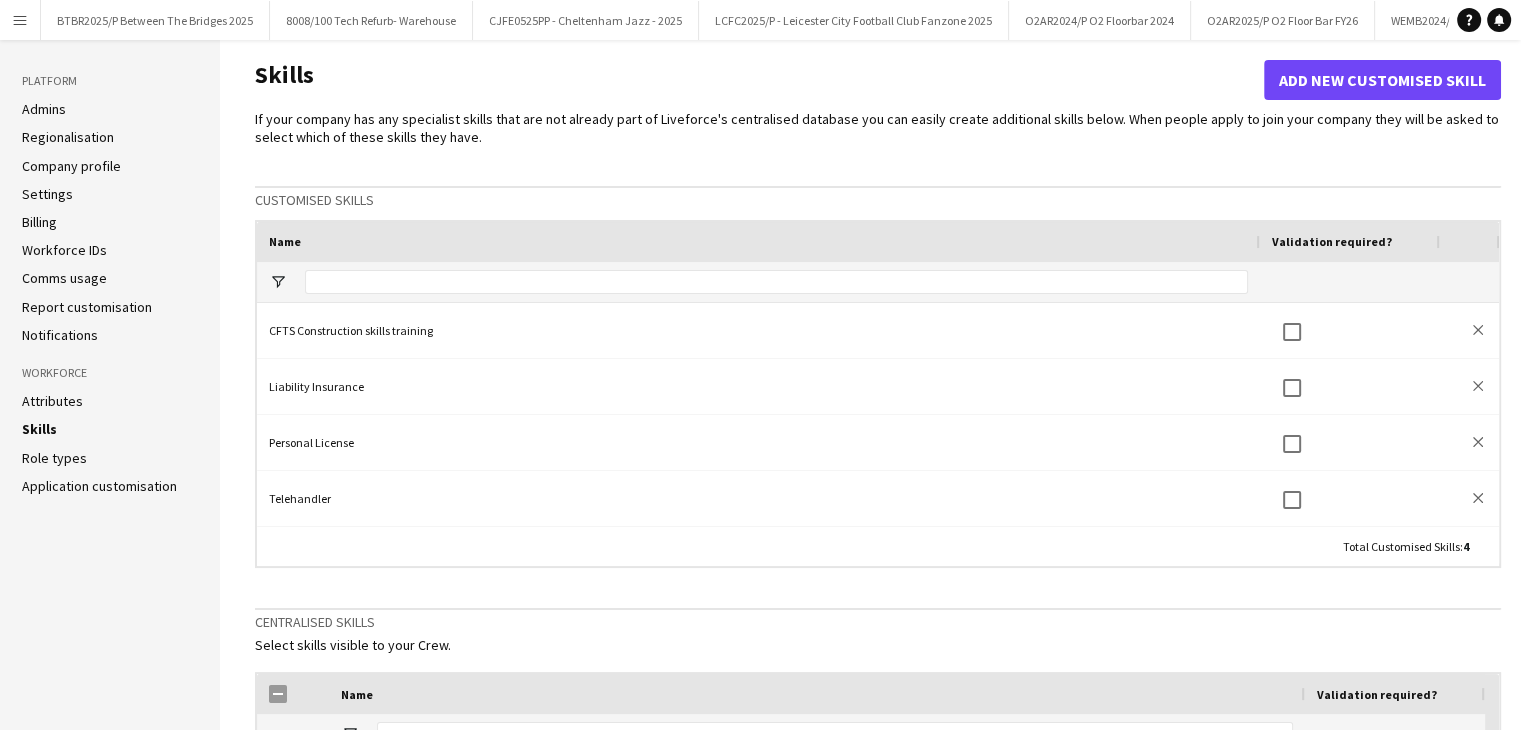 click on "Attributes" 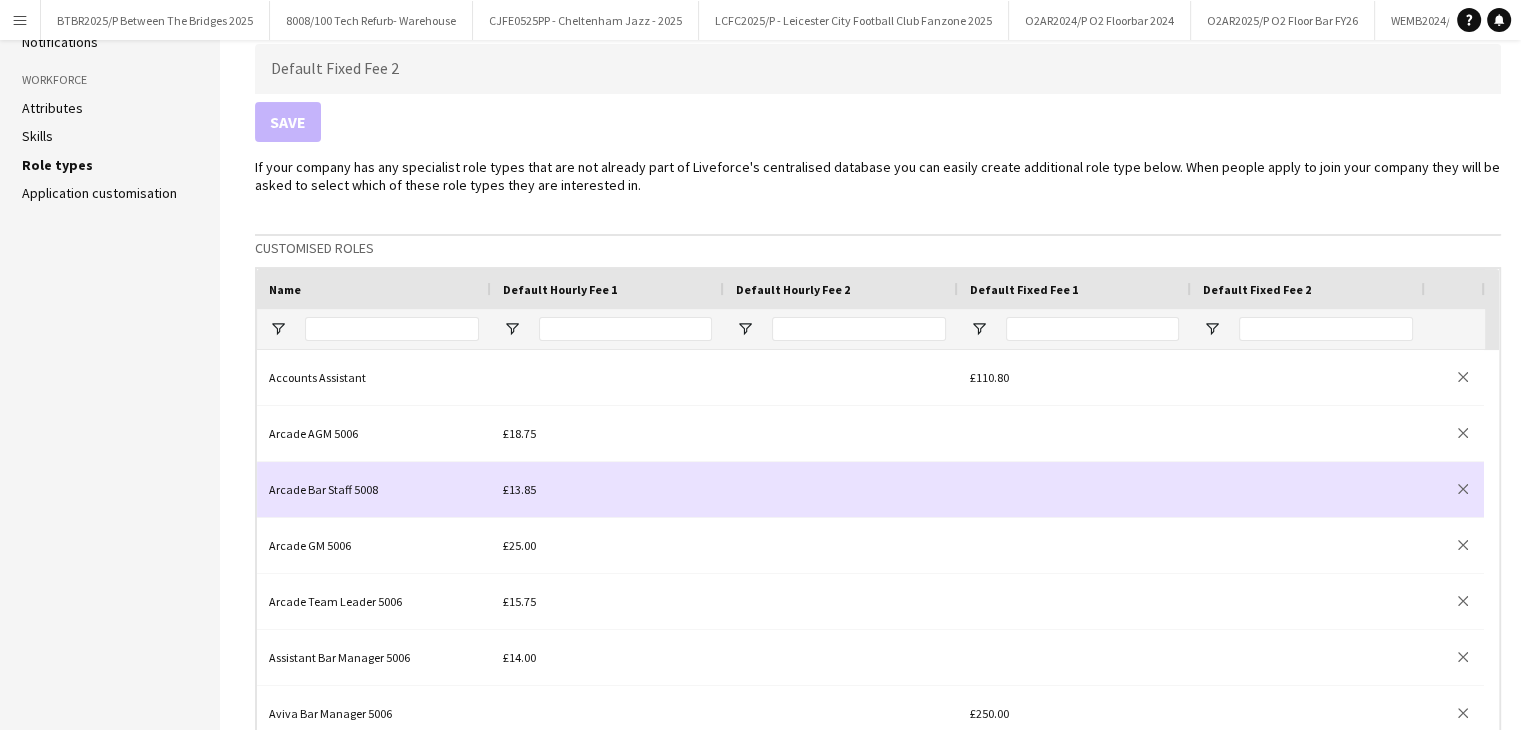 scroll, scrollTop: 400, scrollLeft: 0, axis: vertical 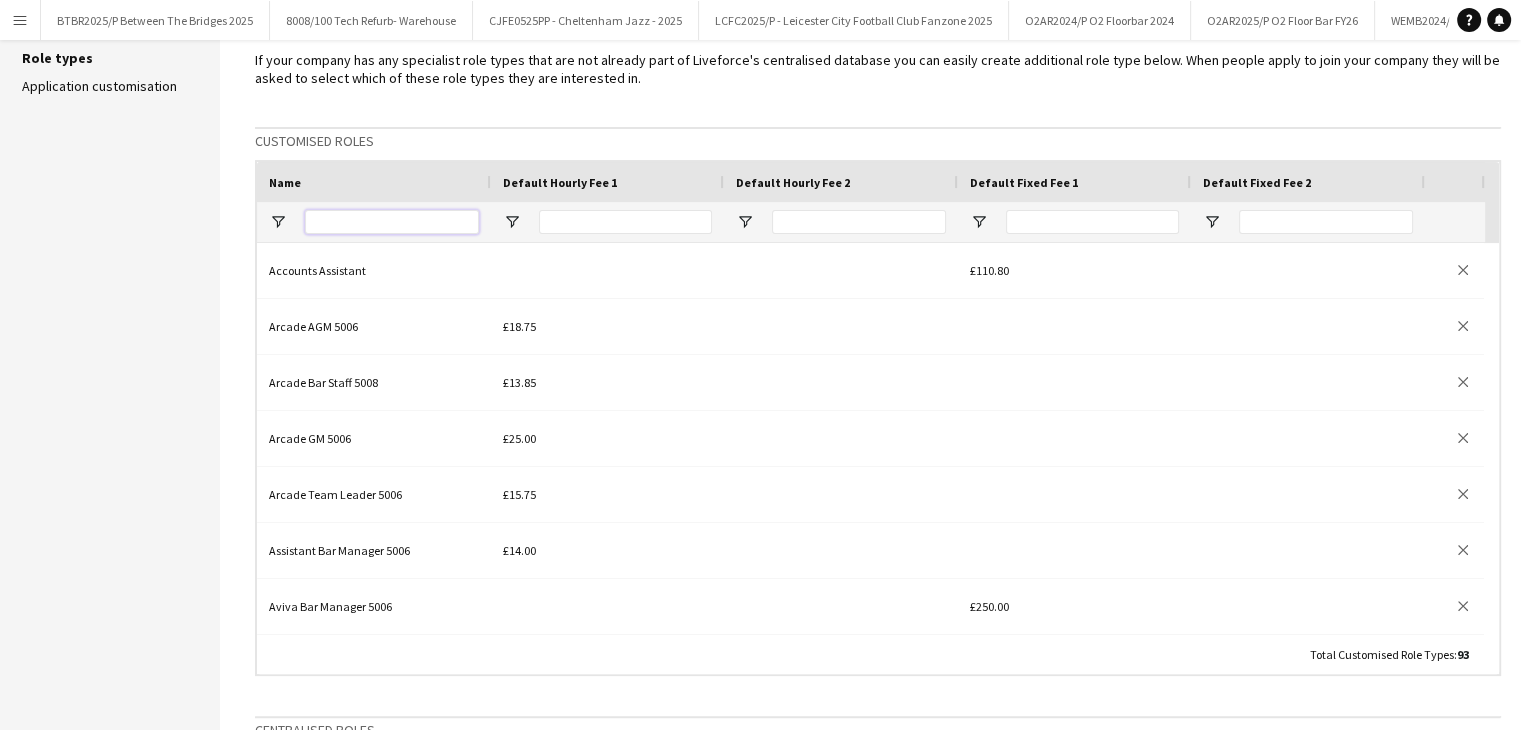 click at bounding box center [392, 222] 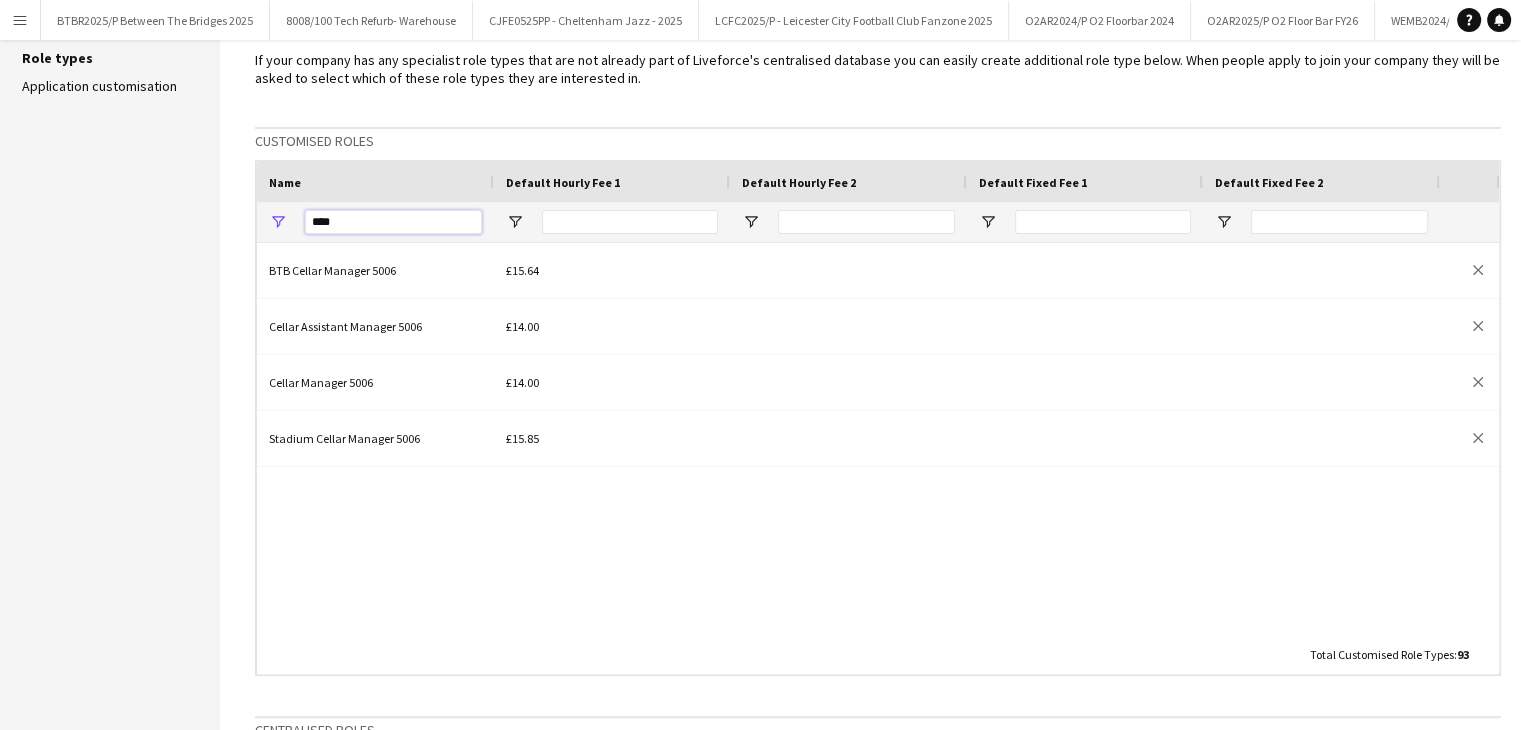 type on "****" 